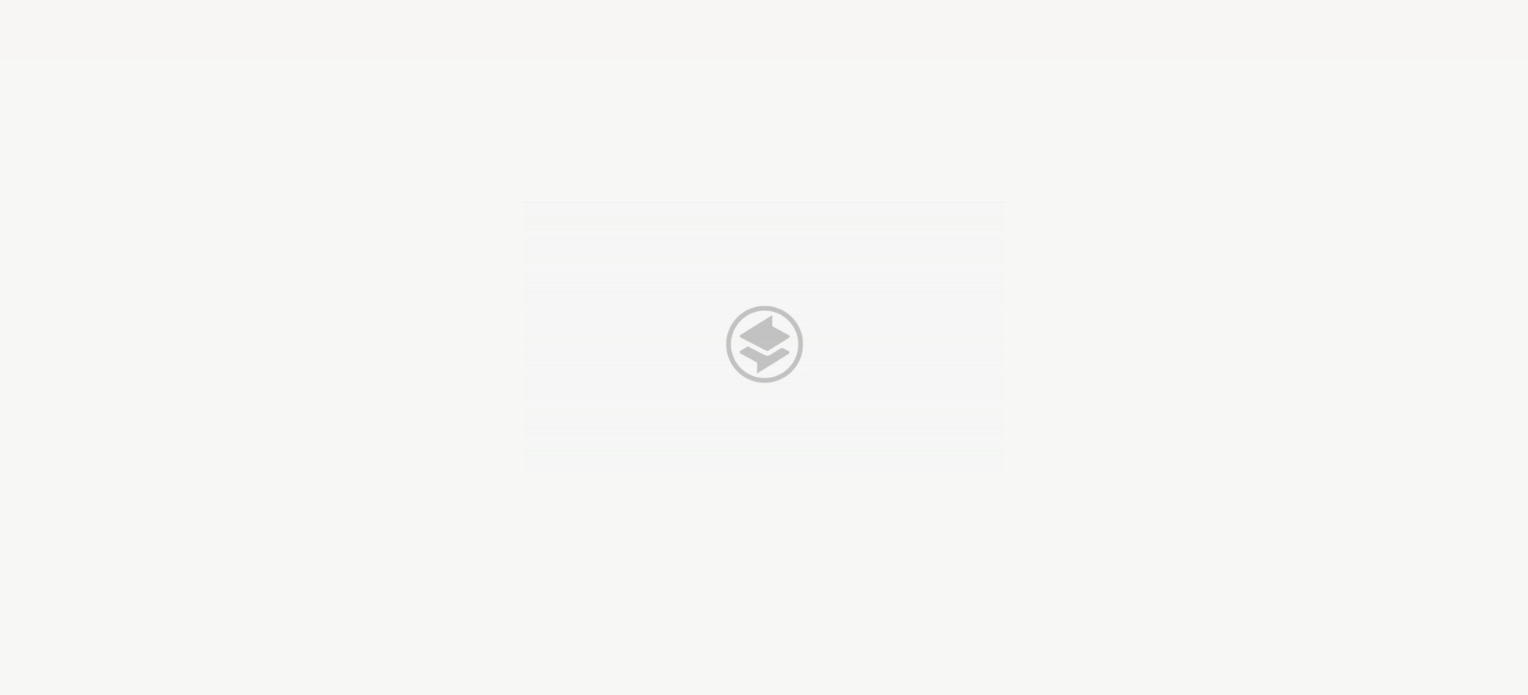 scroll, scrollTop: 0, scrollLeft: 0, axis: both 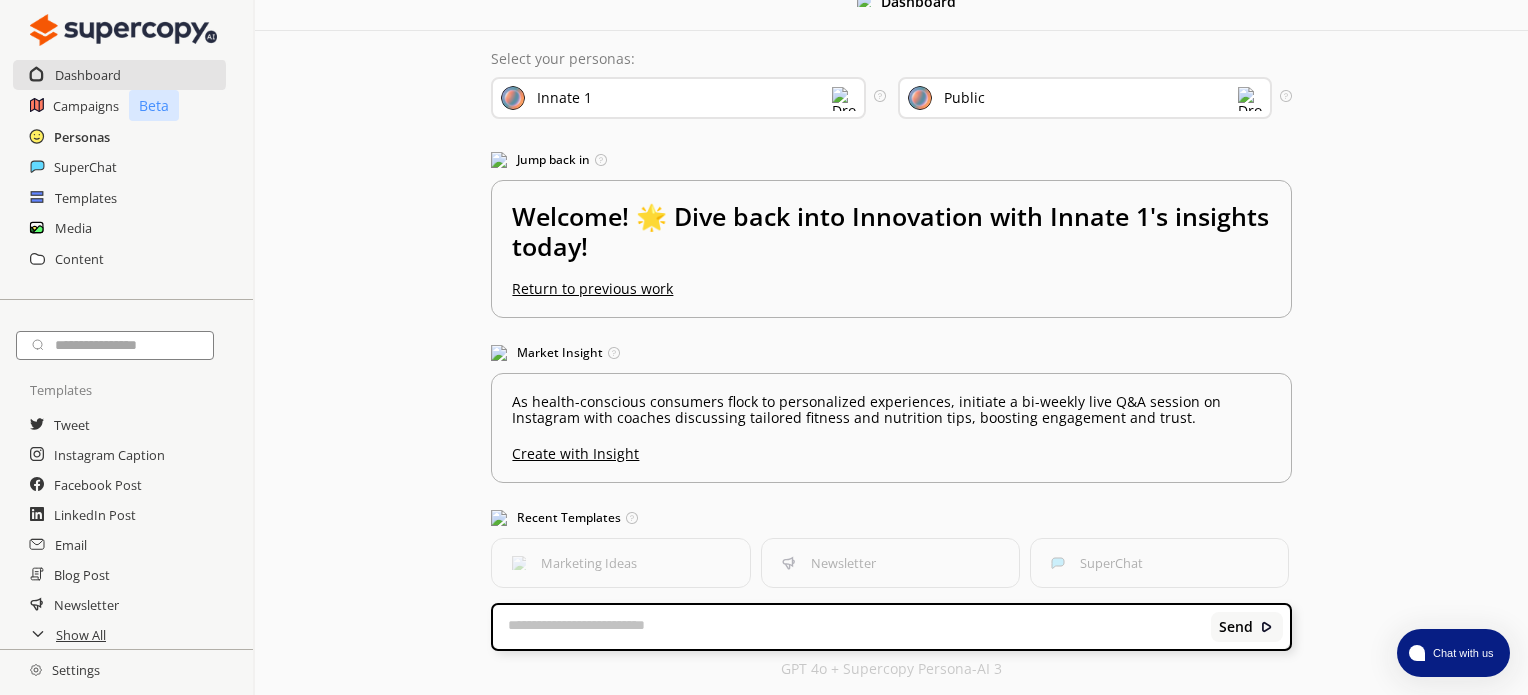 click on "Personas" at bounding box center [82, 137] 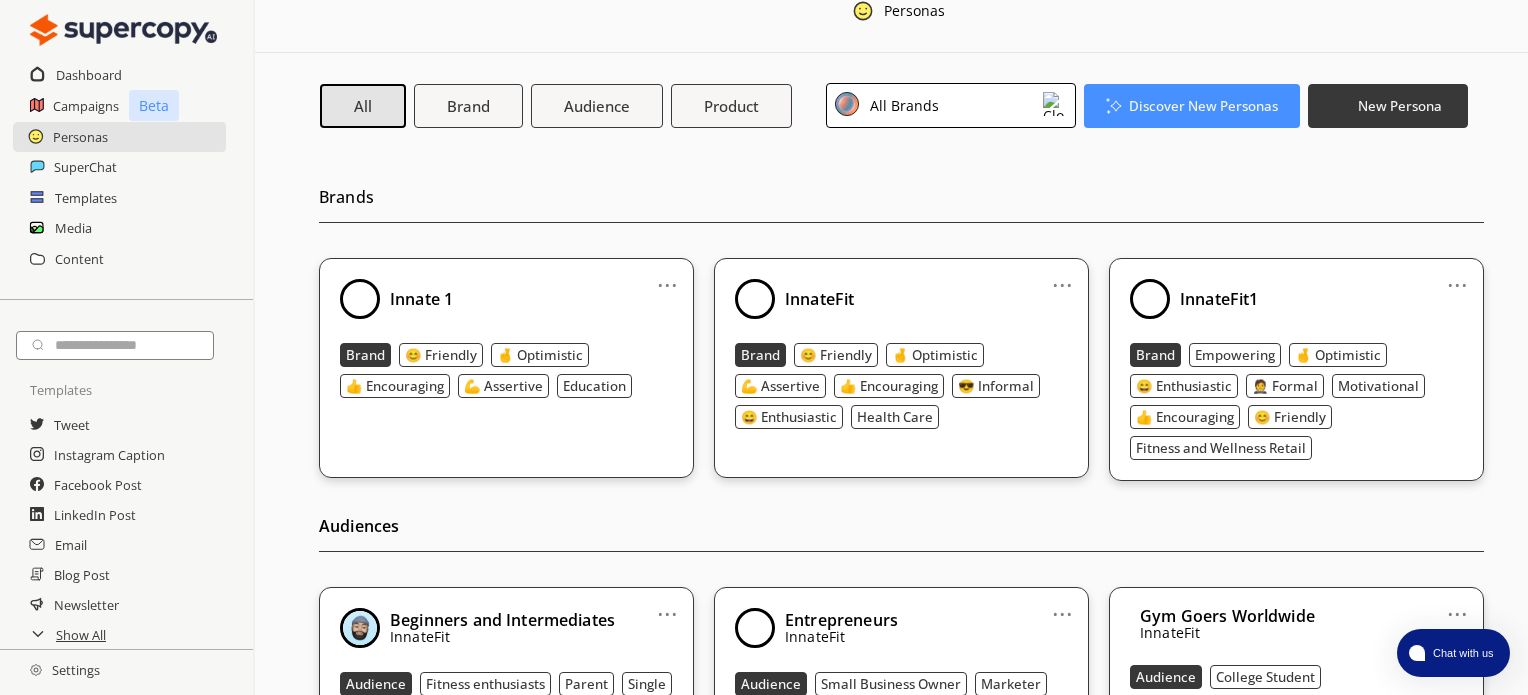 scroll, scrollTop: 0, scrollLeft: 0, axis: both 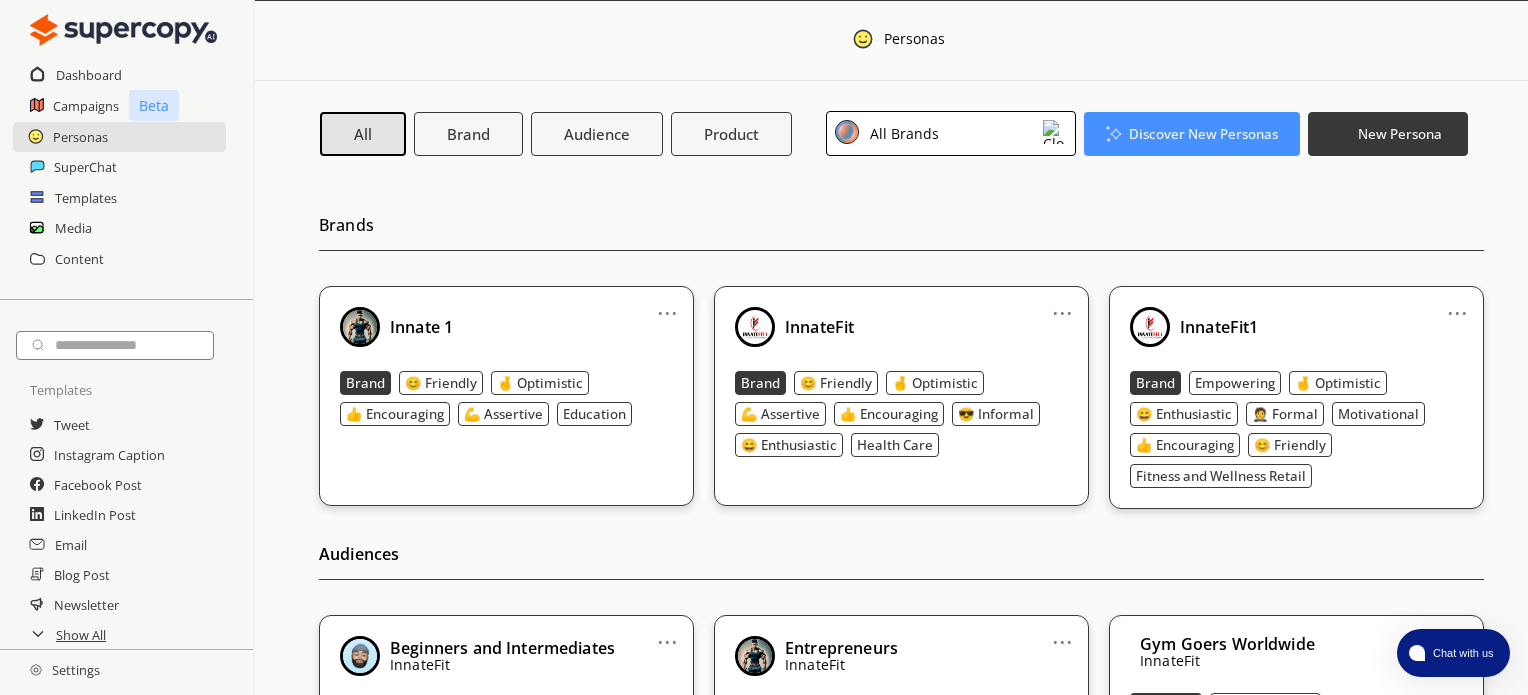 click on "..." at bounding box center [667, 305] 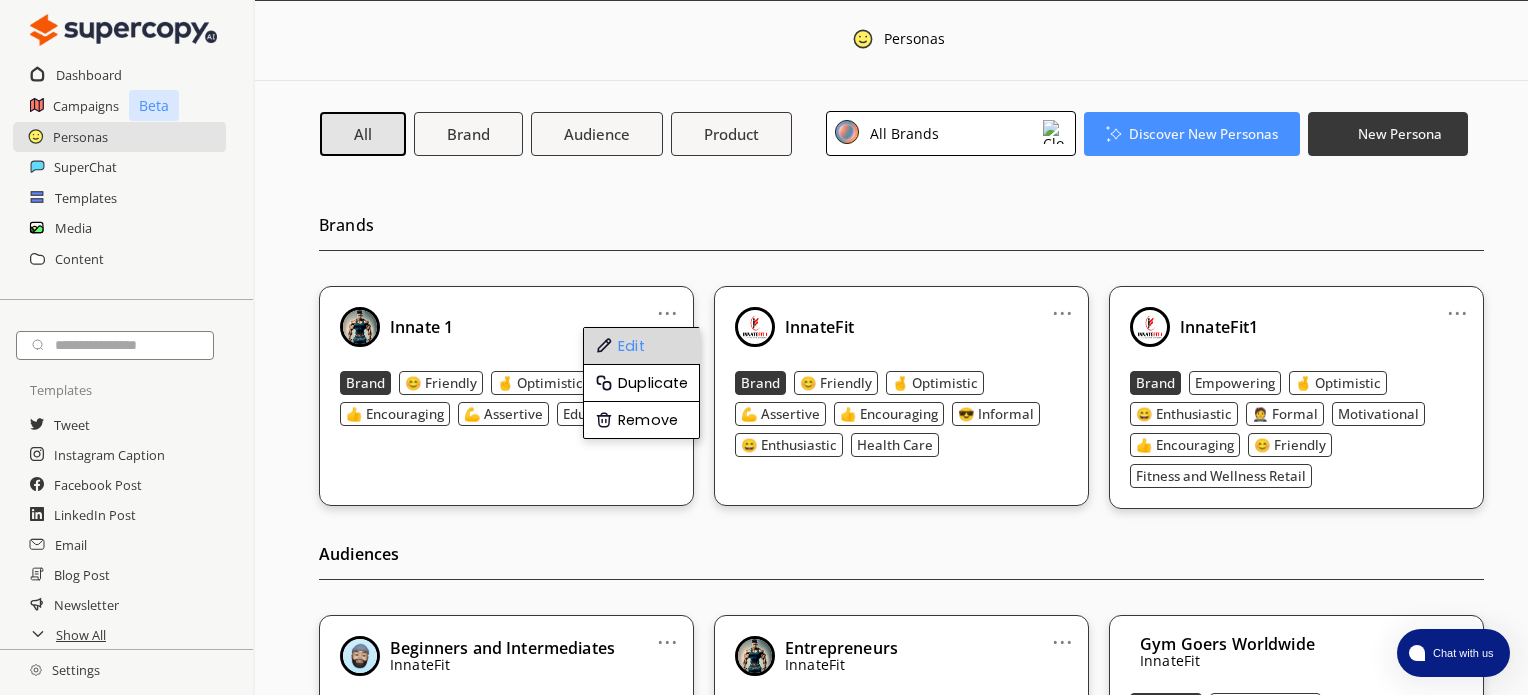 click on "Edit" at bounding box center [642, 346] 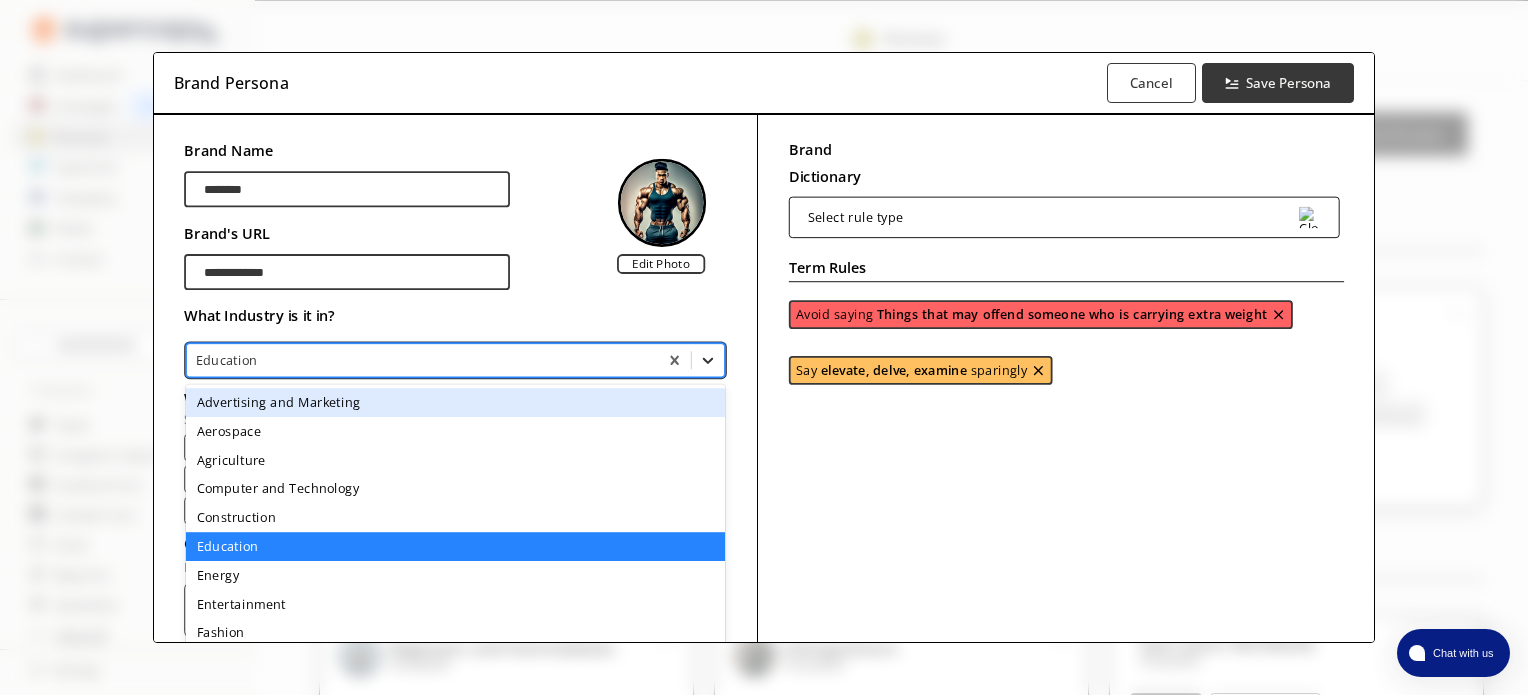 click 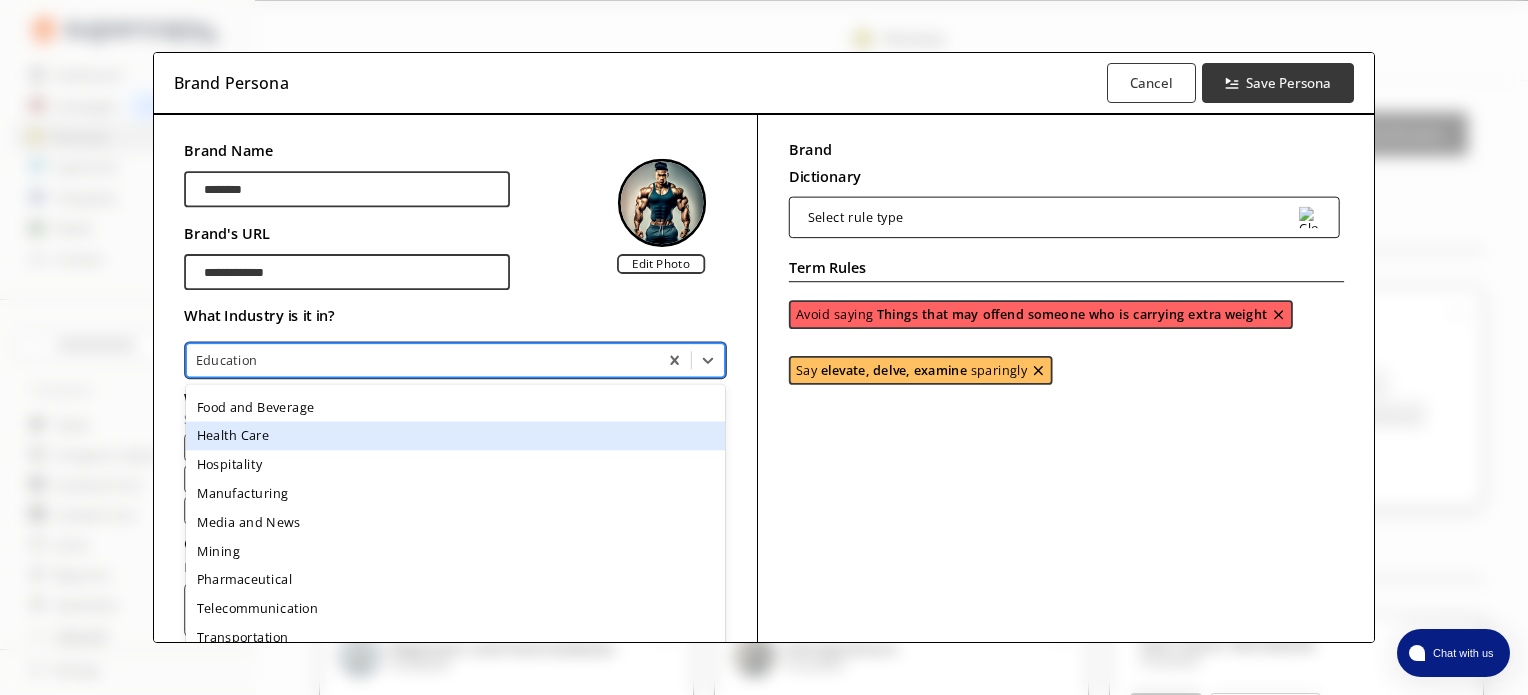 scroll, scrollTop: 316, scrollLeft: 0, axis: vertical 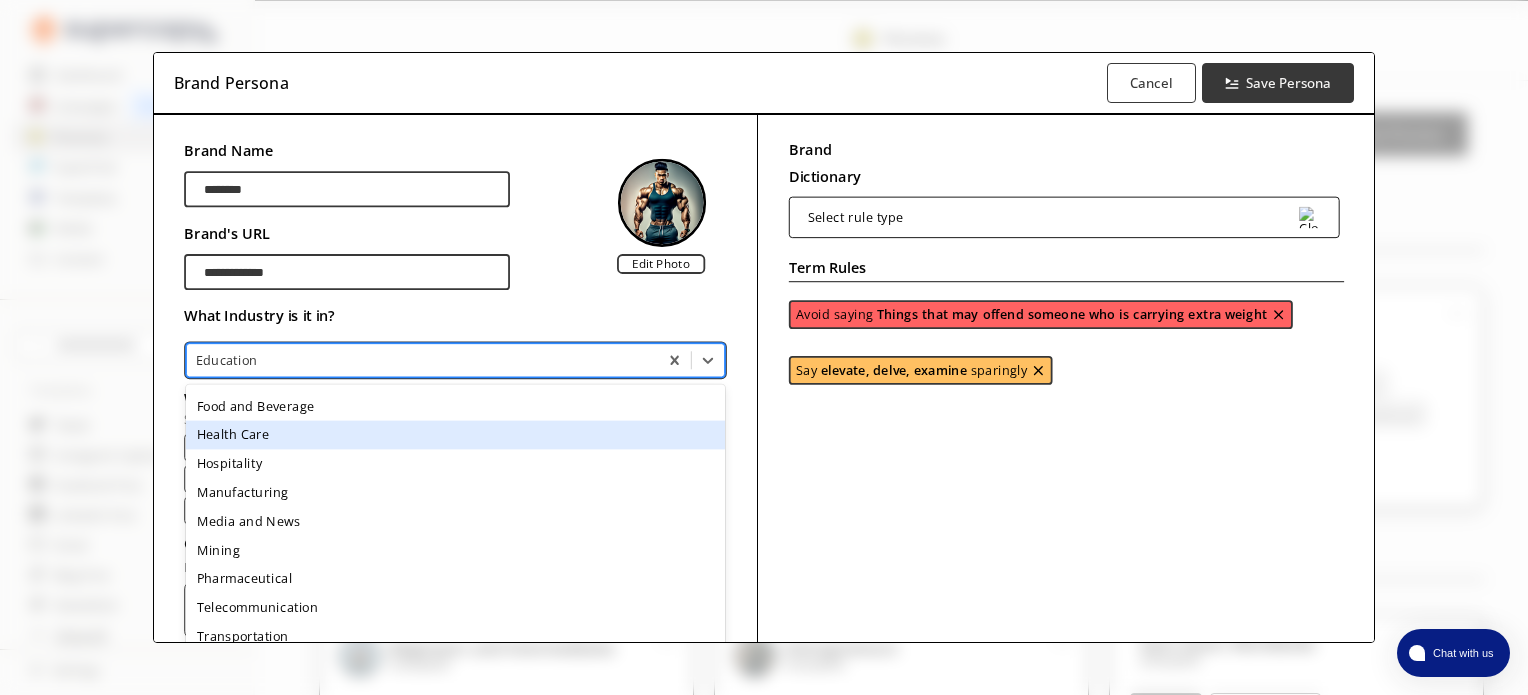 click on "Health Care" at bounding box center [455, 434] 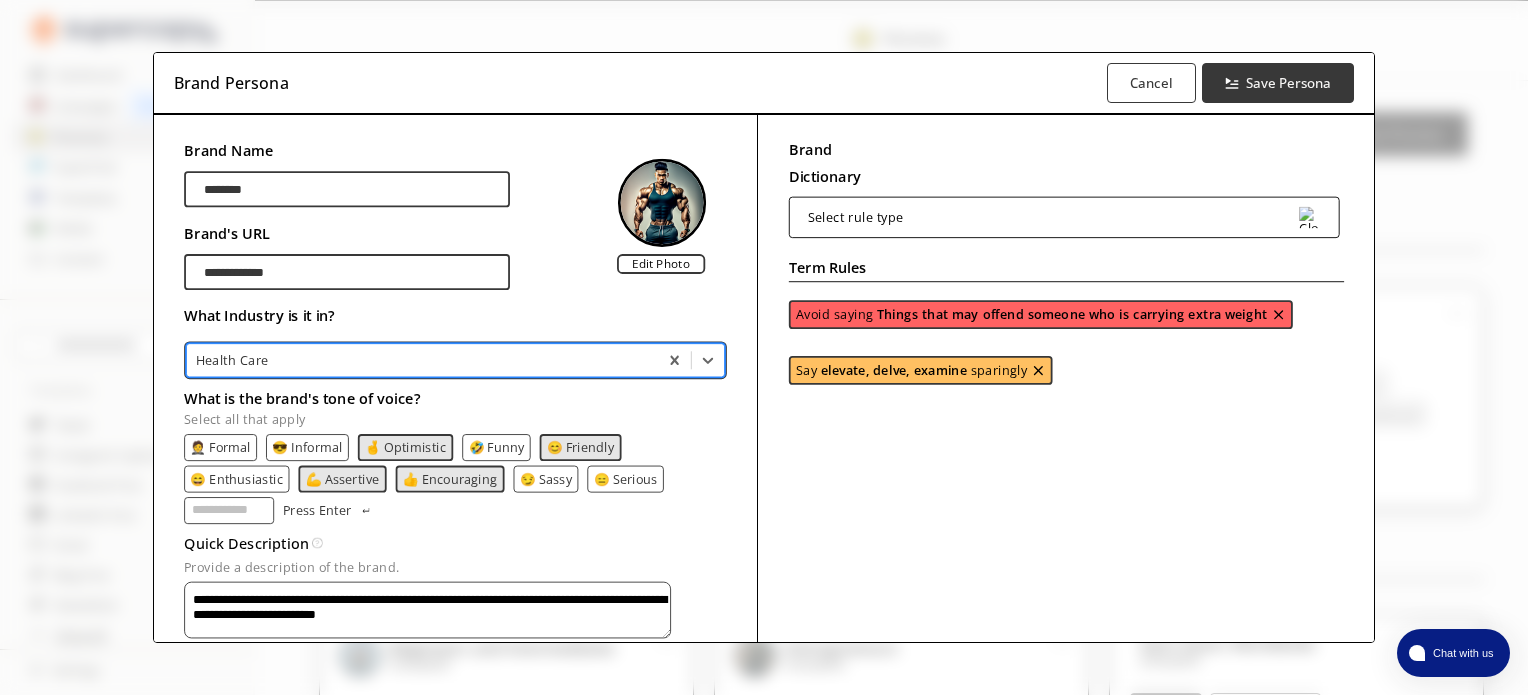 scroll, scrollTop: 174, scrollLeft: 0, axis: vertical 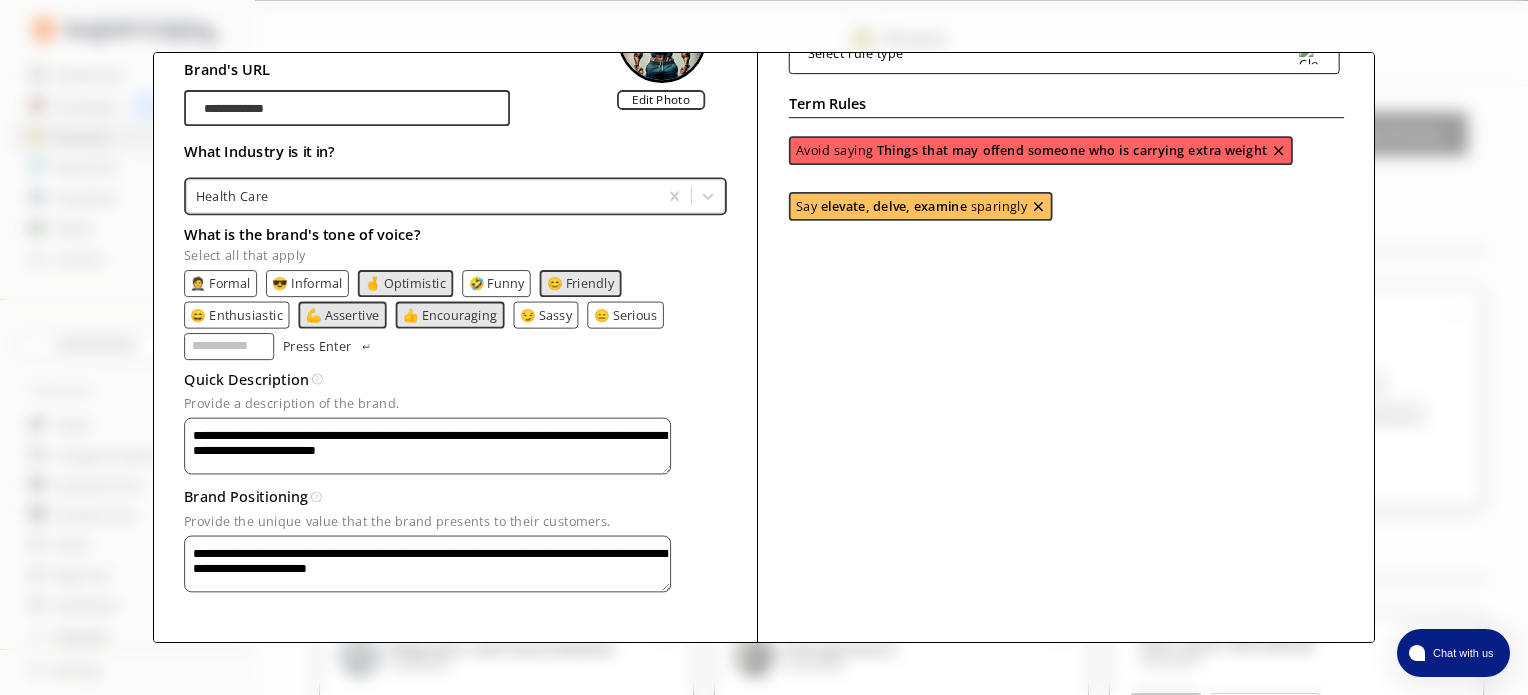 click on "What is the brand's tone of voice? Select all that apply" at bounding box center (229, 346) 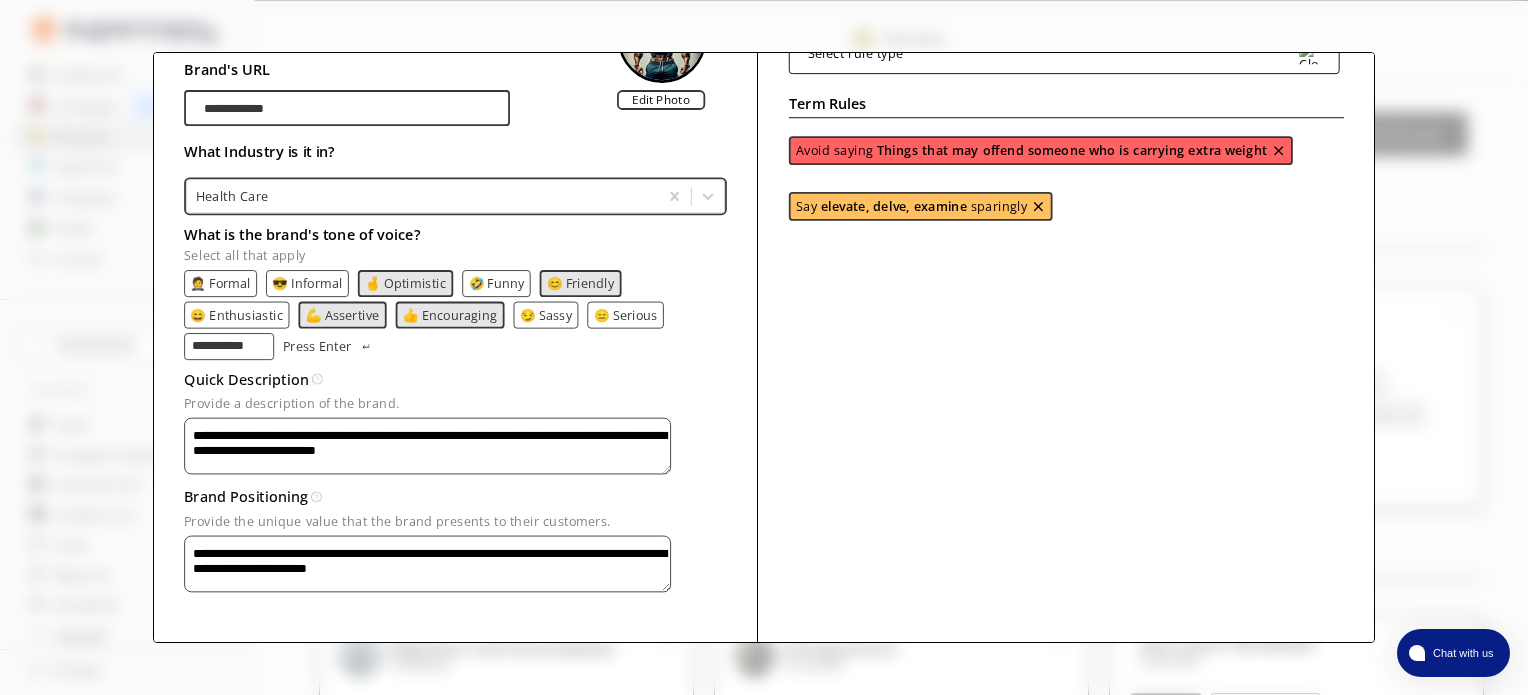 type on "**********" 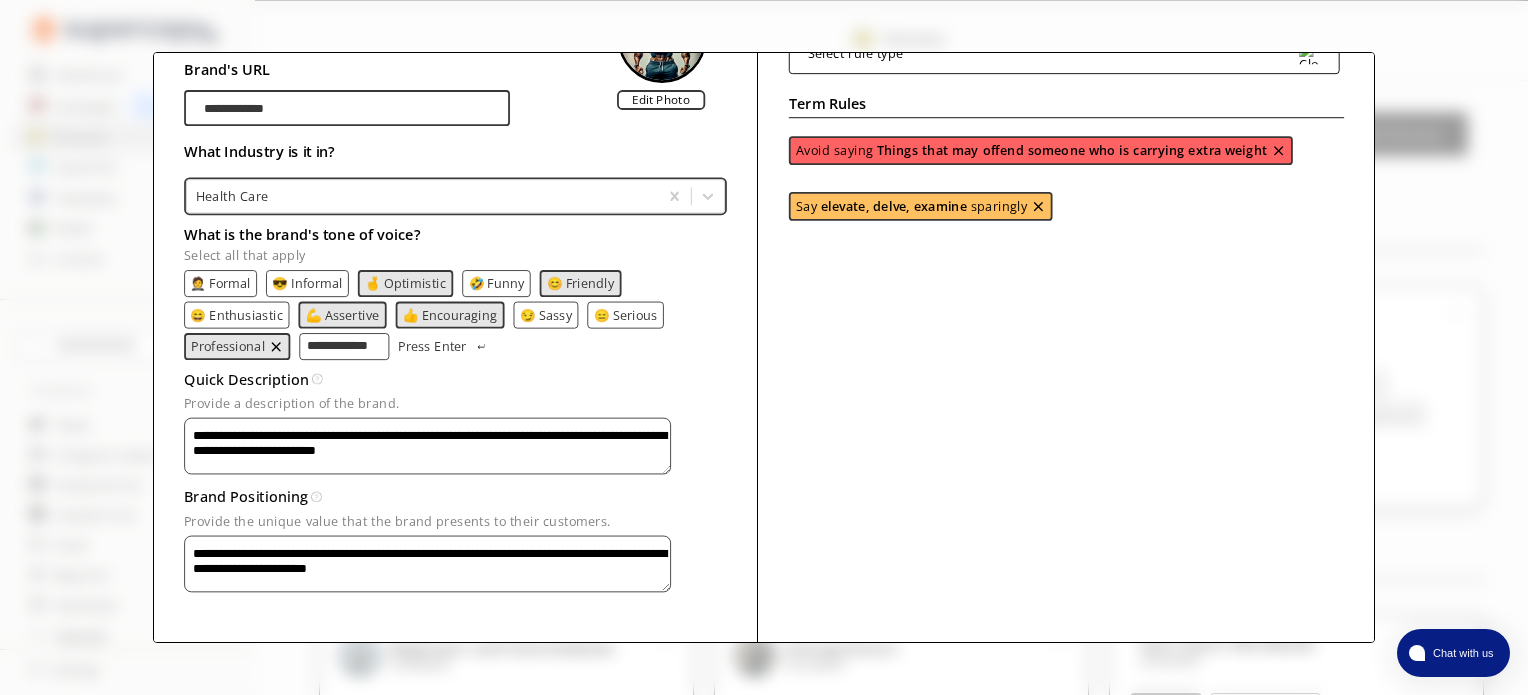 type on "**********" 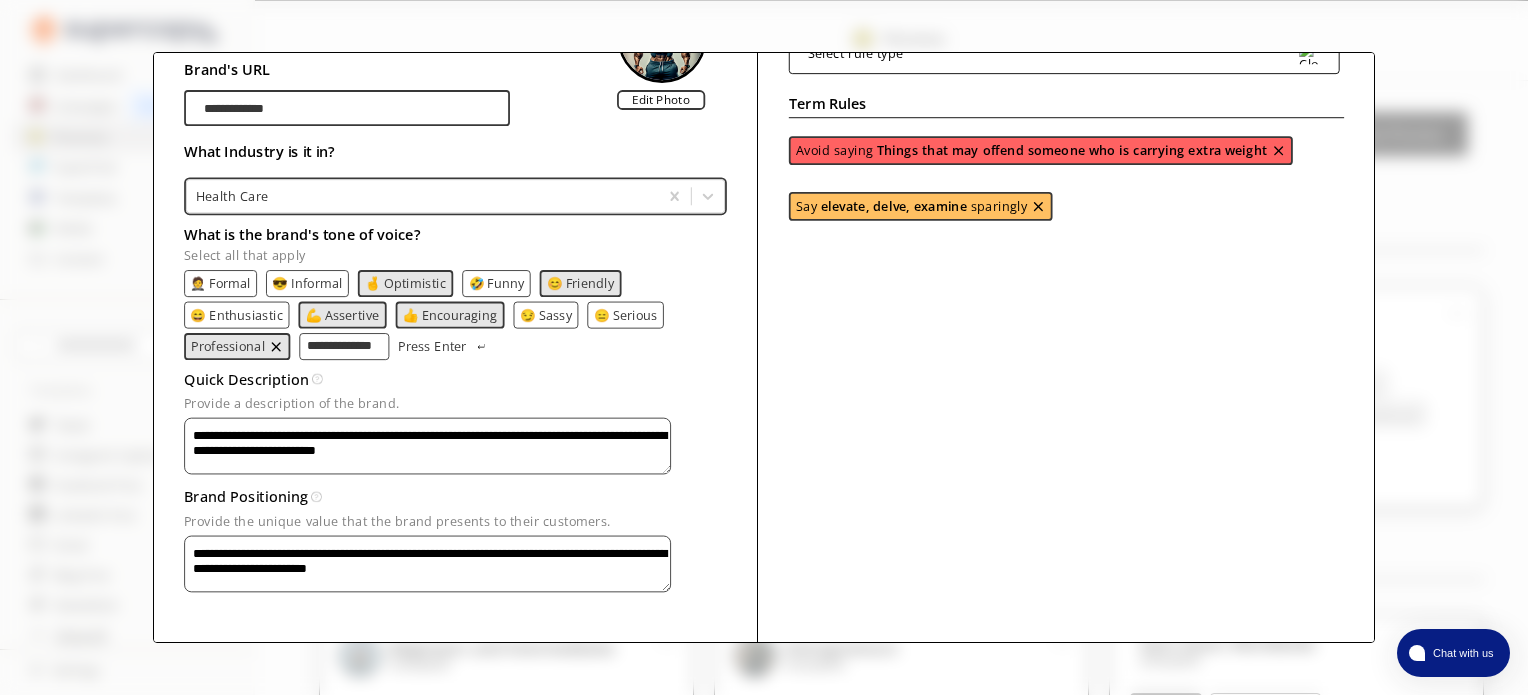 scroll, scrollTop: 0, scrollLeft: 8, axis: horizontal 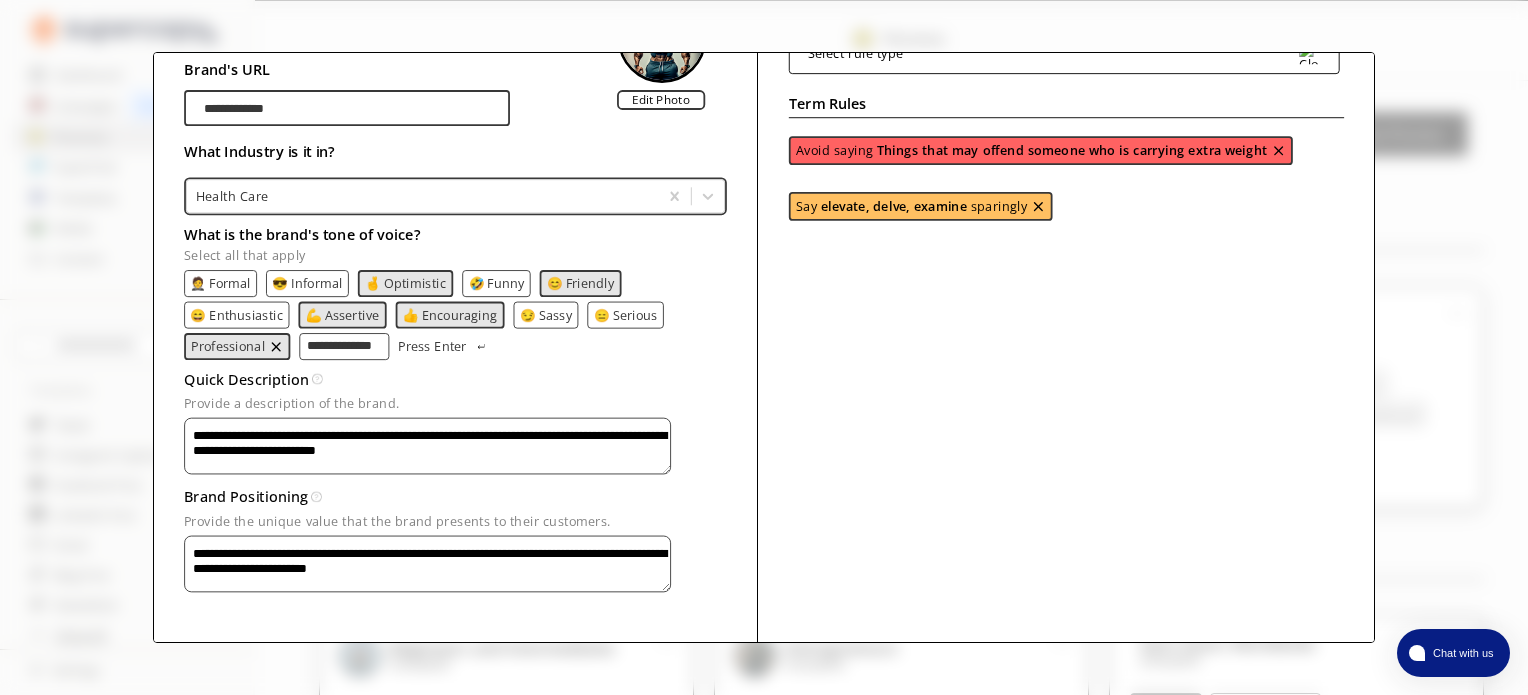 type 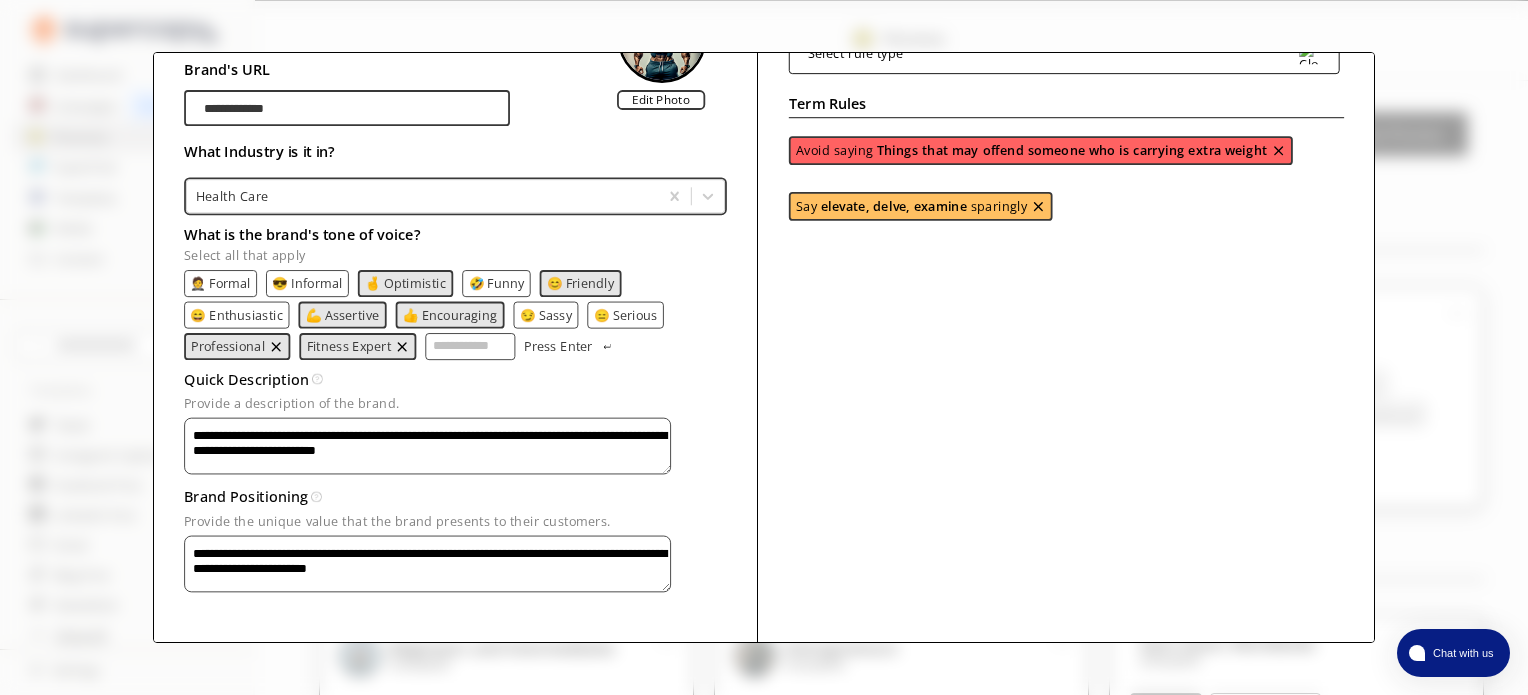 scroll, scrollTop: 0, scrollLeft: 0, axis: both 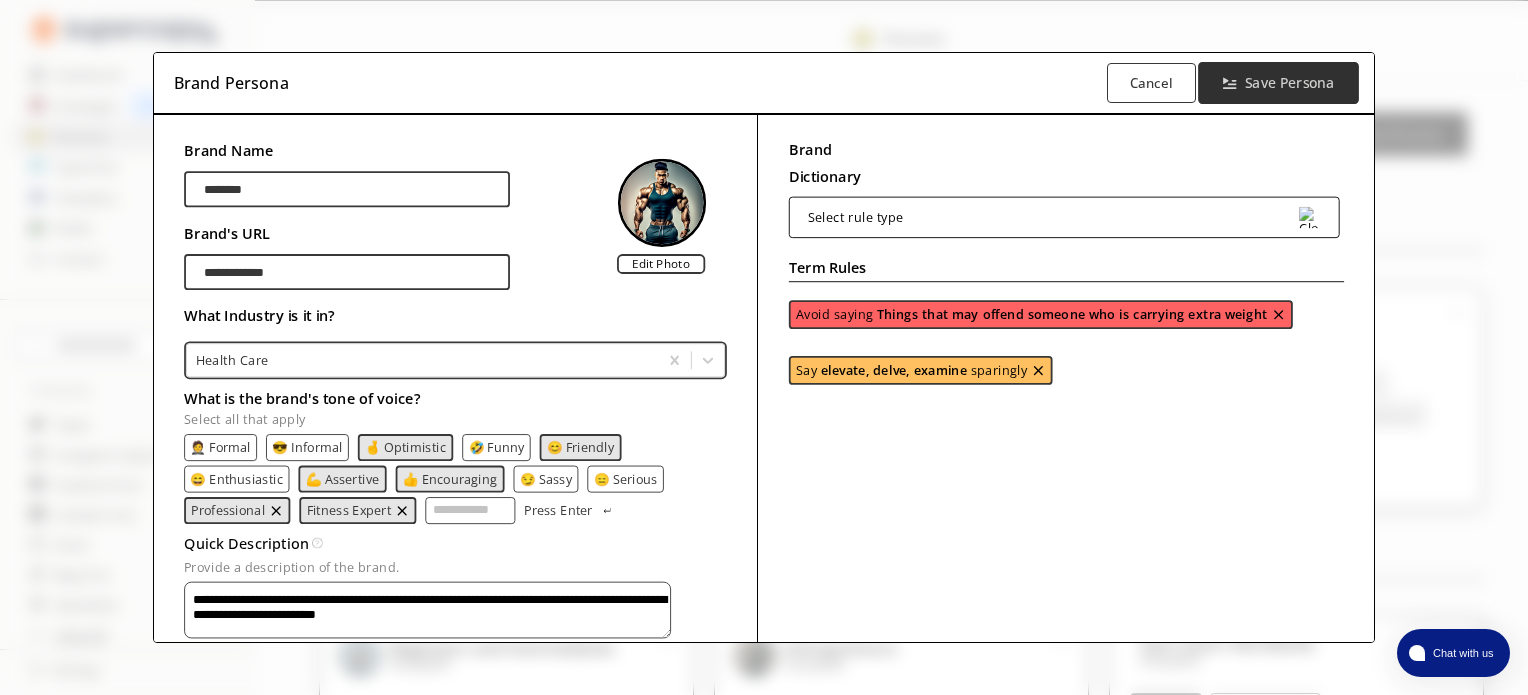 click on "Save Persona" at bounding box center (1289, 83) 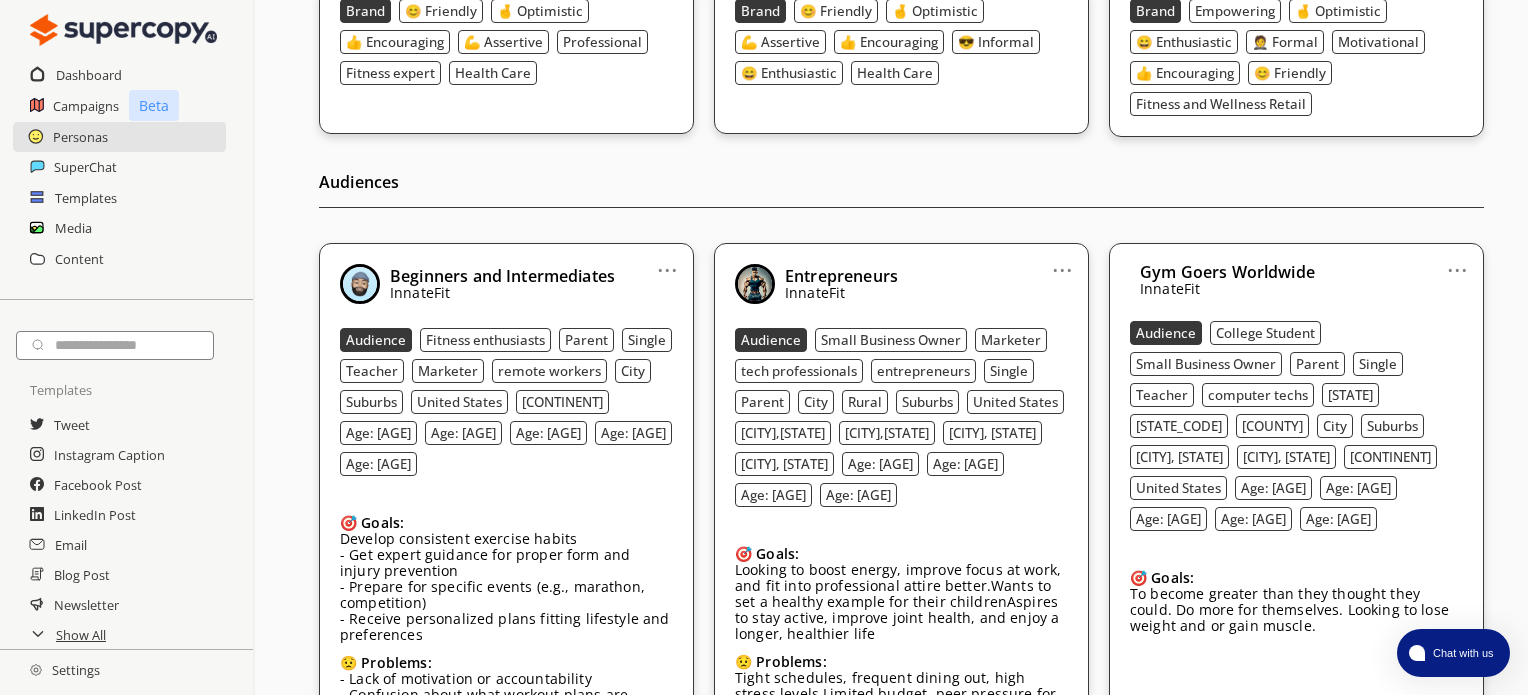 scroll, scrollTop: 371, scrollLeft: 0, axis: vertical 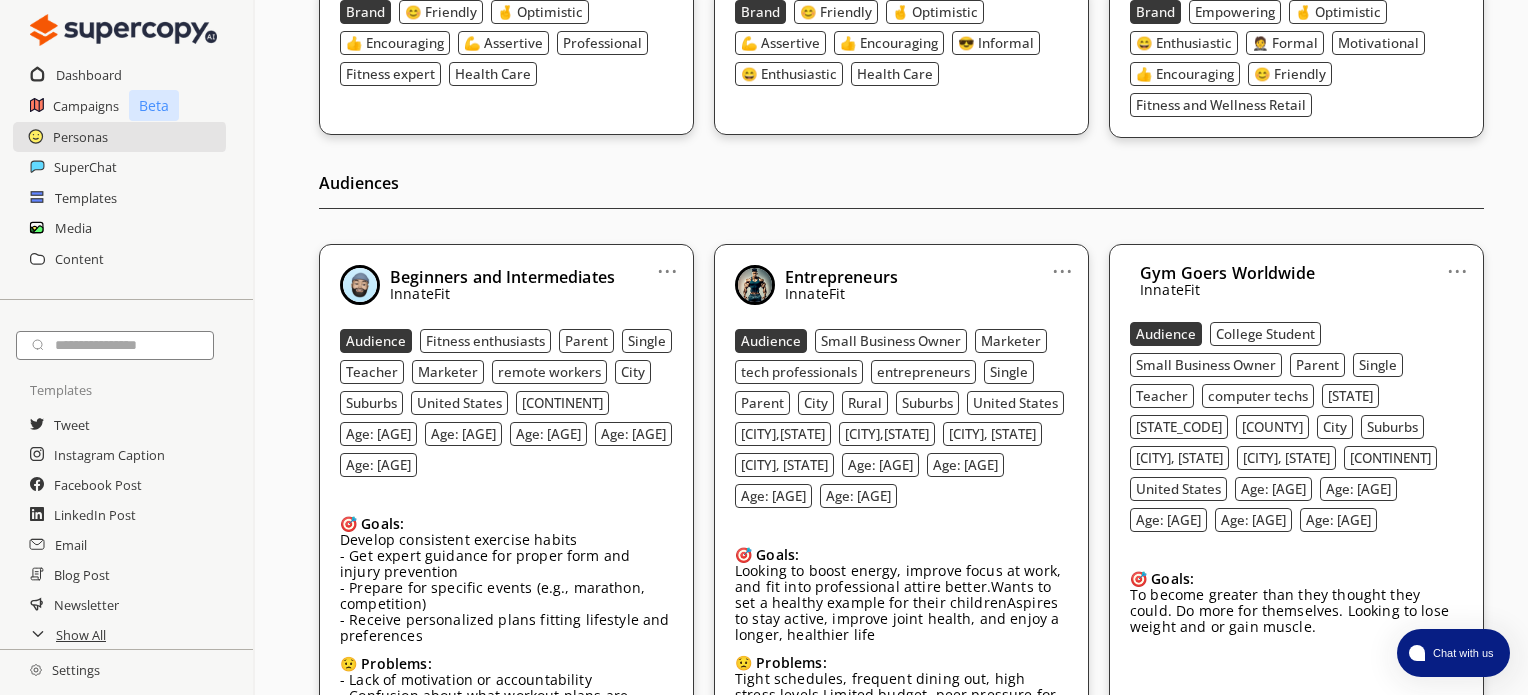 click on "..." at bounding box center (667, 263) 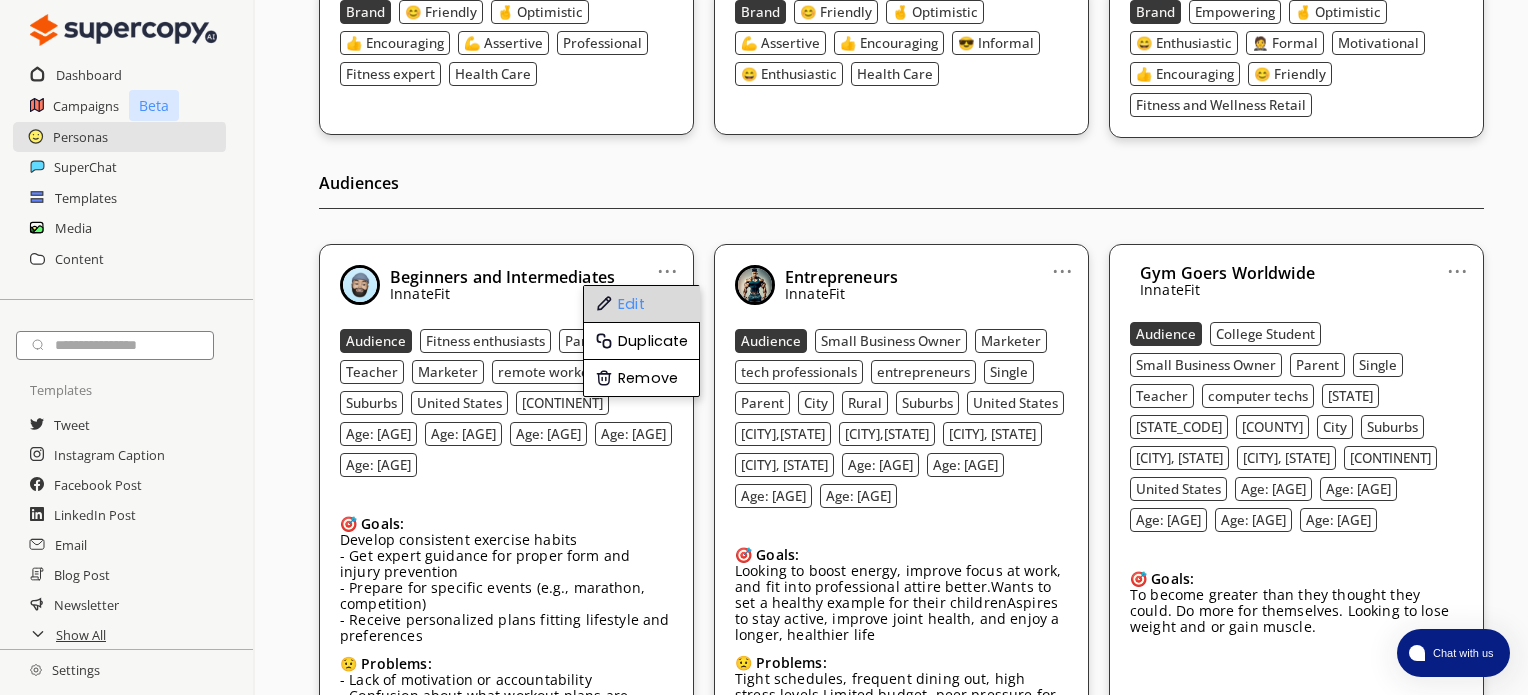 click on "Edit" at bounding box center [642, 304] 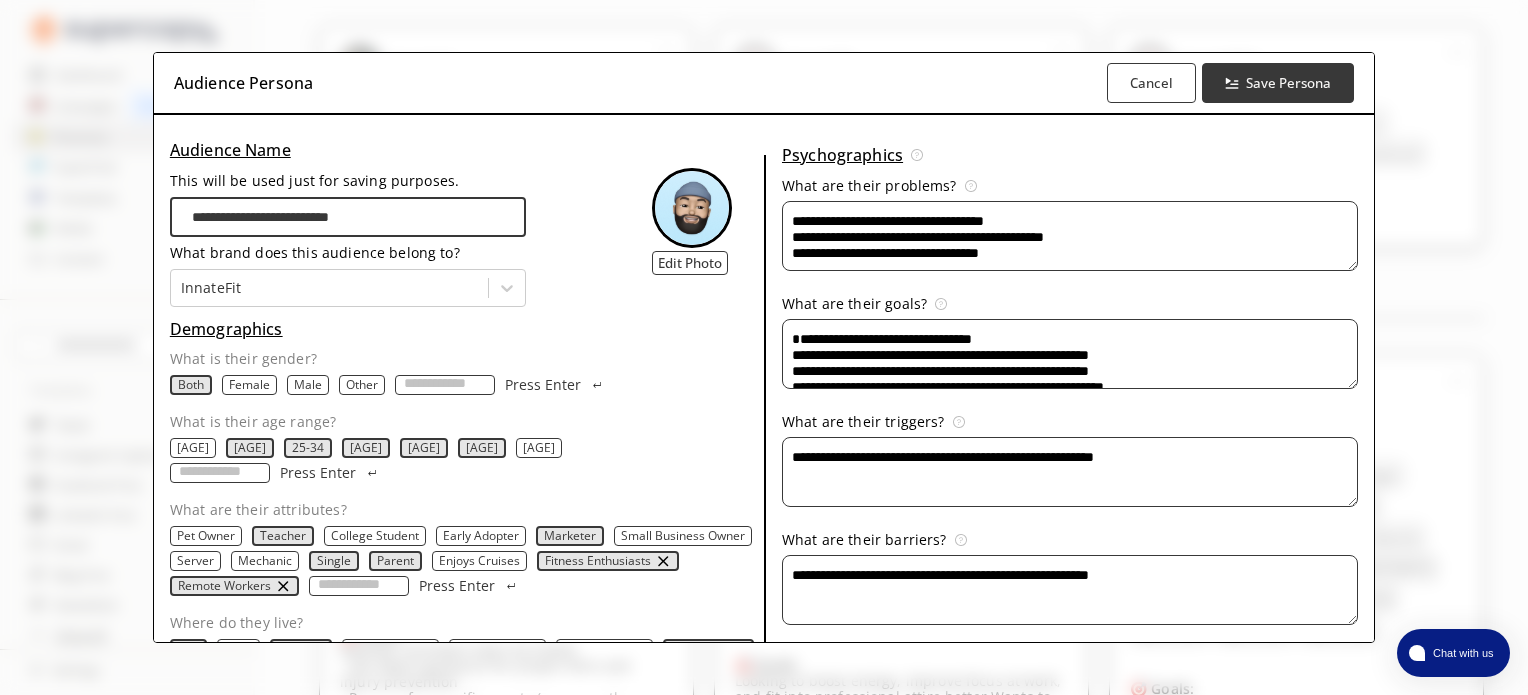 scroll, scrollTop: 242, scrollLeft: 0, axis: vertical 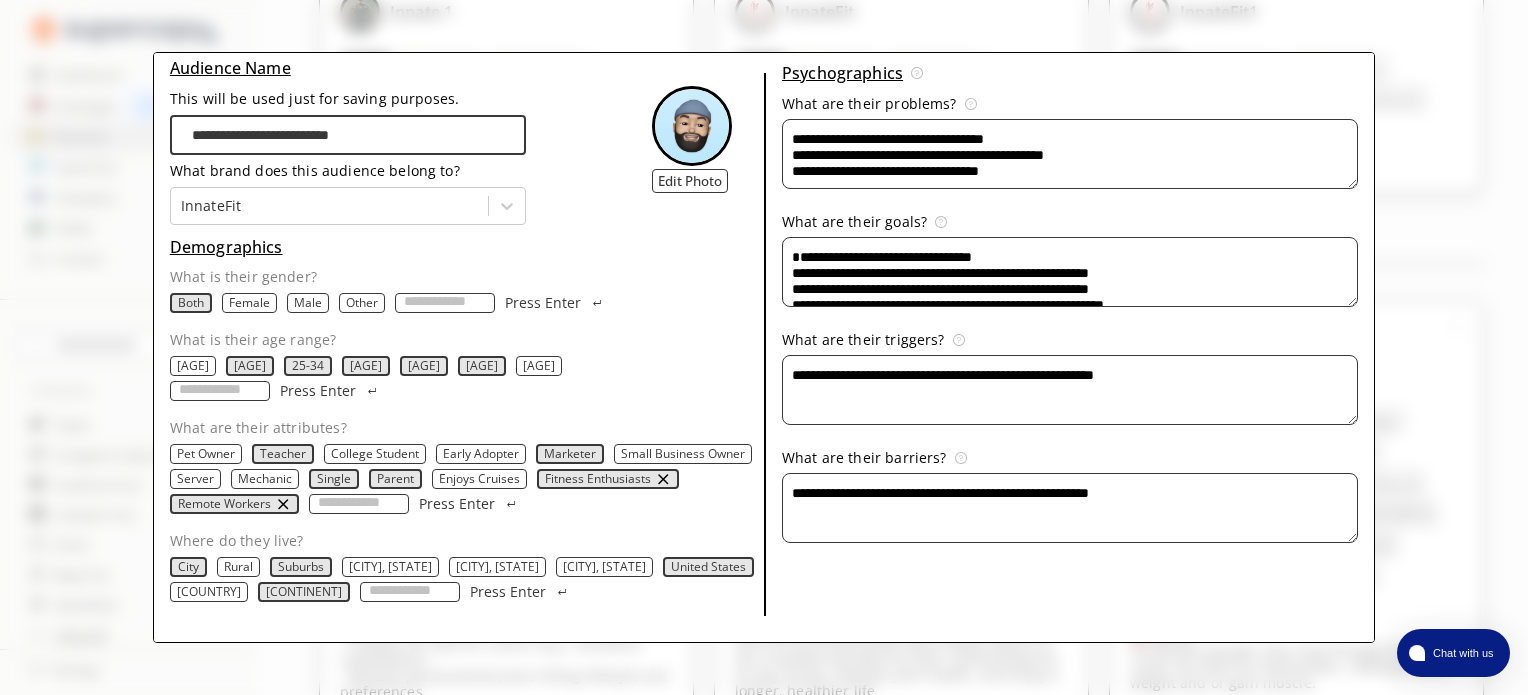 click on "Small Business Owner" at bounding box center (683, 454) 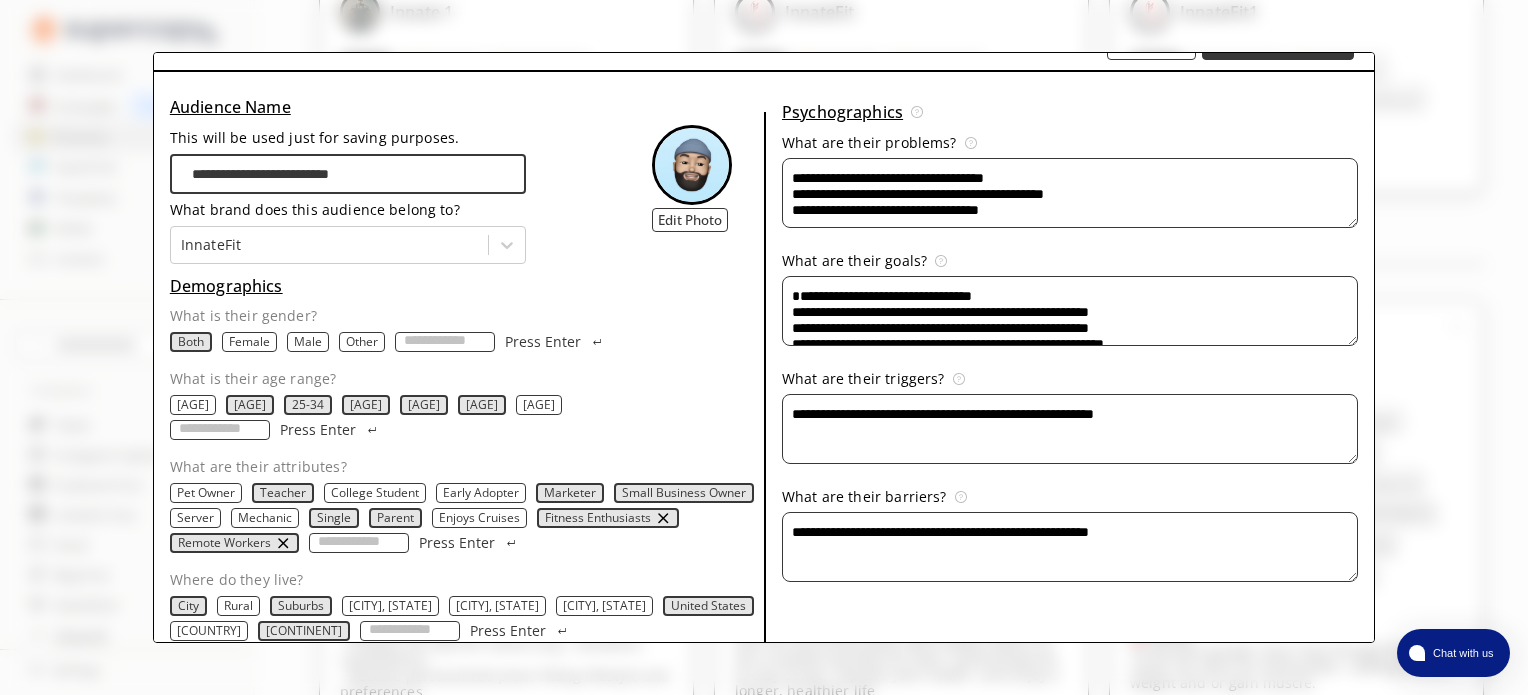 scroll, scrollTop: 82, scrollLeft: 0, axis: vertical 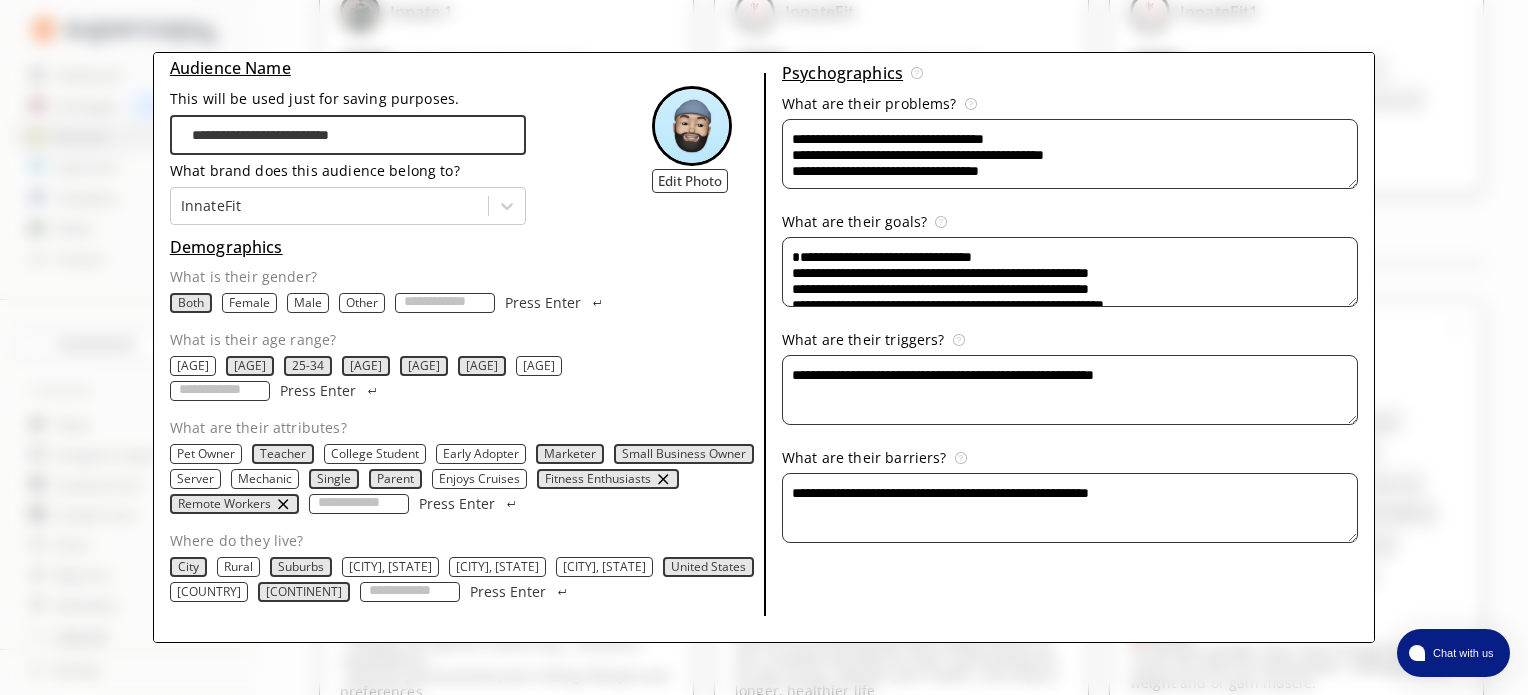 click on "Where do they live?" at bounding box center [410, 592] 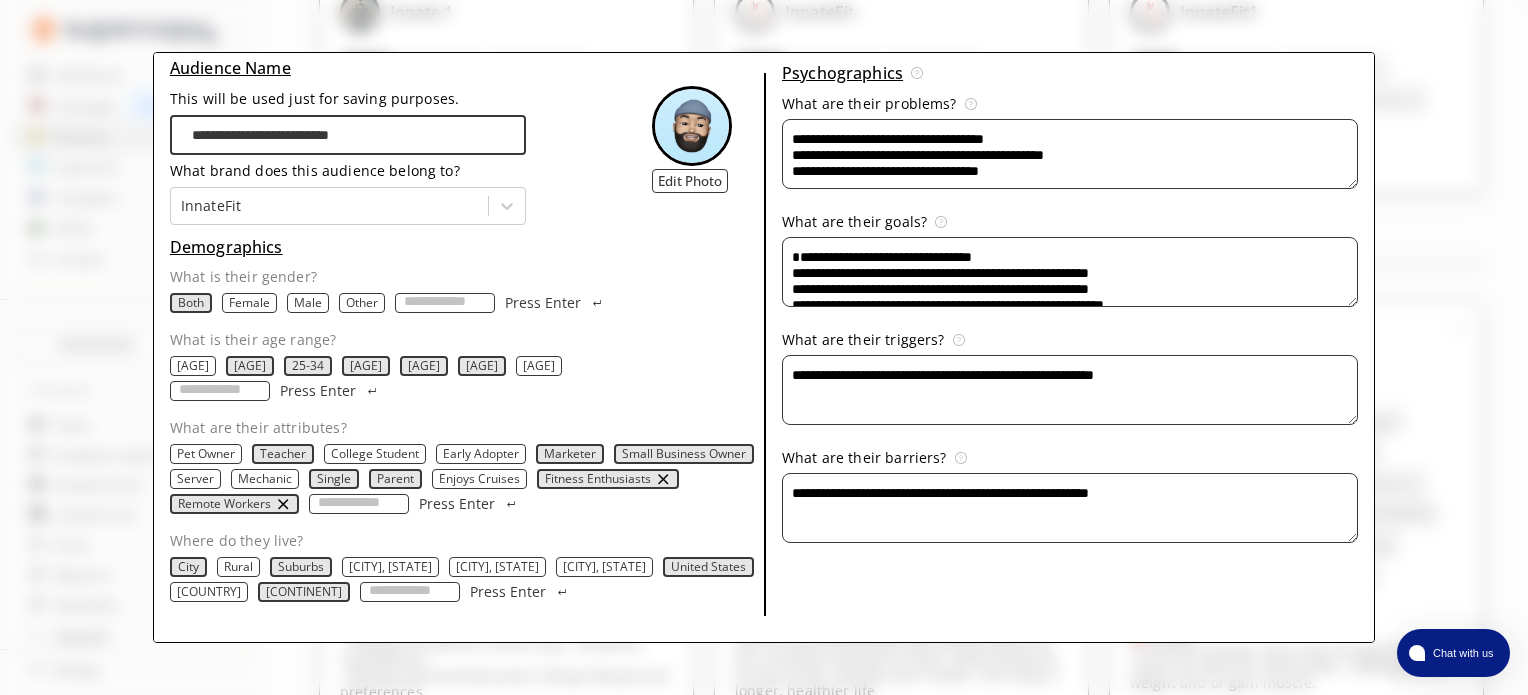 type on "**********" 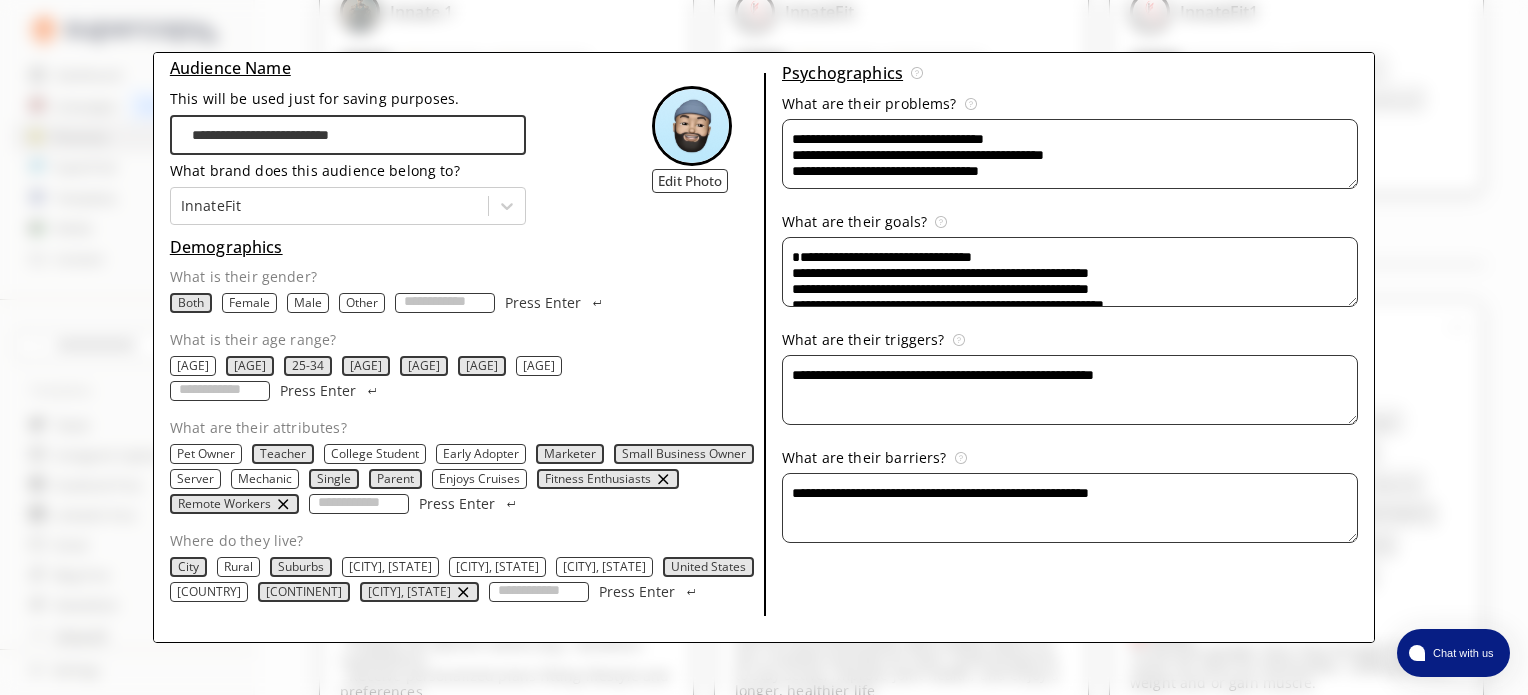 click on "Where do they live?" at bounding box center [539, 592] 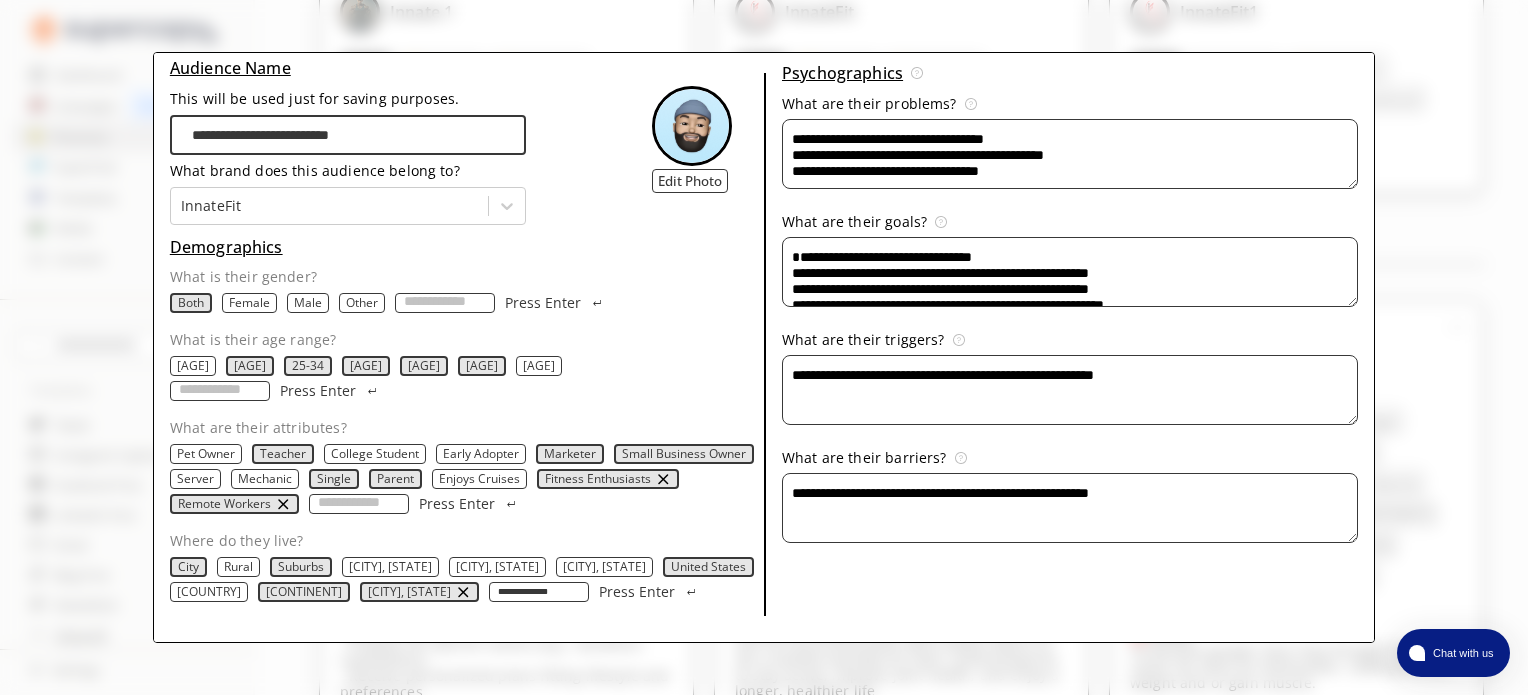 type on "**********" 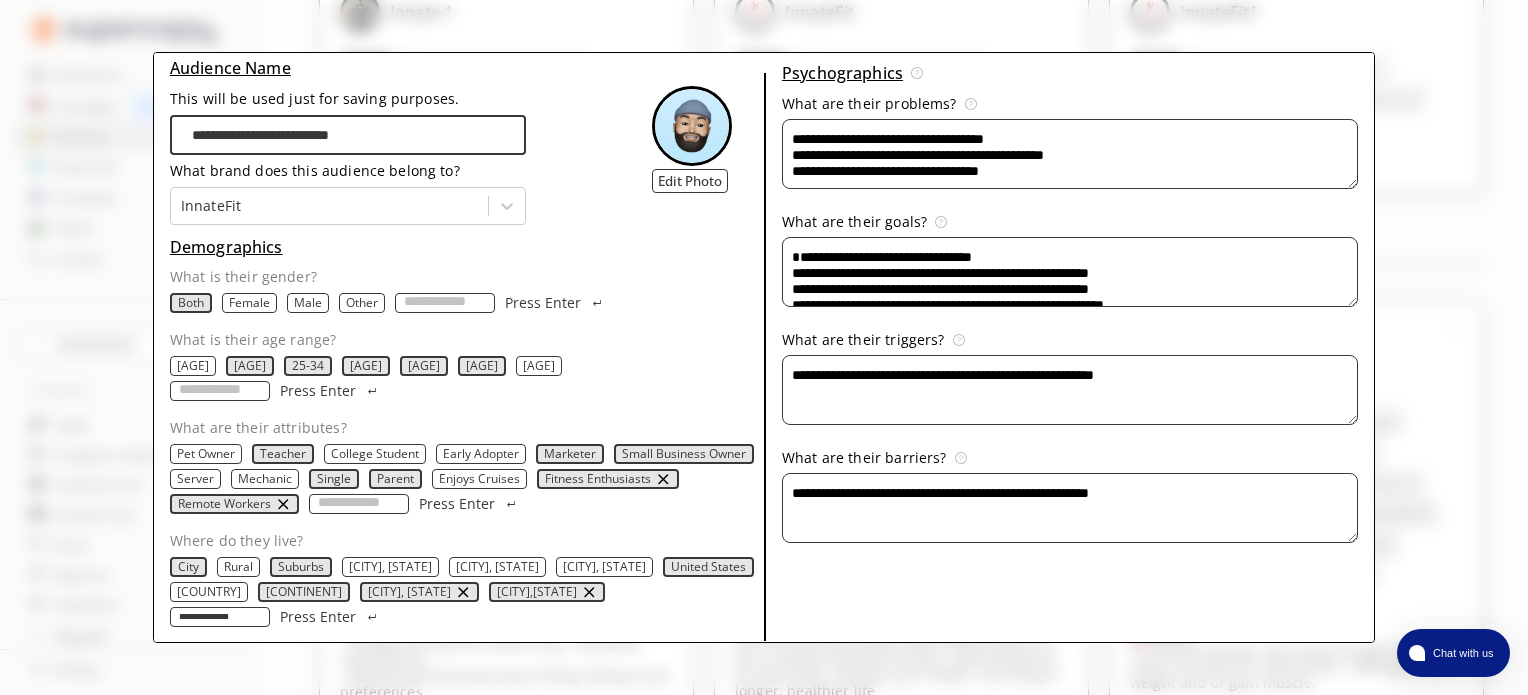 type on "**********" 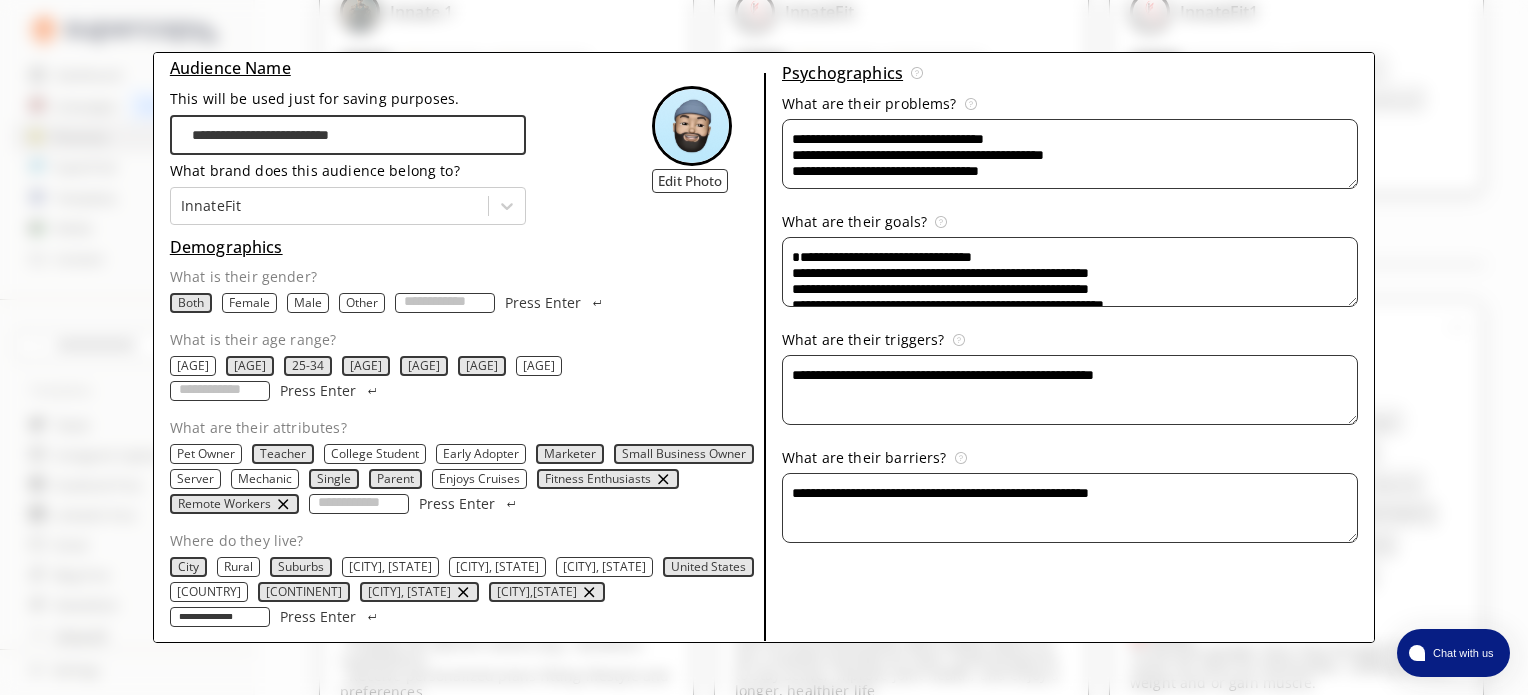 type 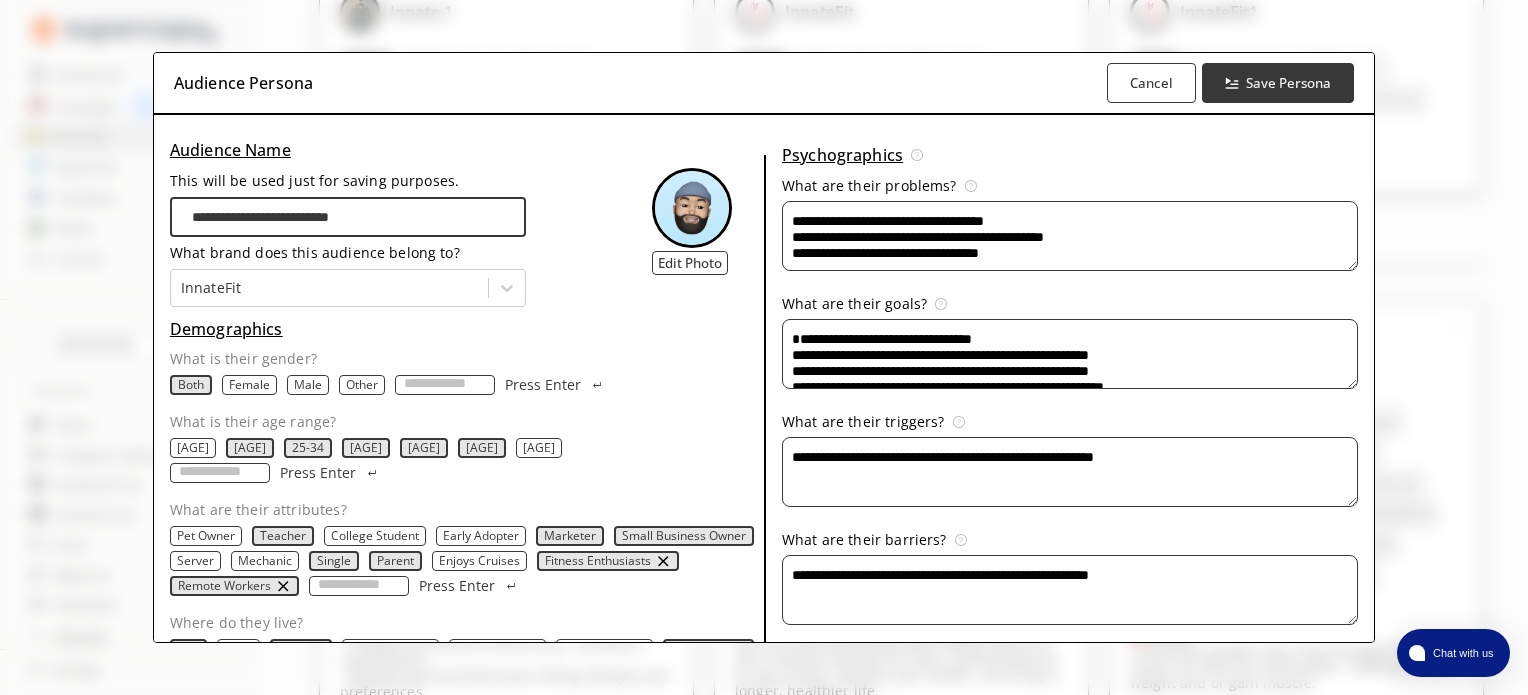 scroll, scrollTop: 0, scrollLeft: 0, axis: both 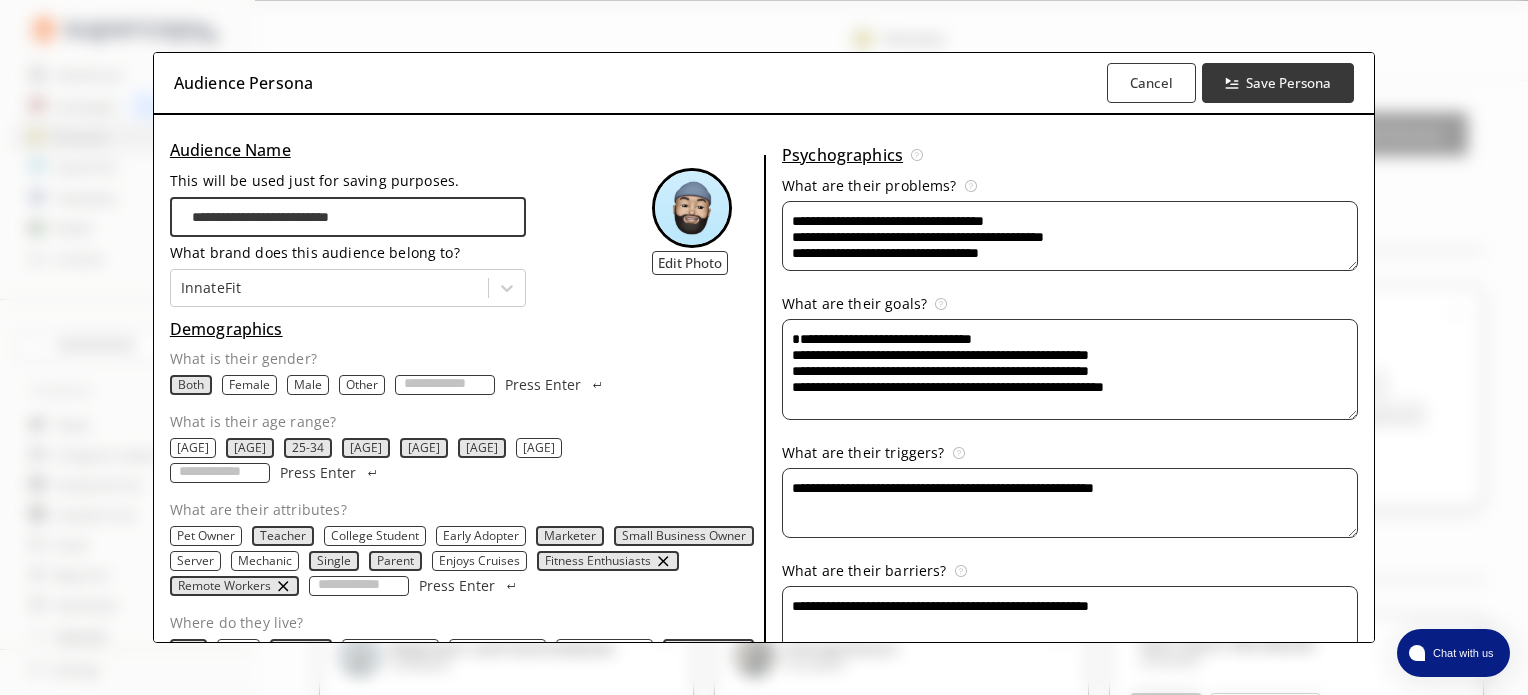 drag, startPoint x: 1350, startPoint y: 385, endPoint x: 1348, endPoint y: 409, distance: 24.083189 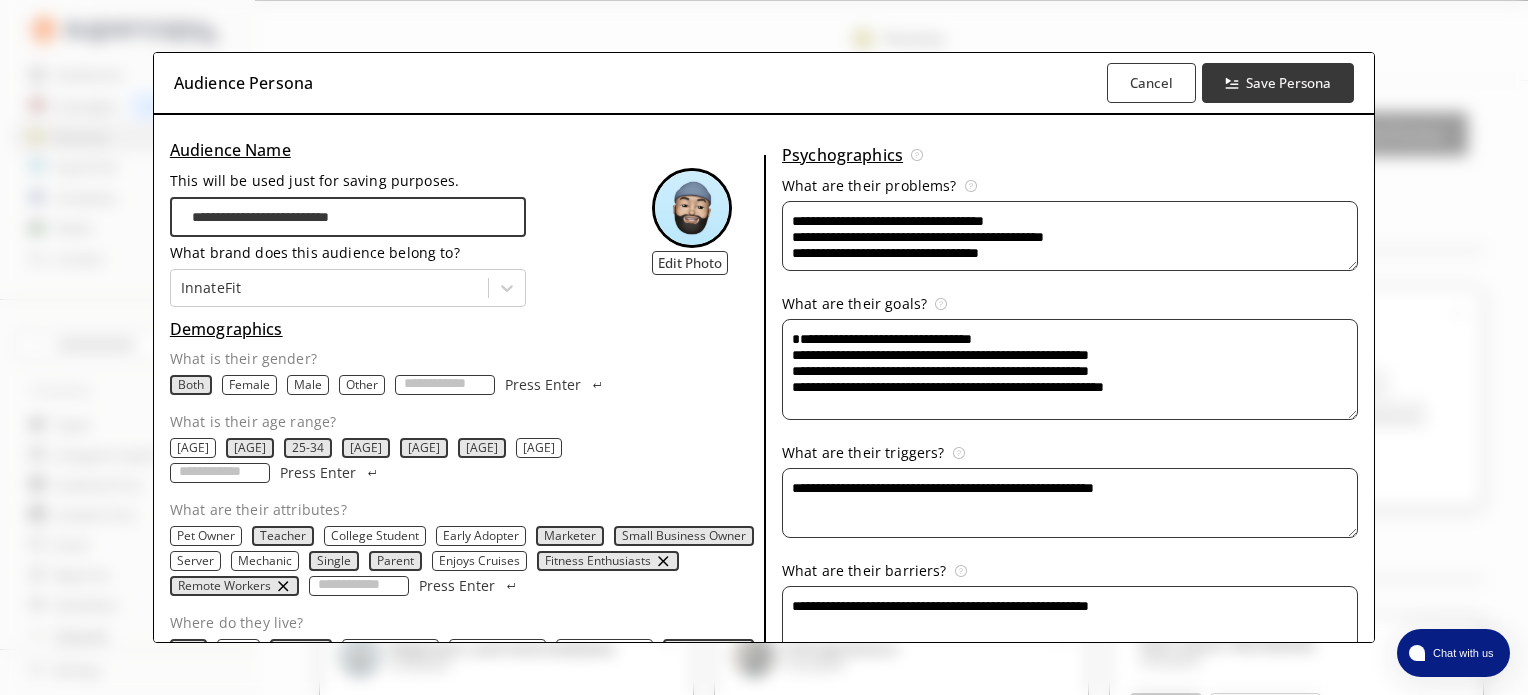 click on "**********" at bounding box center (1070, 236) 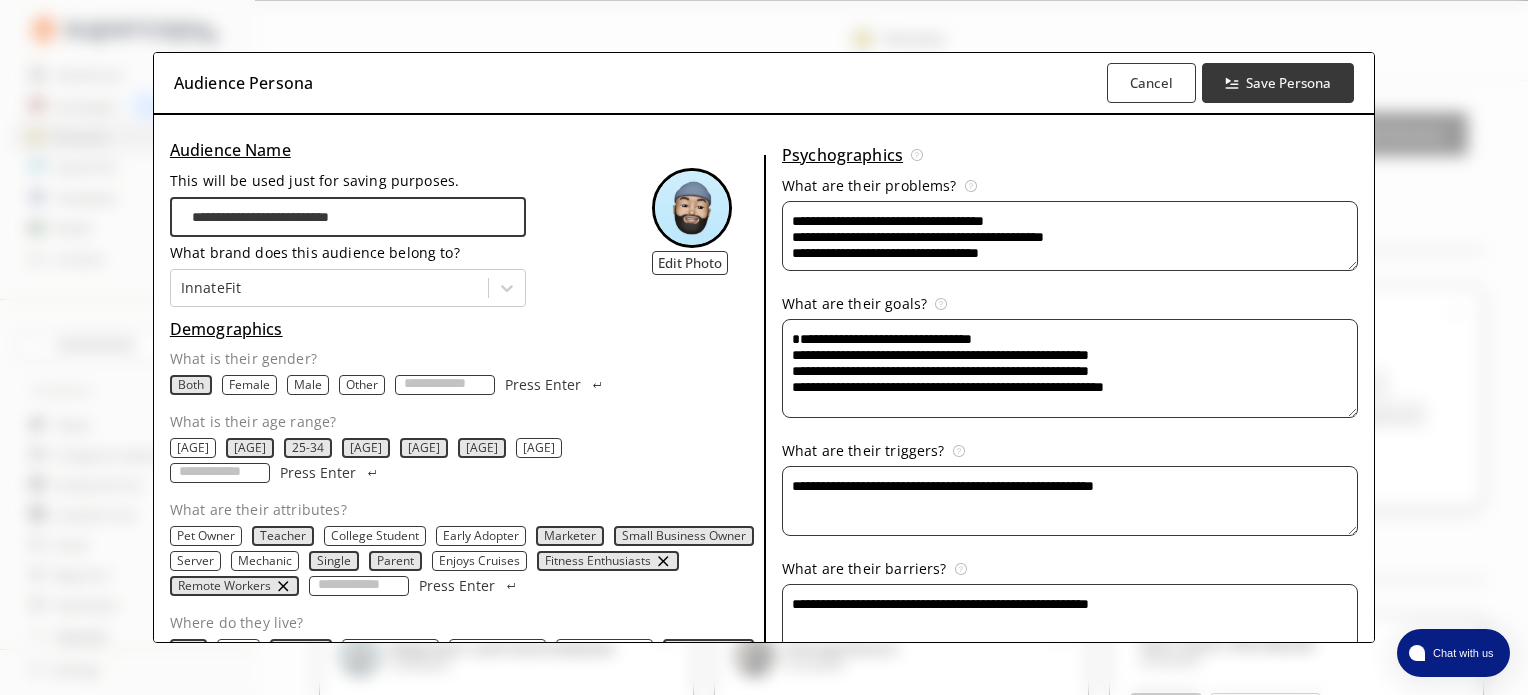 click on "**********" at bounding box center [1070, 236] 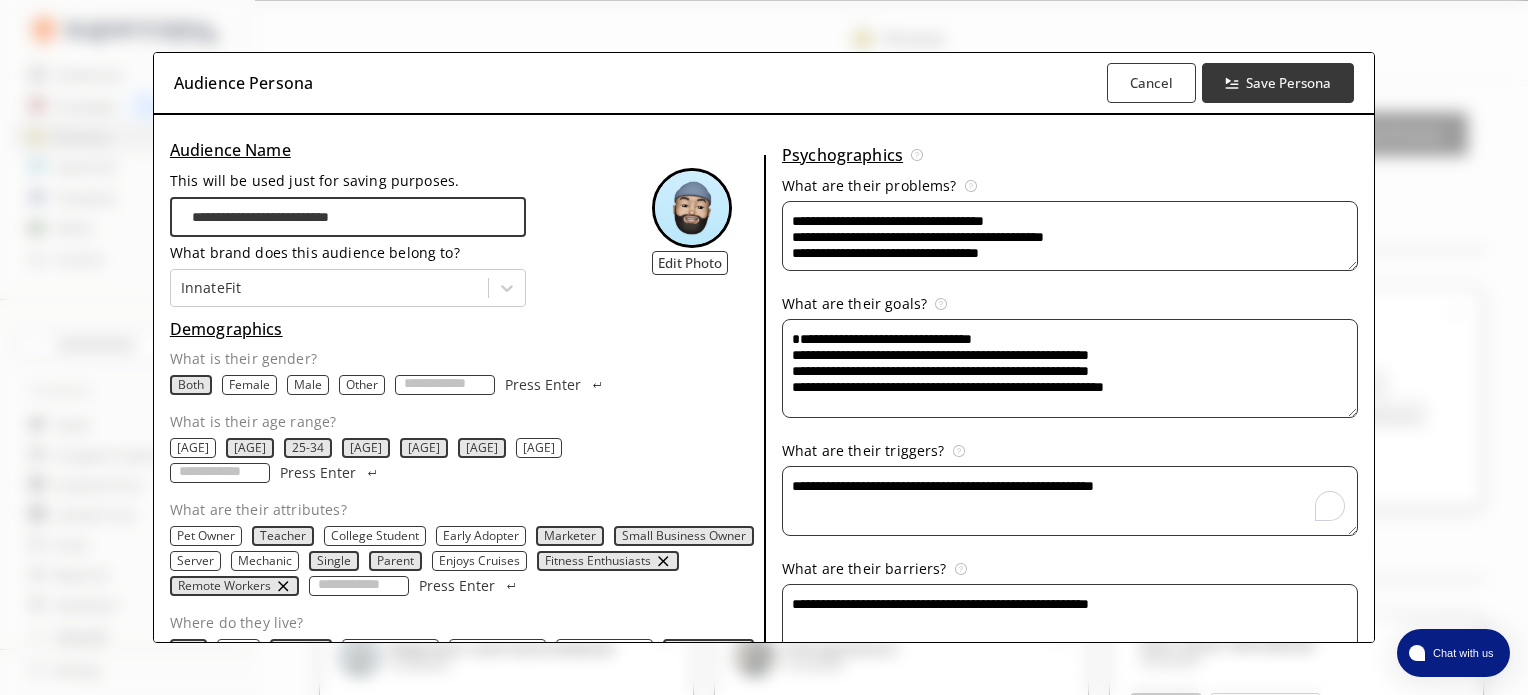 click on "**********" at bounding box center [1070, 501] 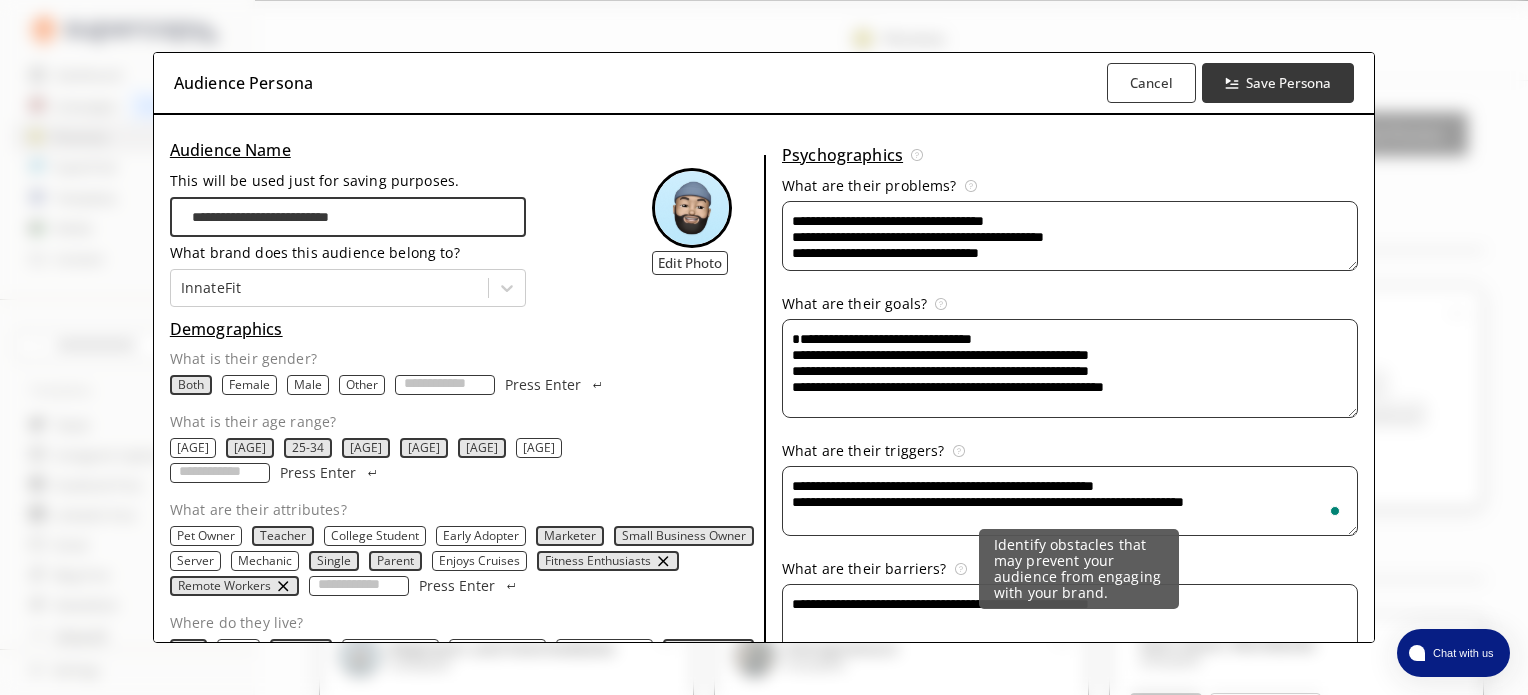 type on "**********" 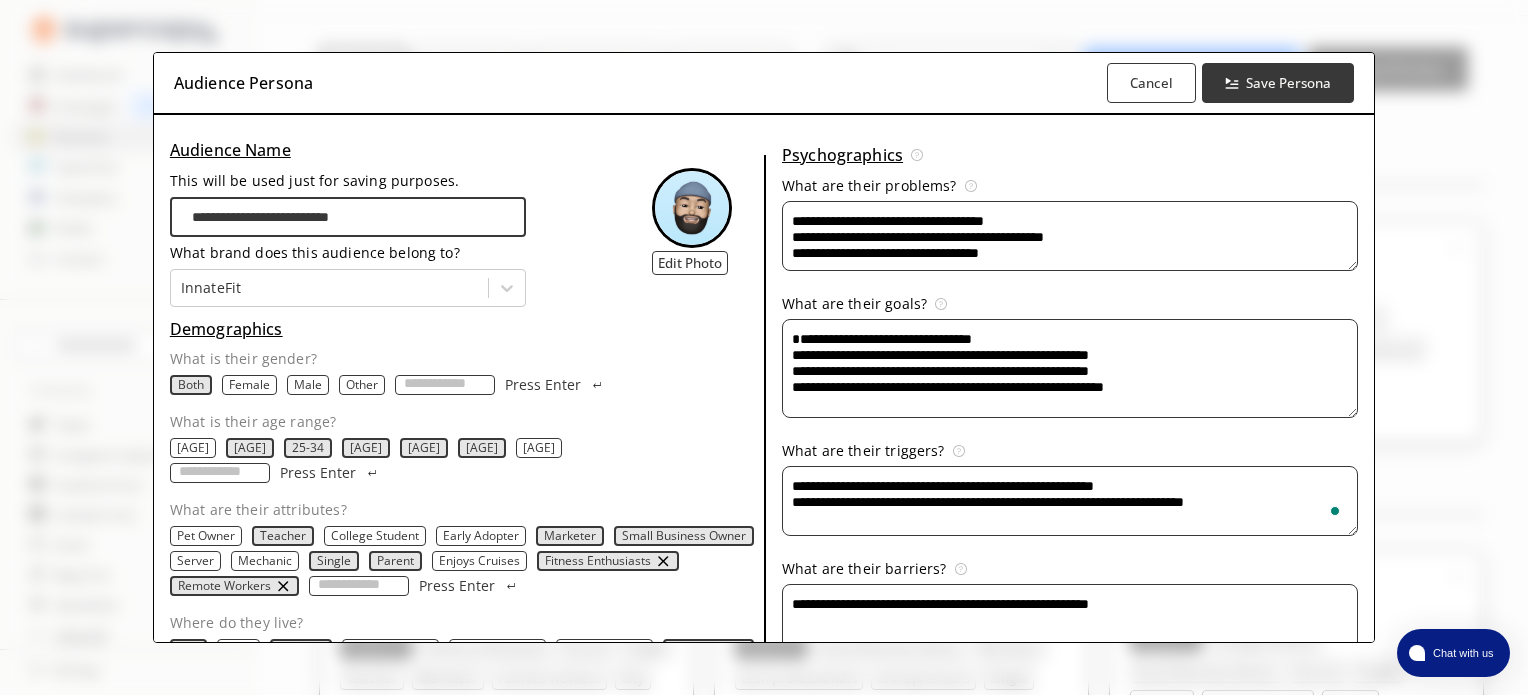 scroll, scrollTop: 0, scrollLeft: 0, axis: both 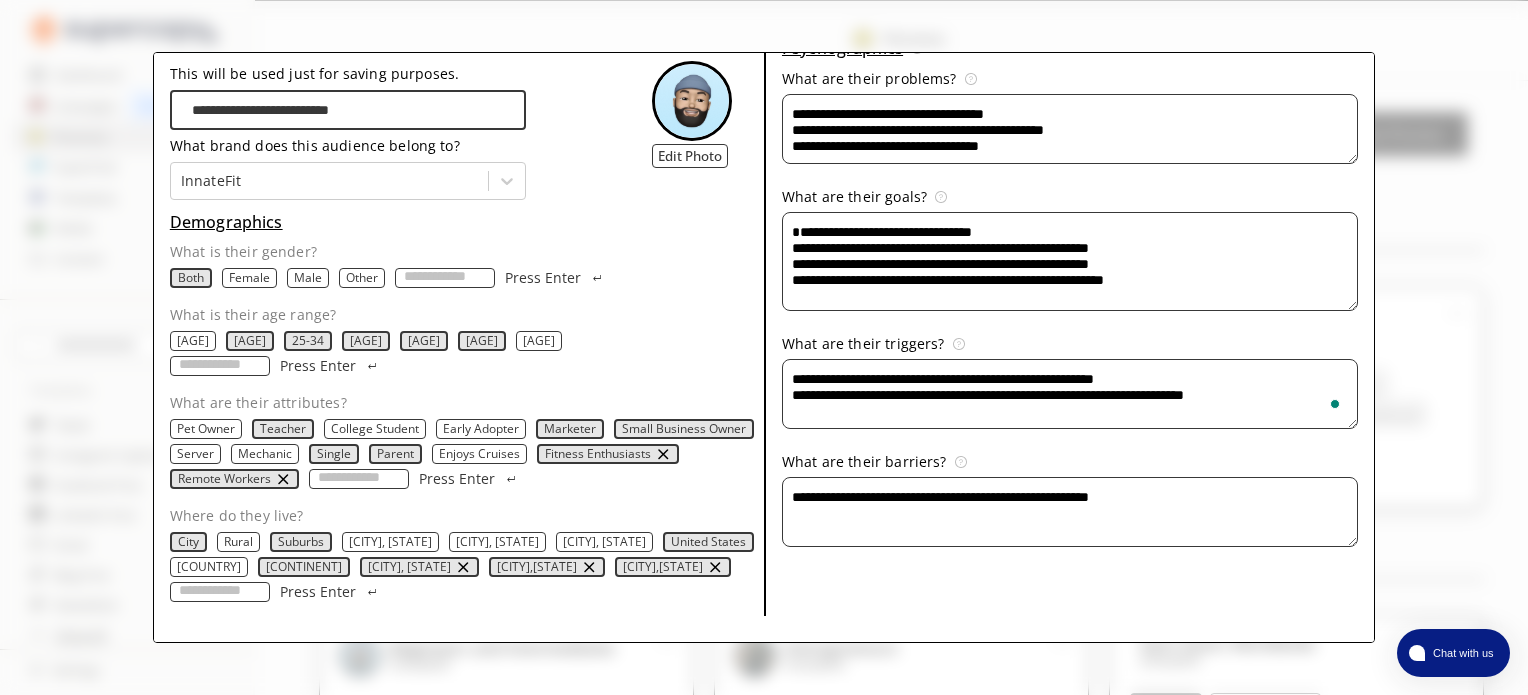 click on "**********" at bounding box center (1070, 129) 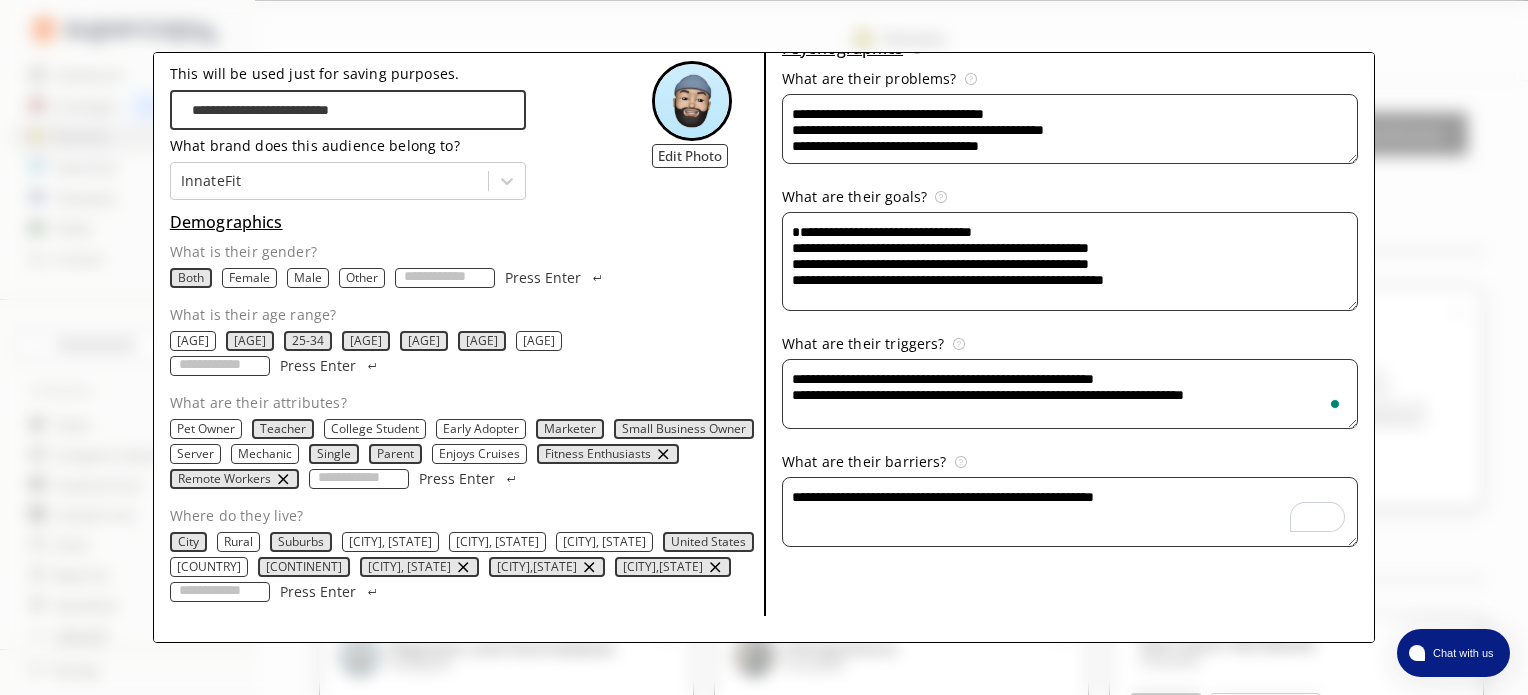 paste on "**********" 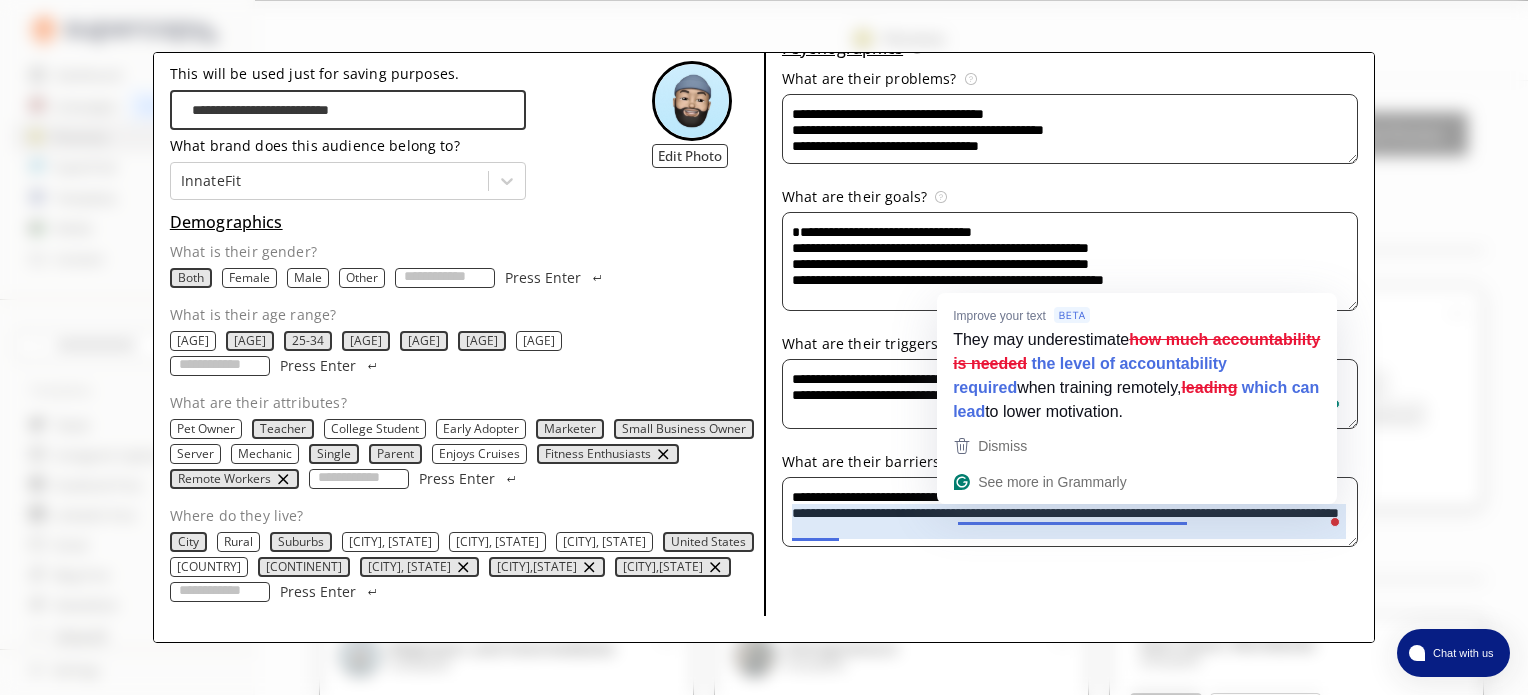 click on "**********" at bounding box center (1070, 394) 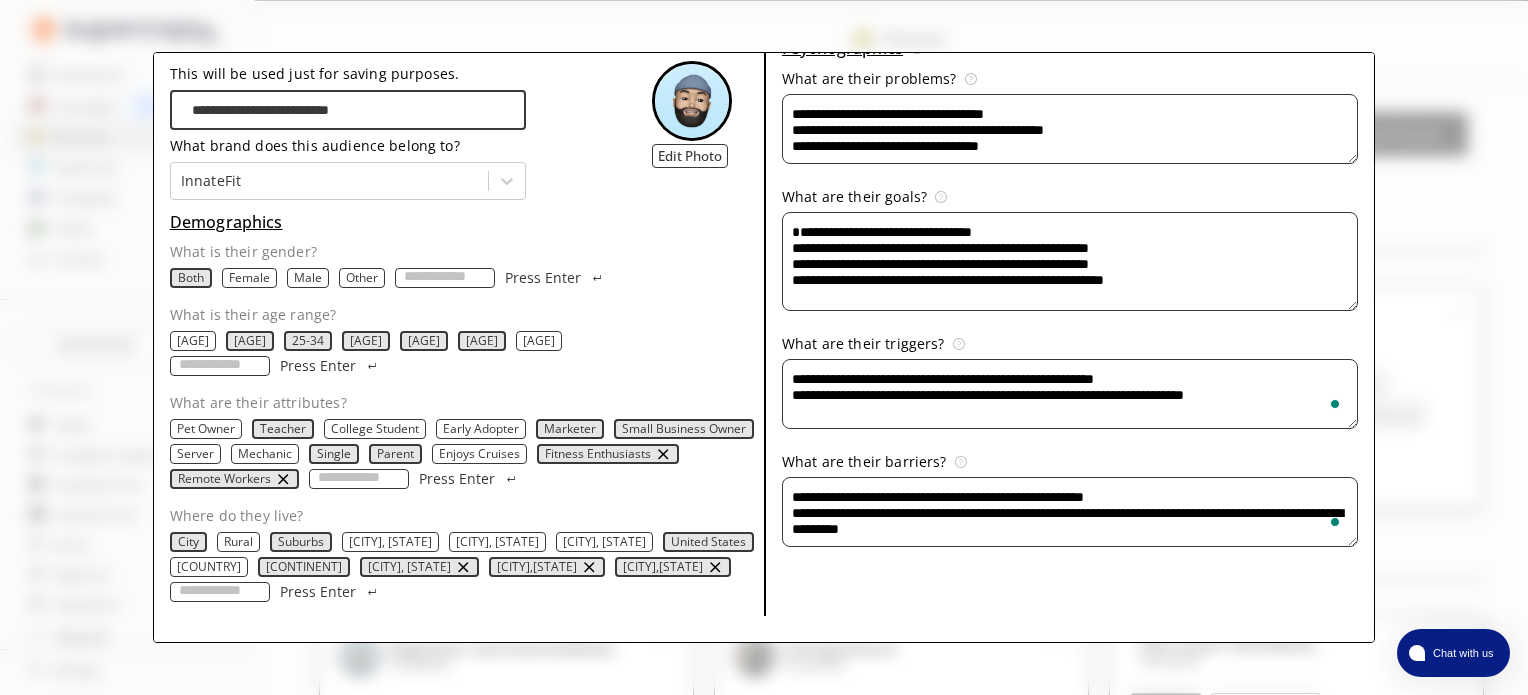 click on "**********" at bounding box center (1070, 394) 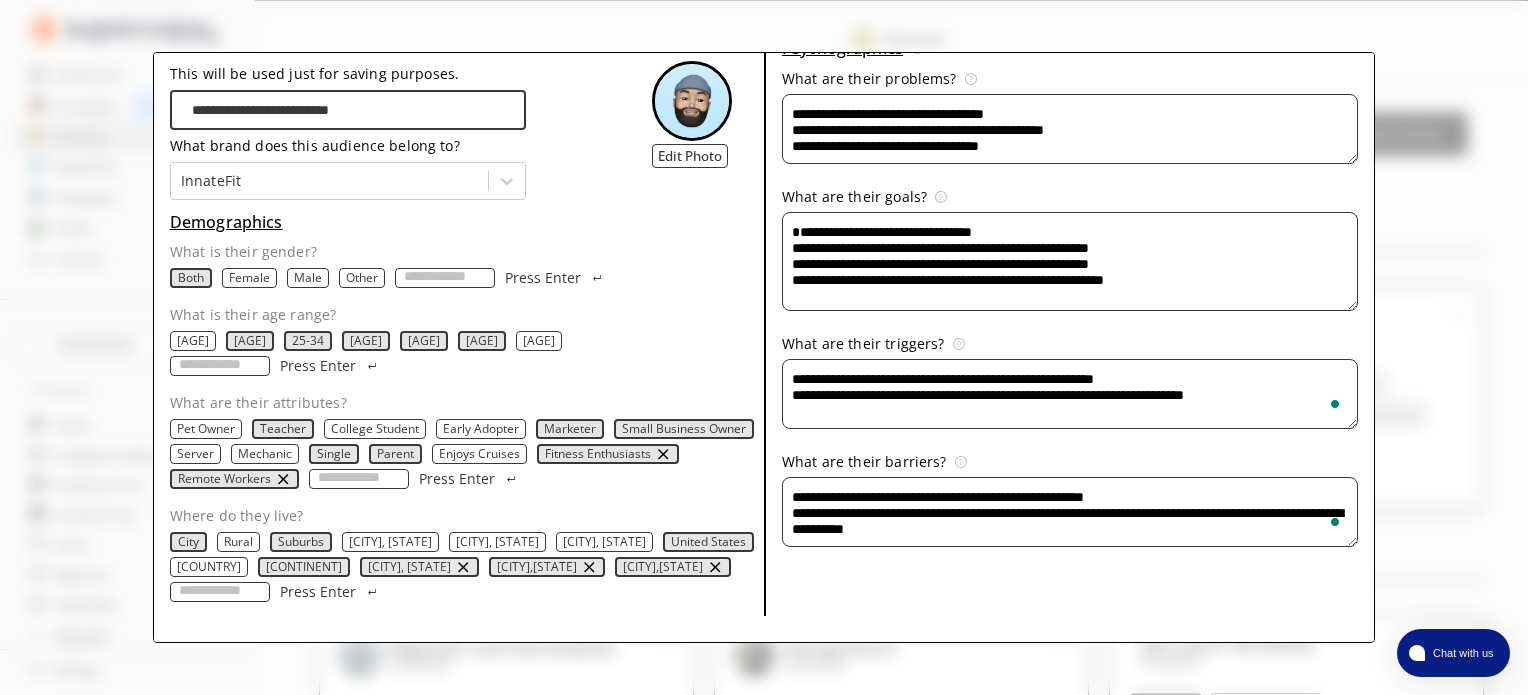 scroll, scrollTop: 8, scrollLeft: 0, axis: vertical 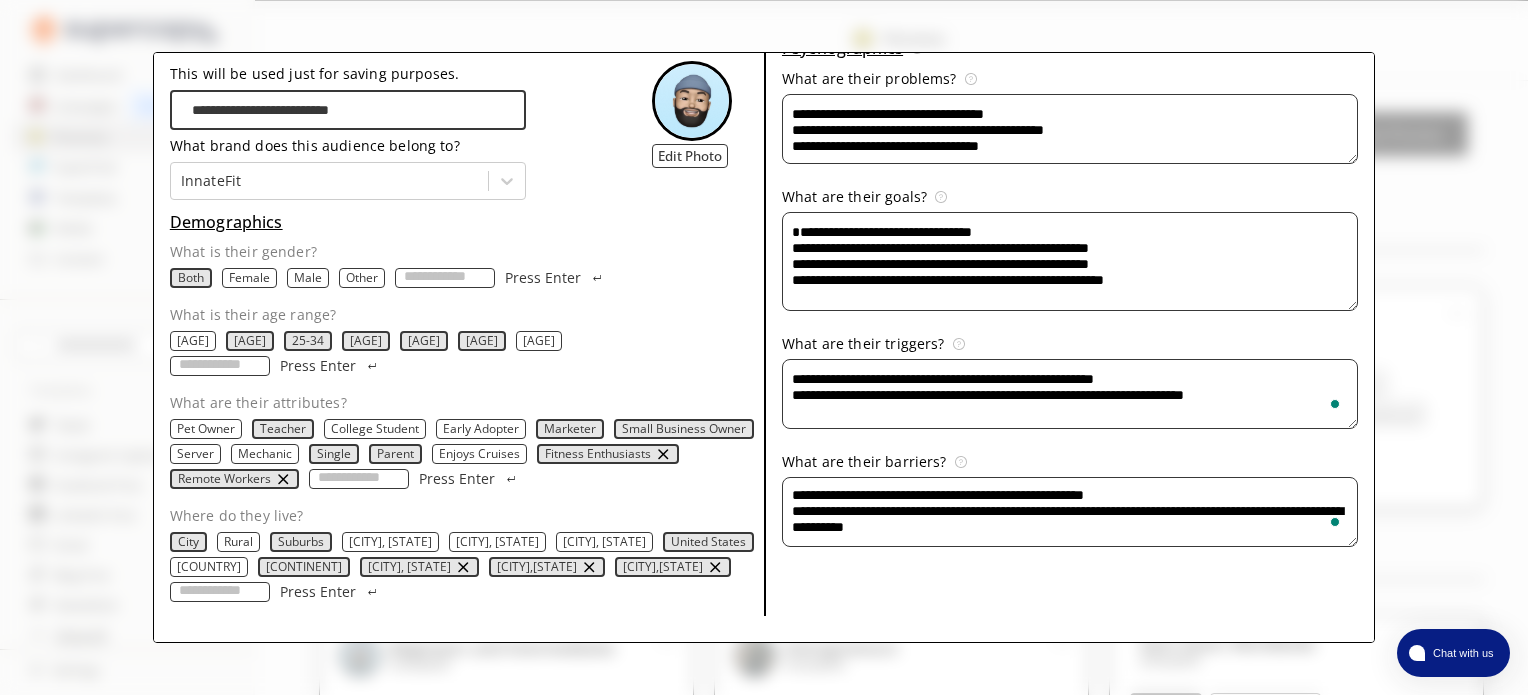 paste on "**********" 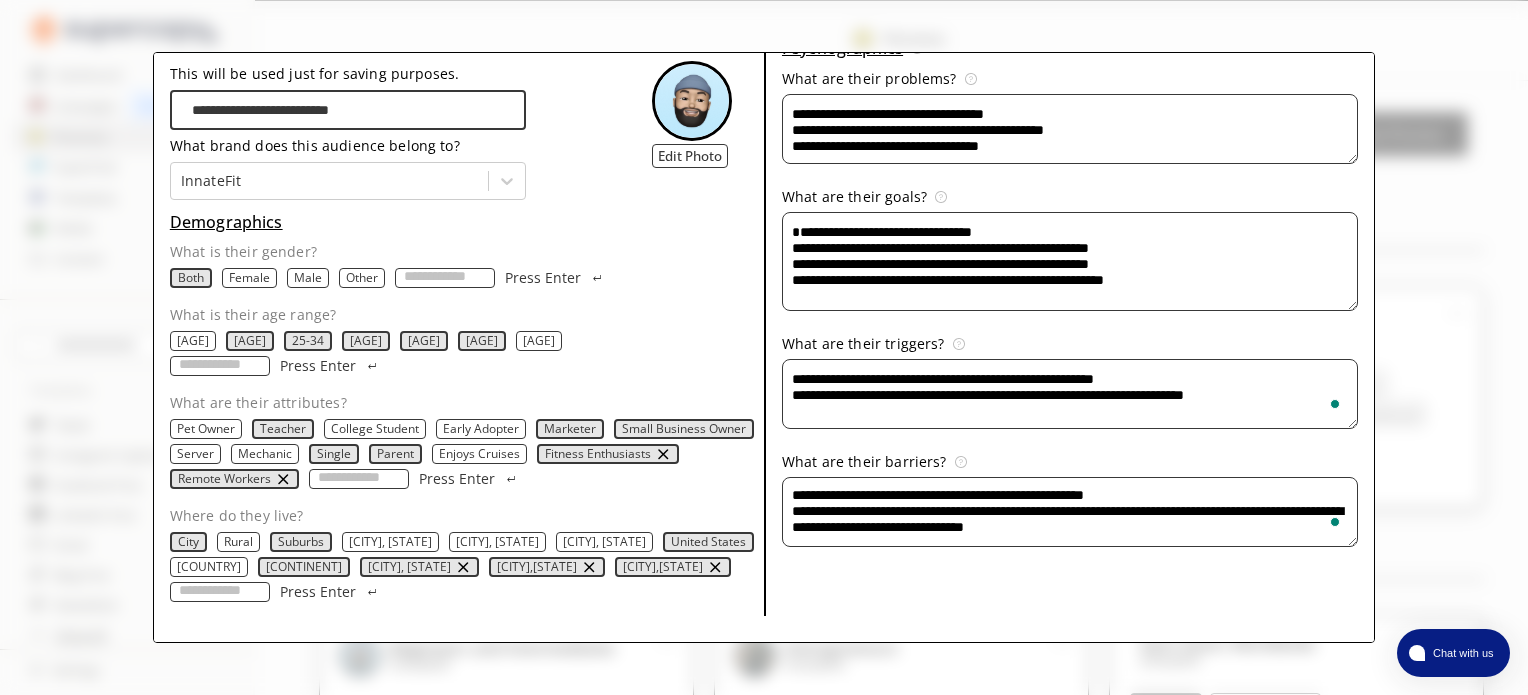 scroll, scrollTop: 1, scrollLeft: 0, axis: vertical 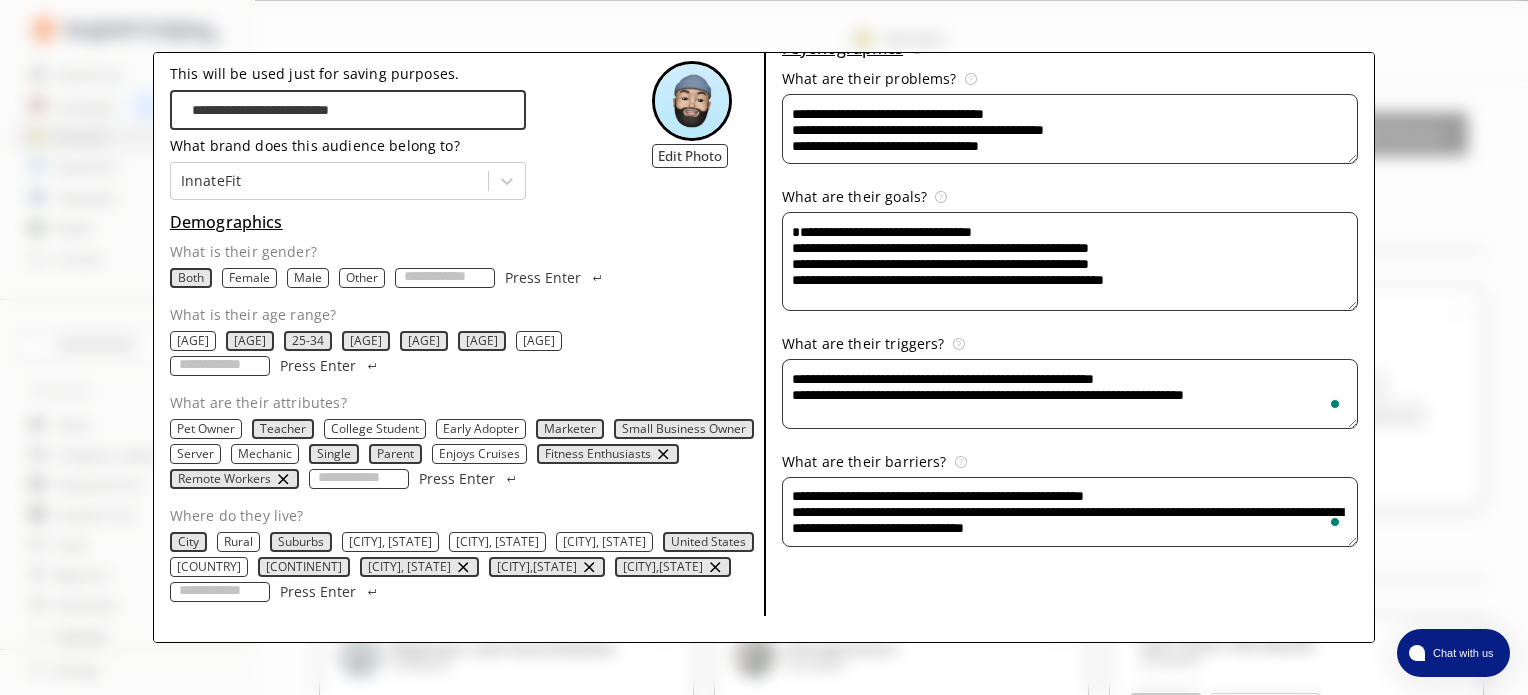 click on "**********" at bounding box center [1070, 394] 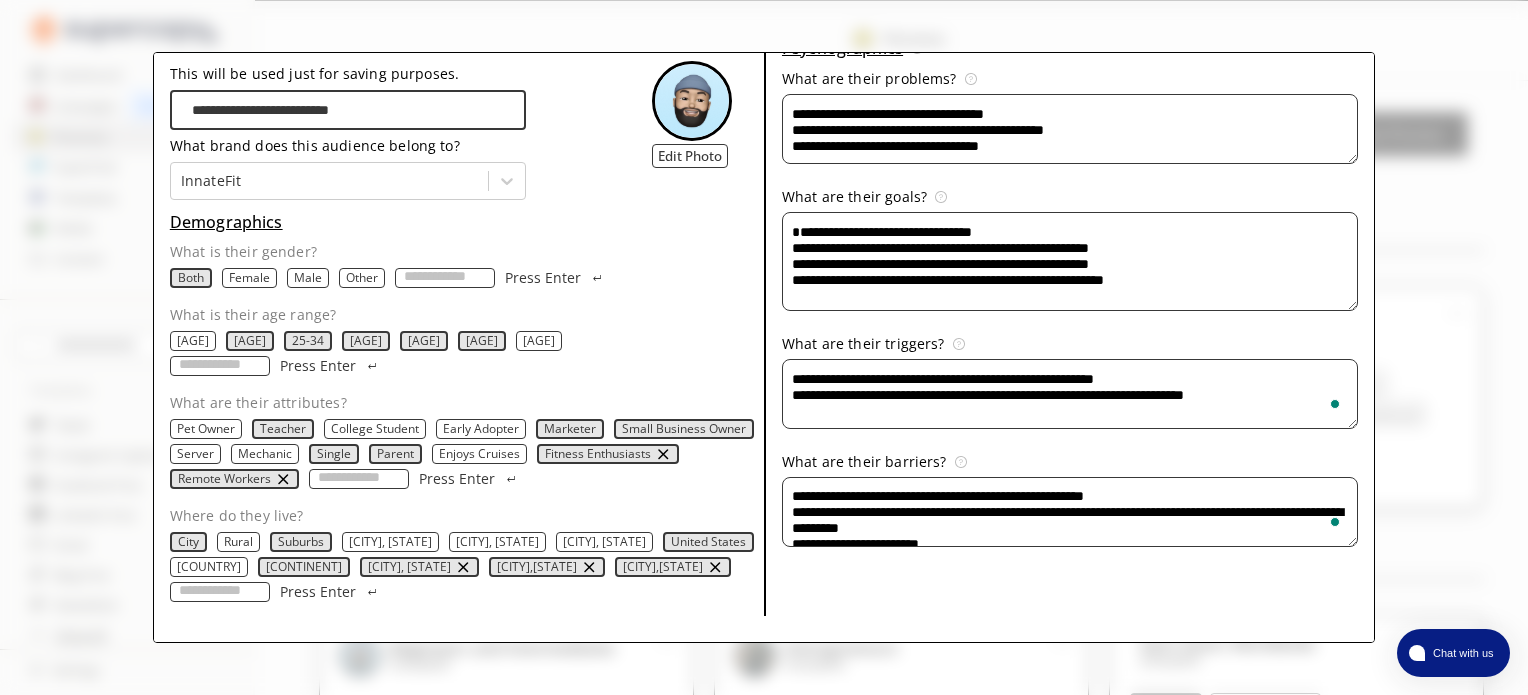 scroll, scrollTop: 8, scrollLeft: 0, axis: vertical 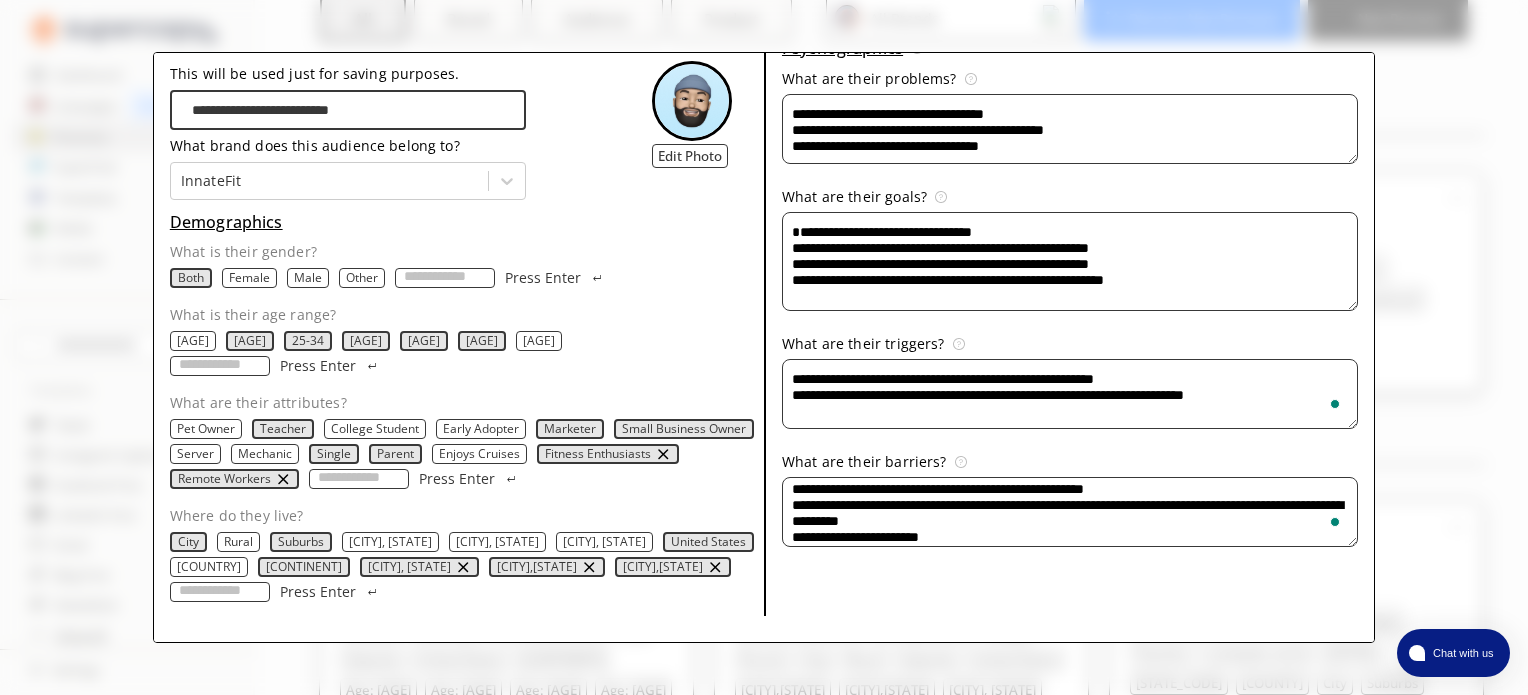 type on "**********" 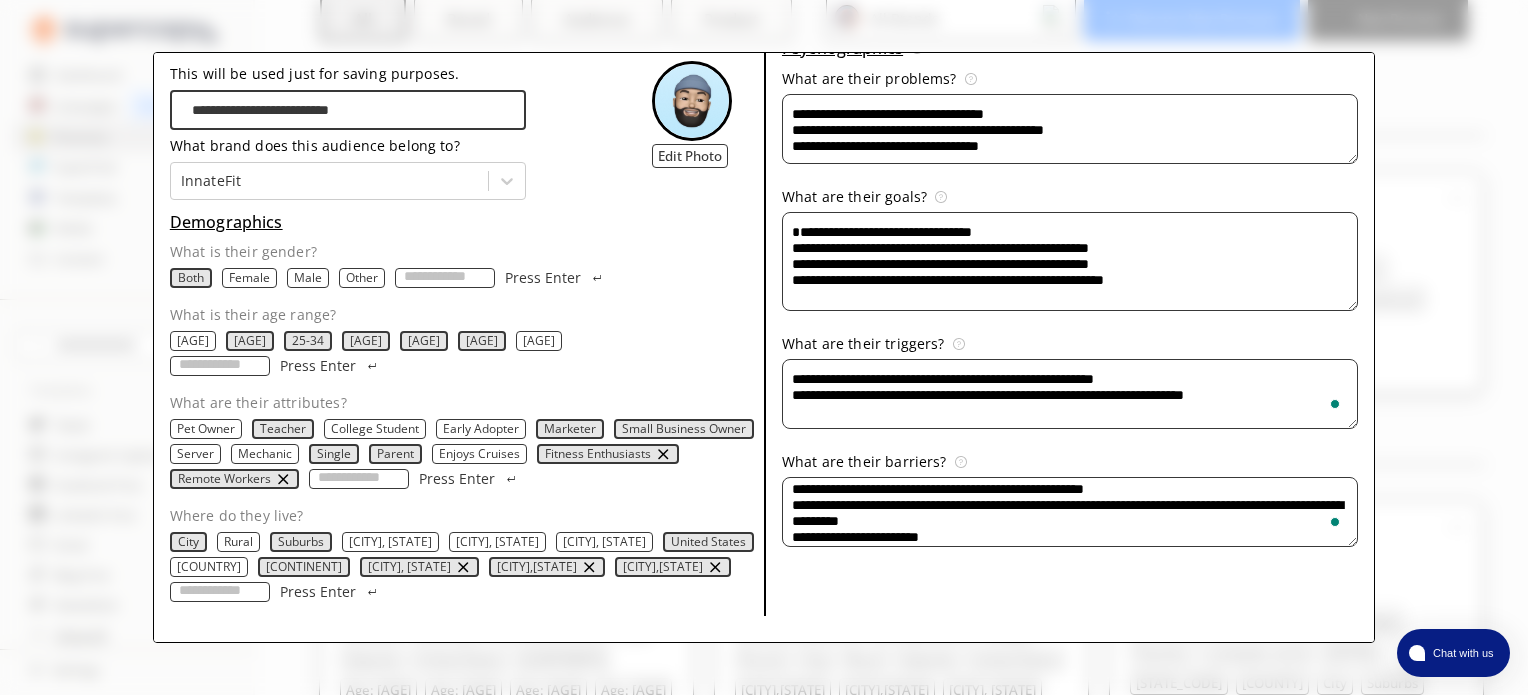 click on "**********" at bounding box center [1070, 394] 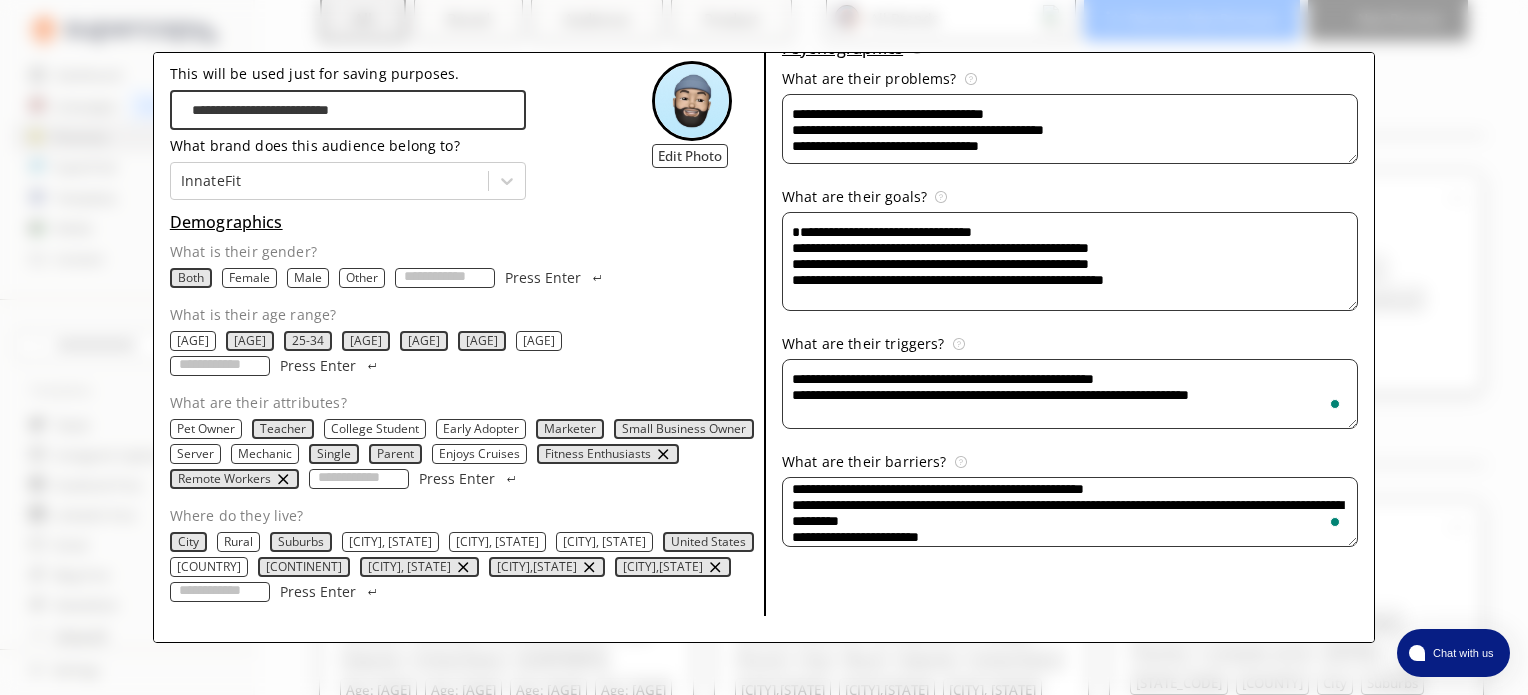 click on "**********" at bounding box center (467, 114) 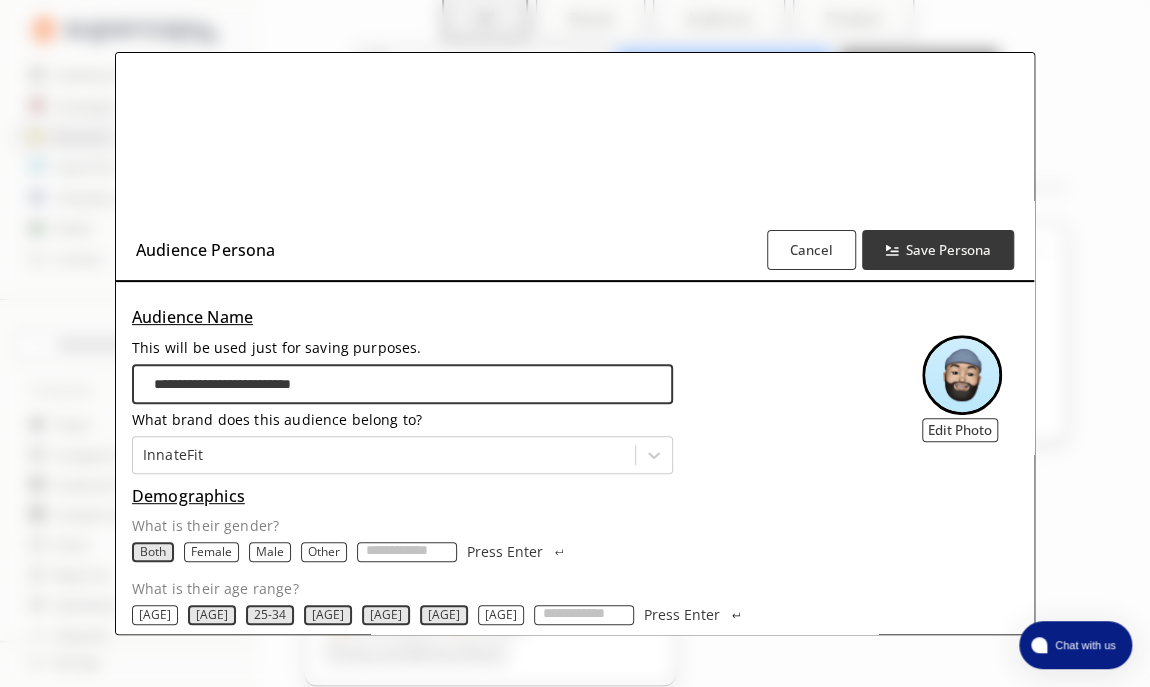 scroll, scrollTop: 1, scrollLeft: 0, axis: vertical 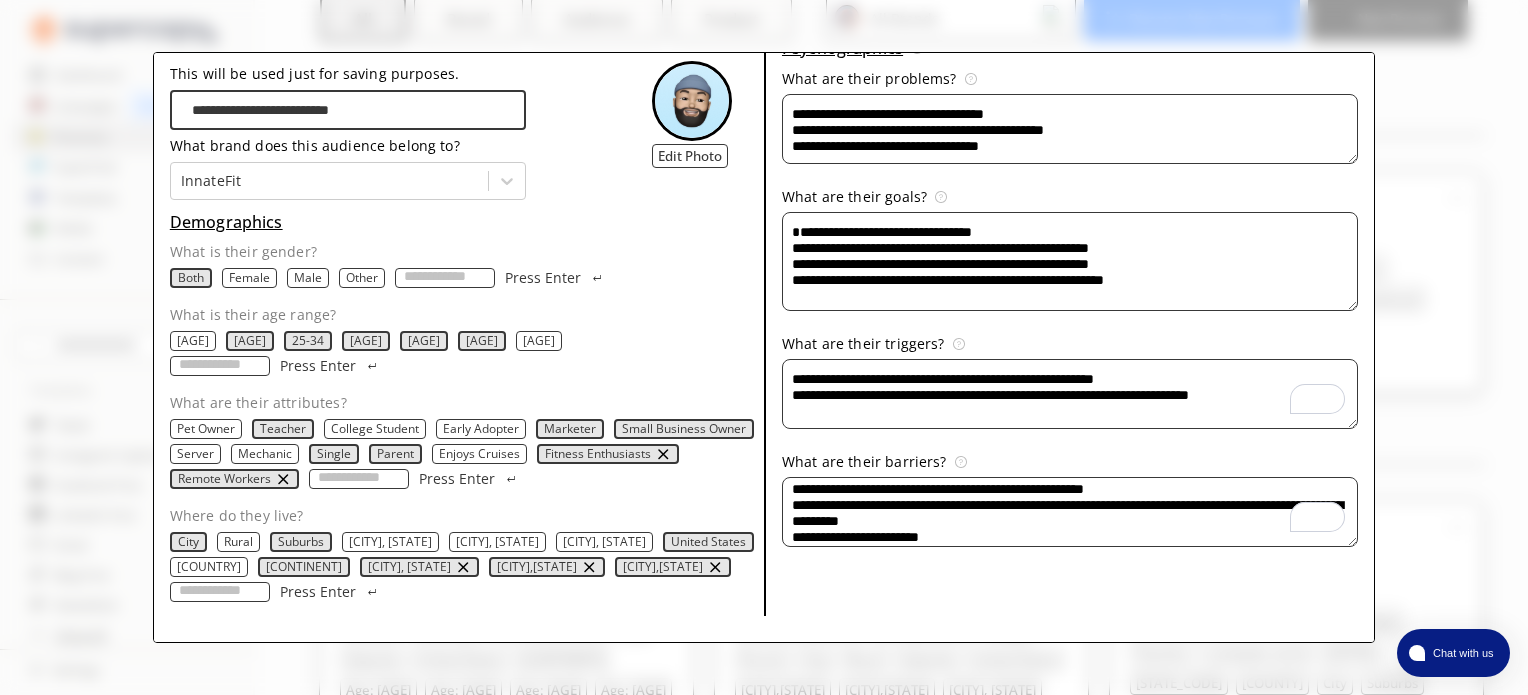 click on "**********" at bounding box center (1070, 394) 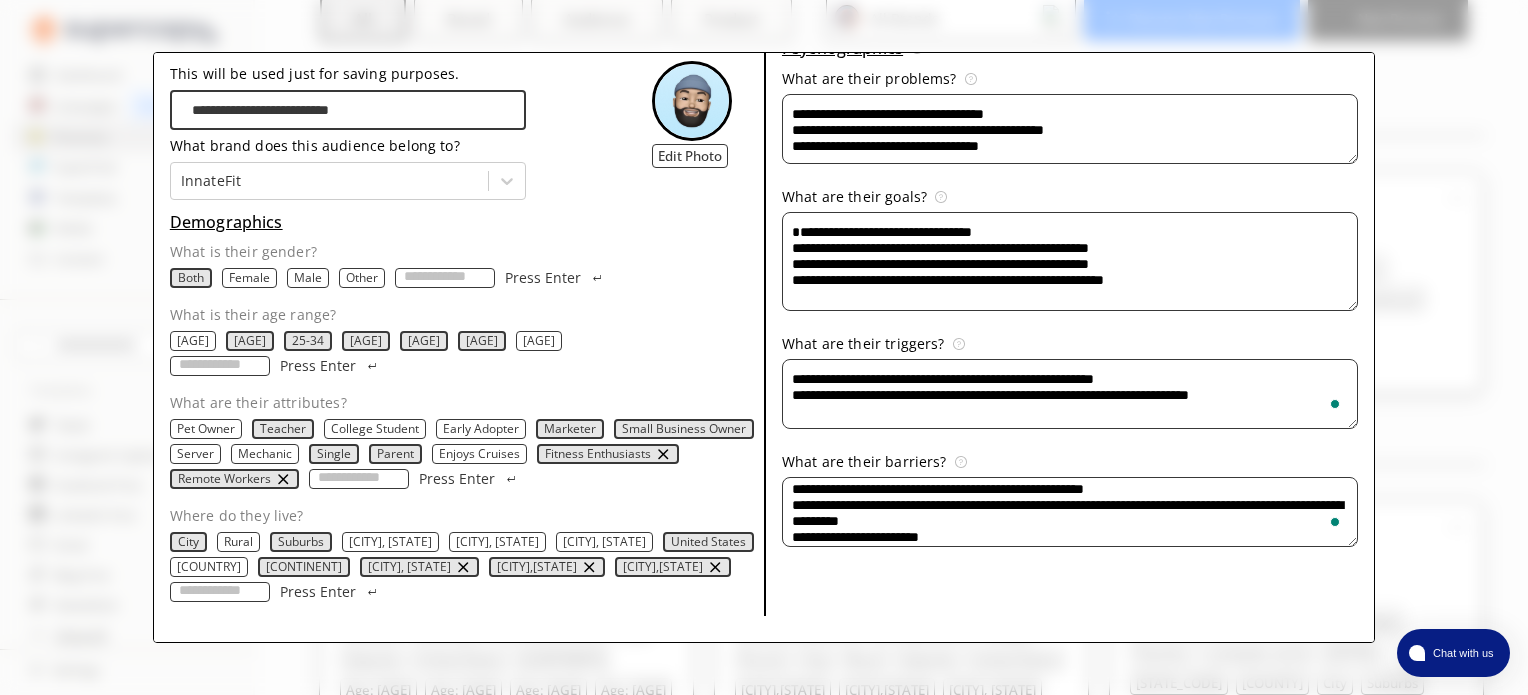 paste on "**********" 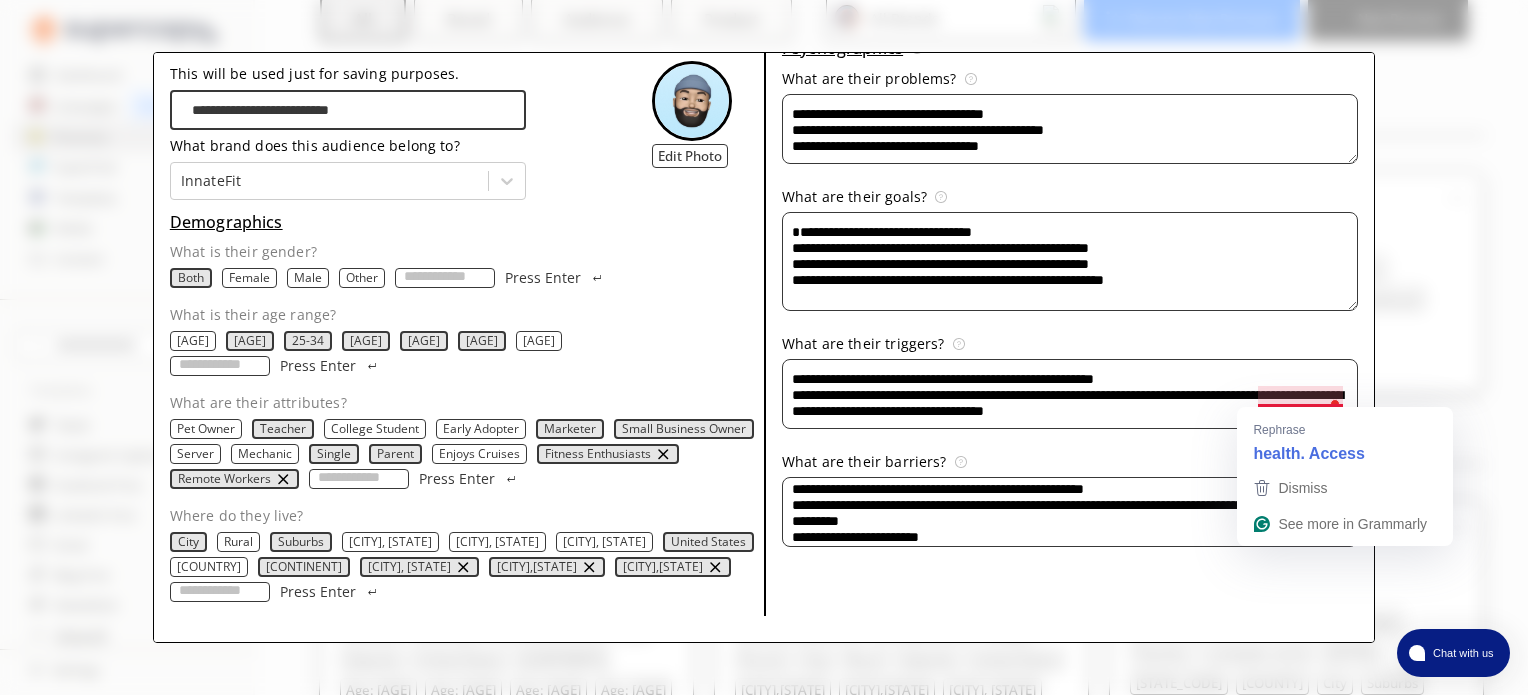 click on "**********" at bounding box center (1070, 394) 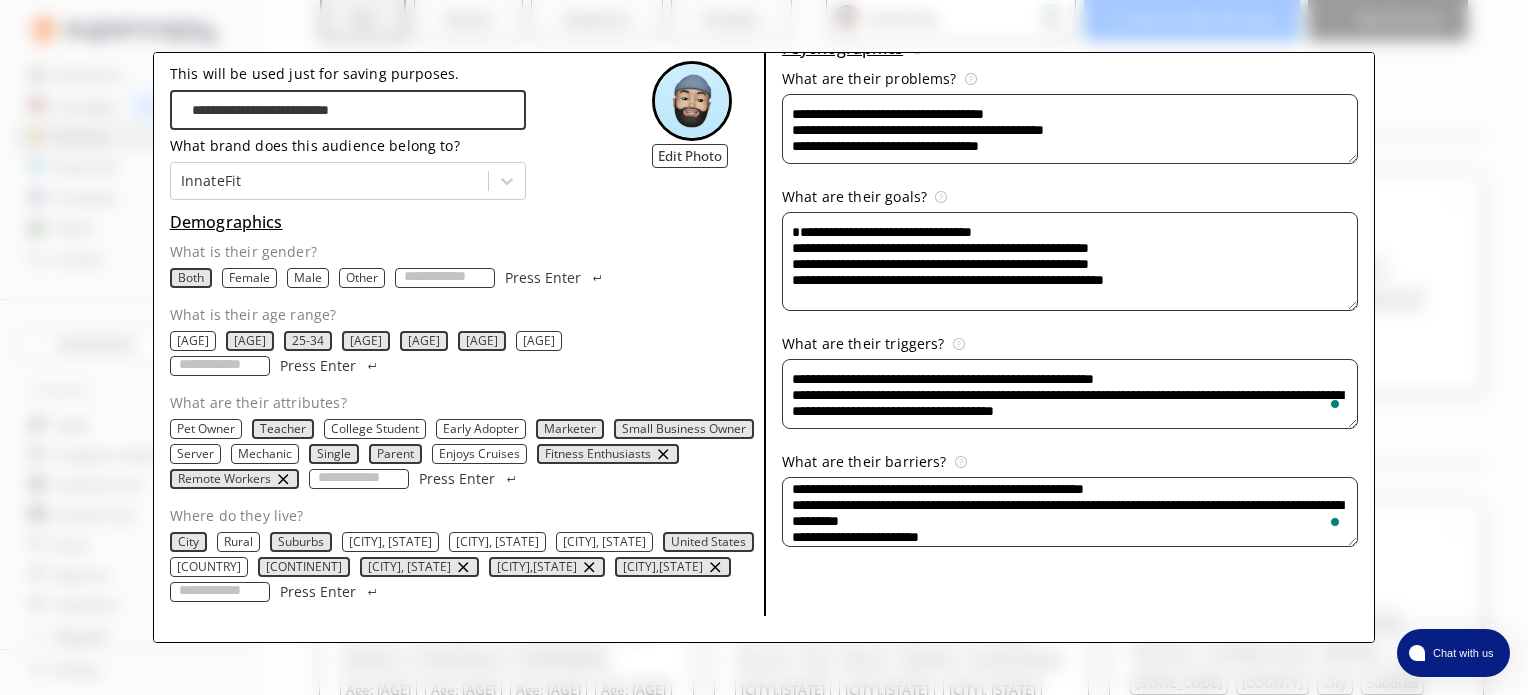 click on "**********" at bounding box center [1070, 394] 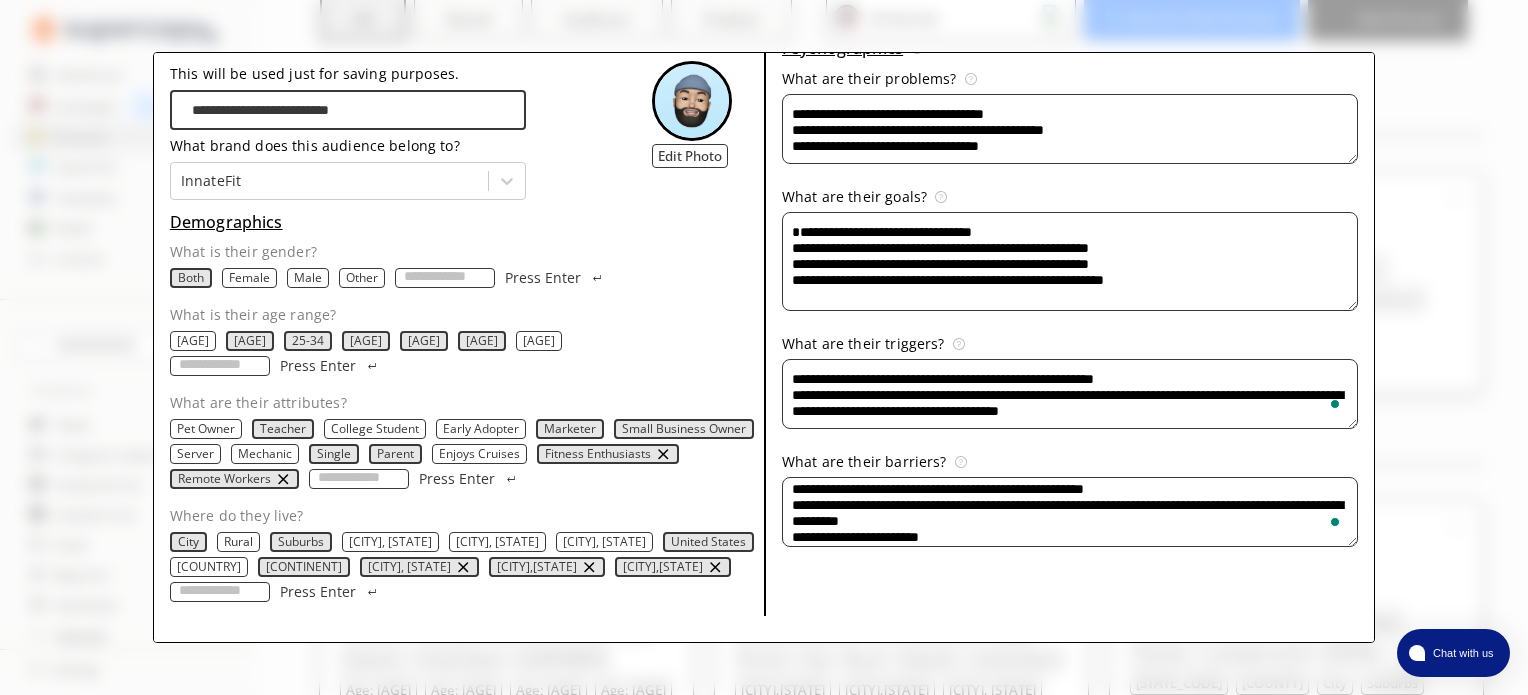 scroll, scrollTop: 8, scrollLeft: 0, axis: vertical 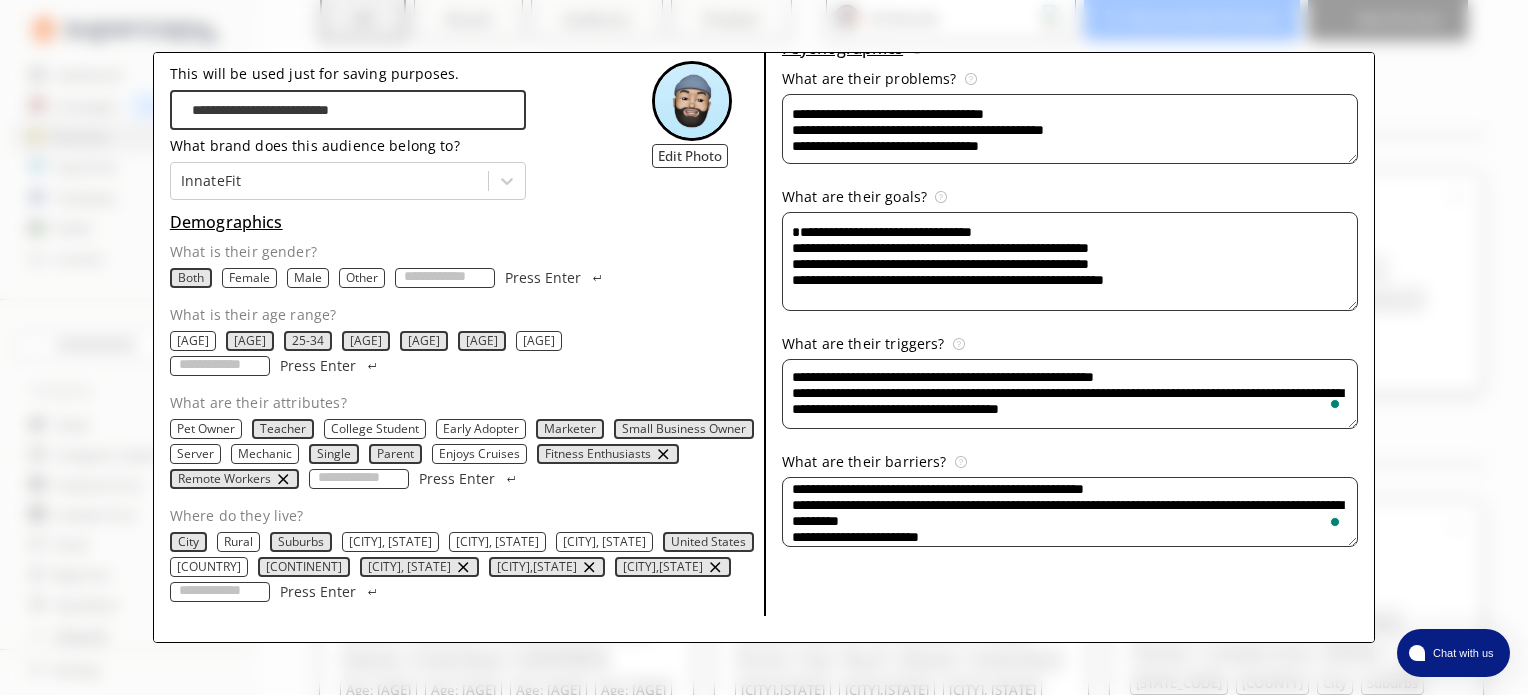 paste on "**********" 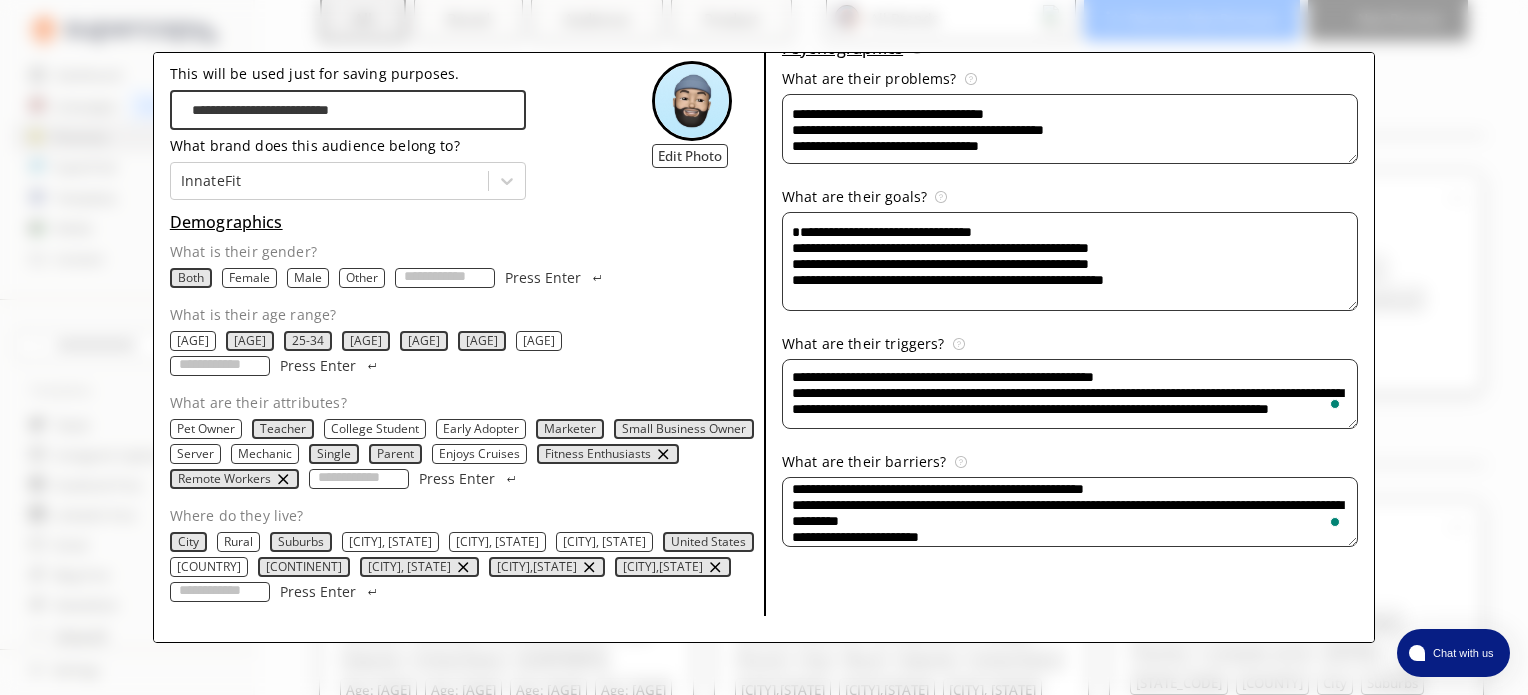 click on "**********" at bounding box center (1070, 394) 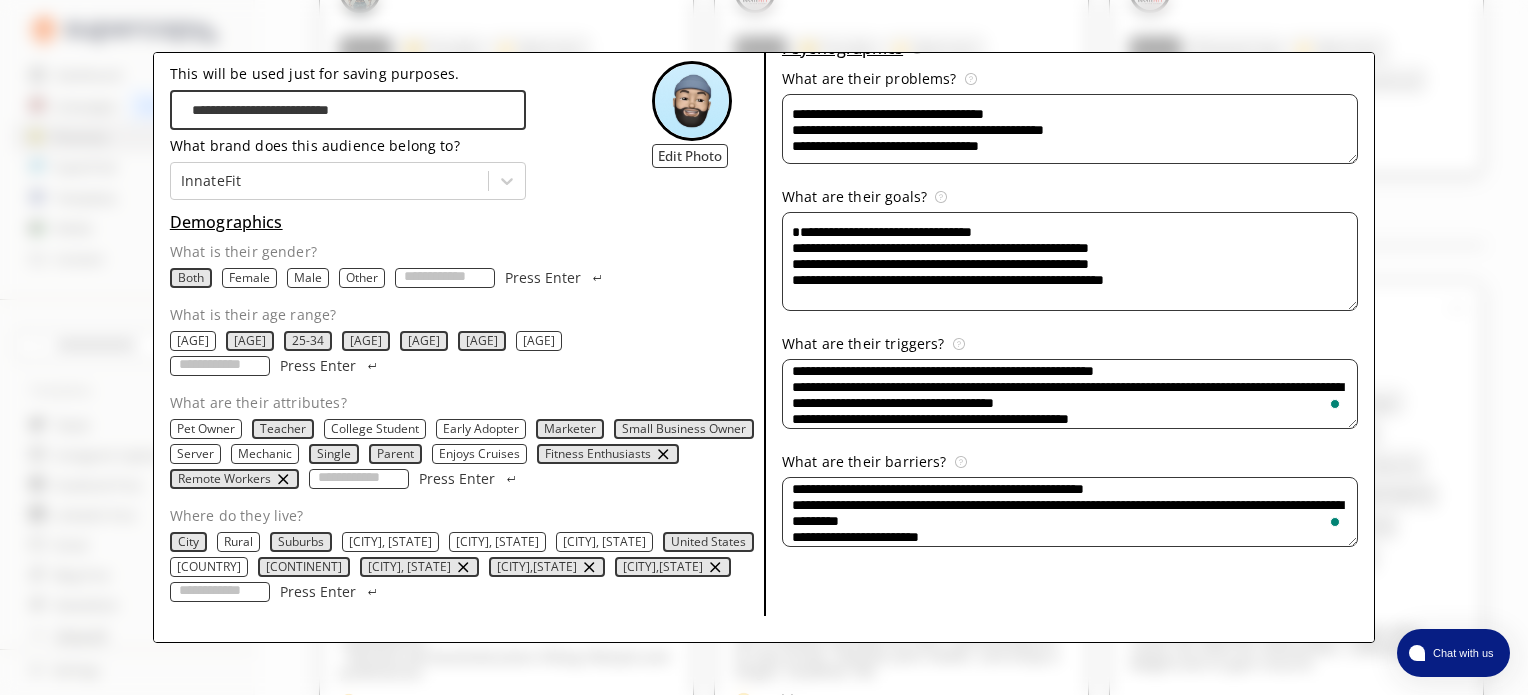 scroll, scrollTop: 344, scrollLeft: 0, axis: vertical 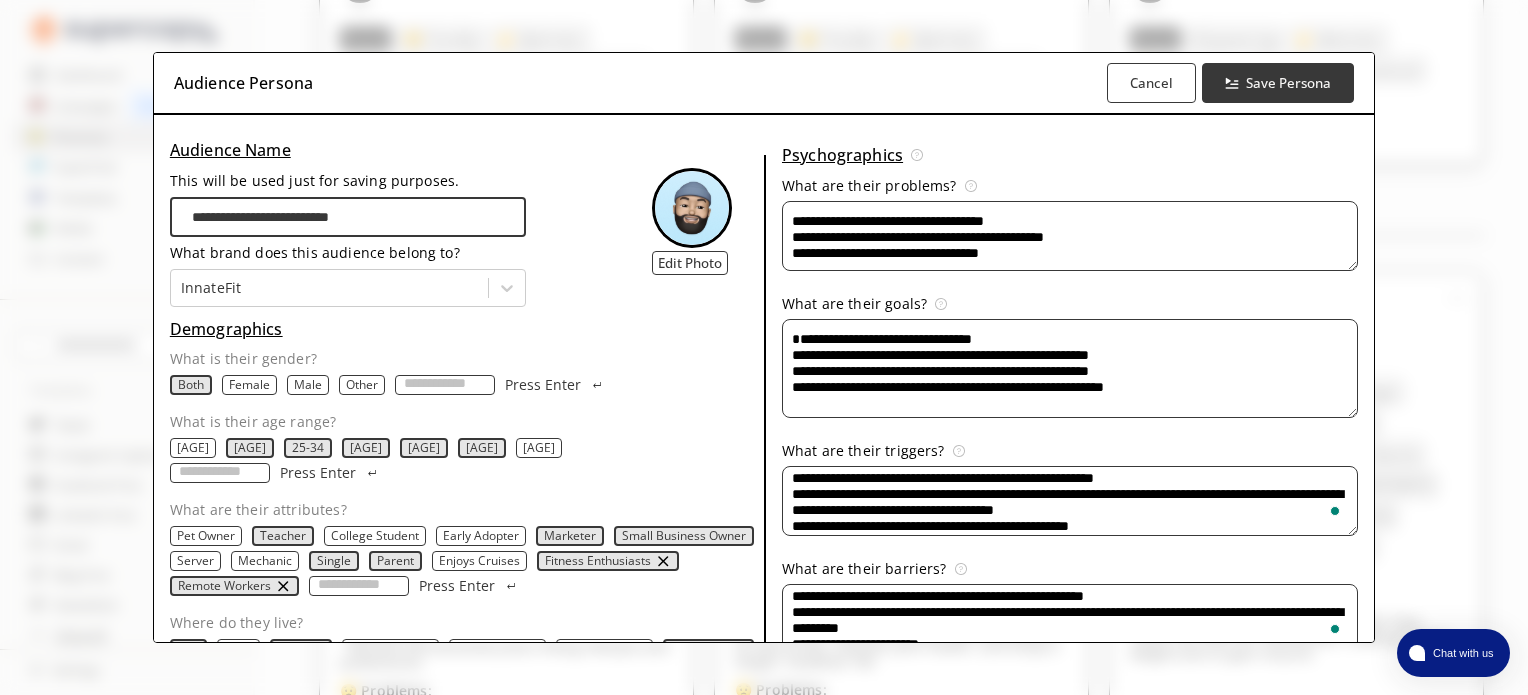 type on "**********" 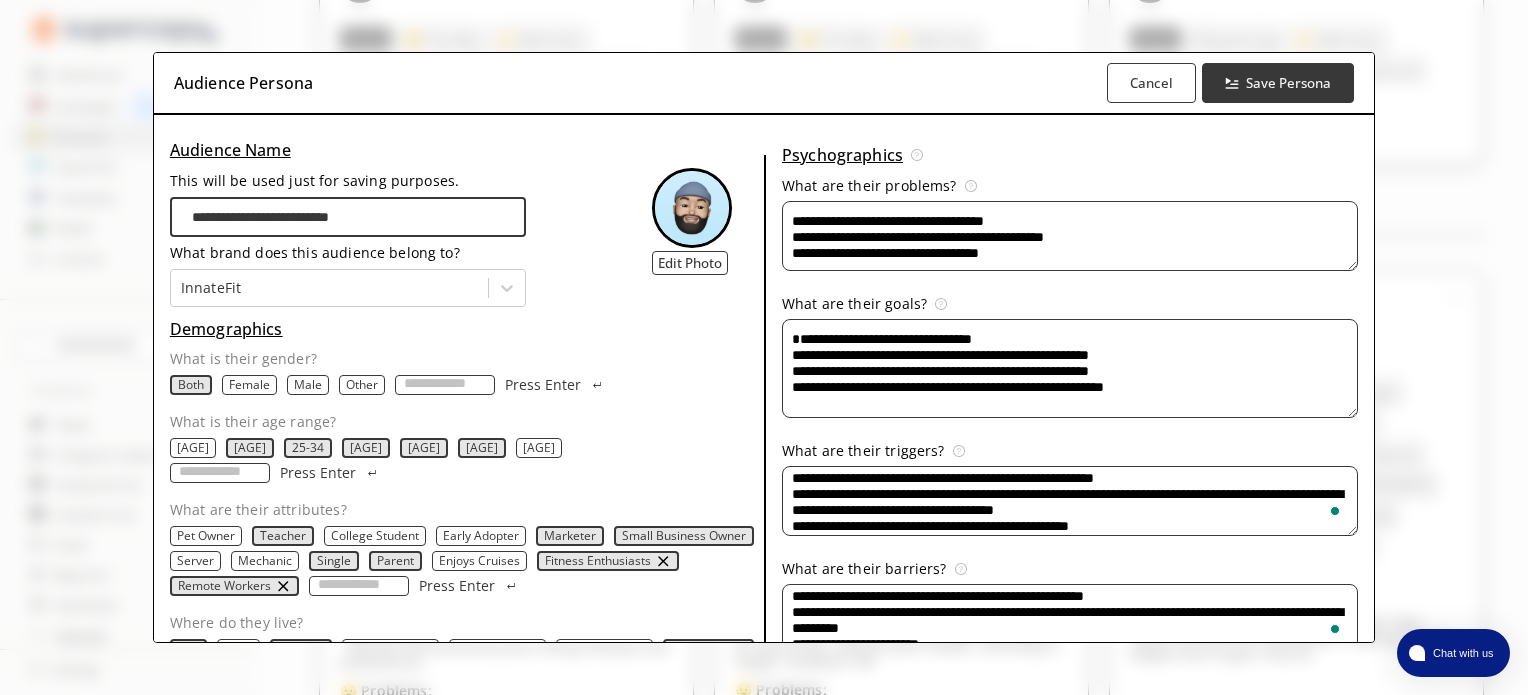 click on "**********" at bounding box center [1070, 236] 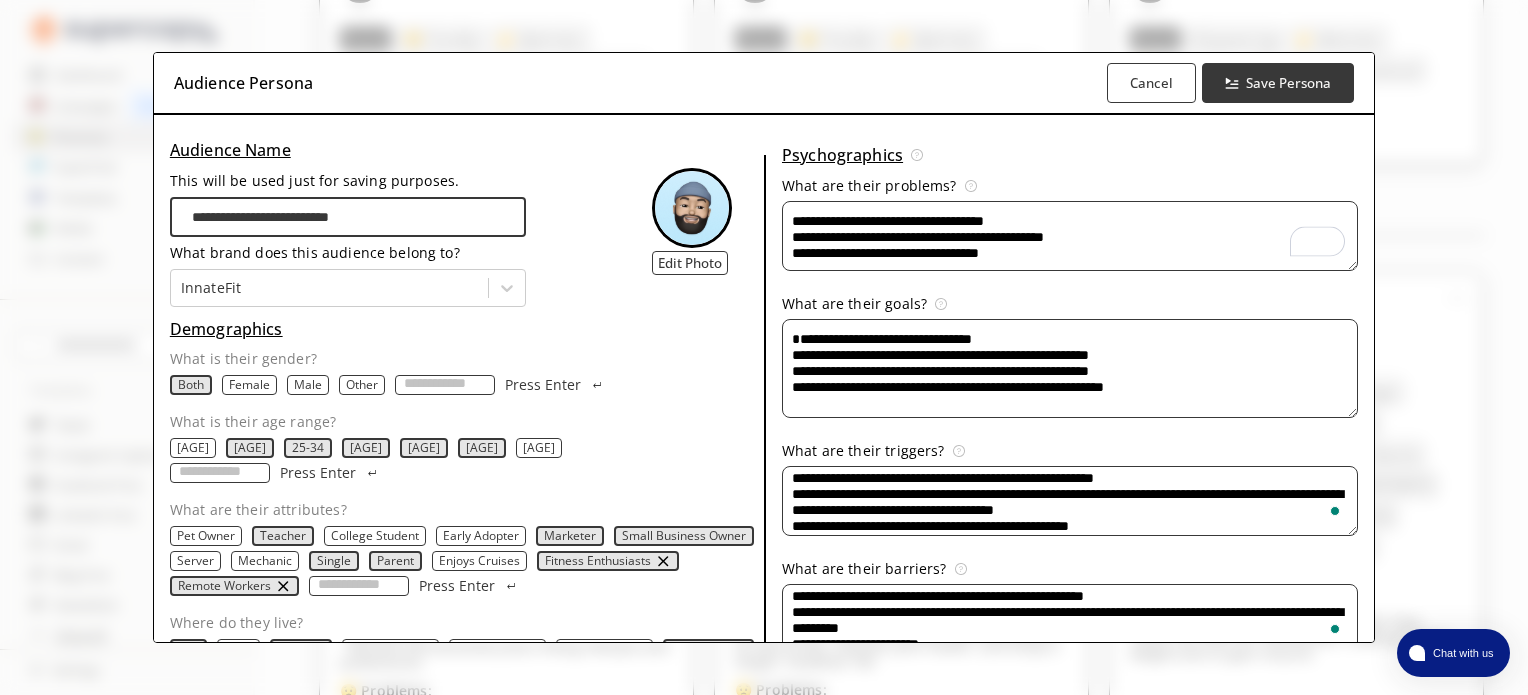 drag, startPoint x: 1035, startPoint y: 254, endPoint x: 788, endPoint y: 252, distance: 247.0081 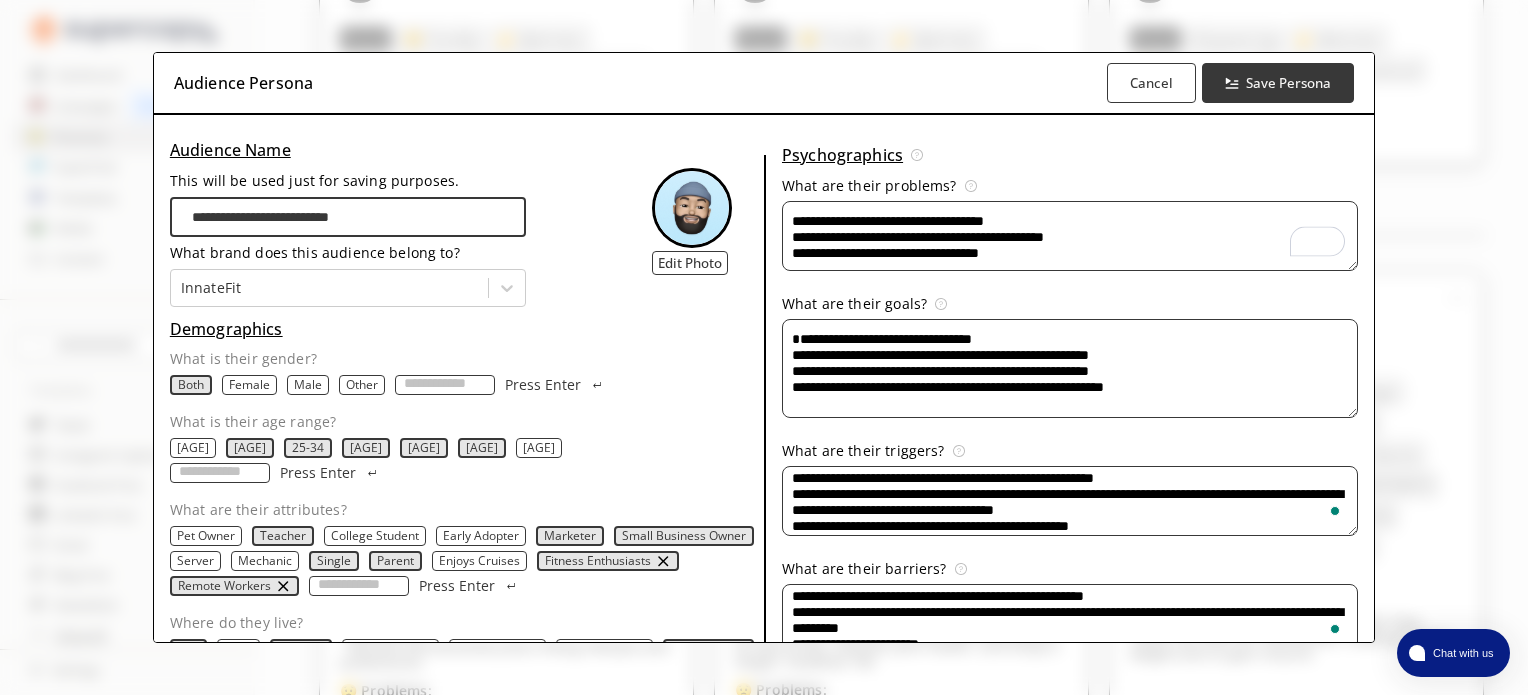 click on "**********" at bounding box center [1070, 236] 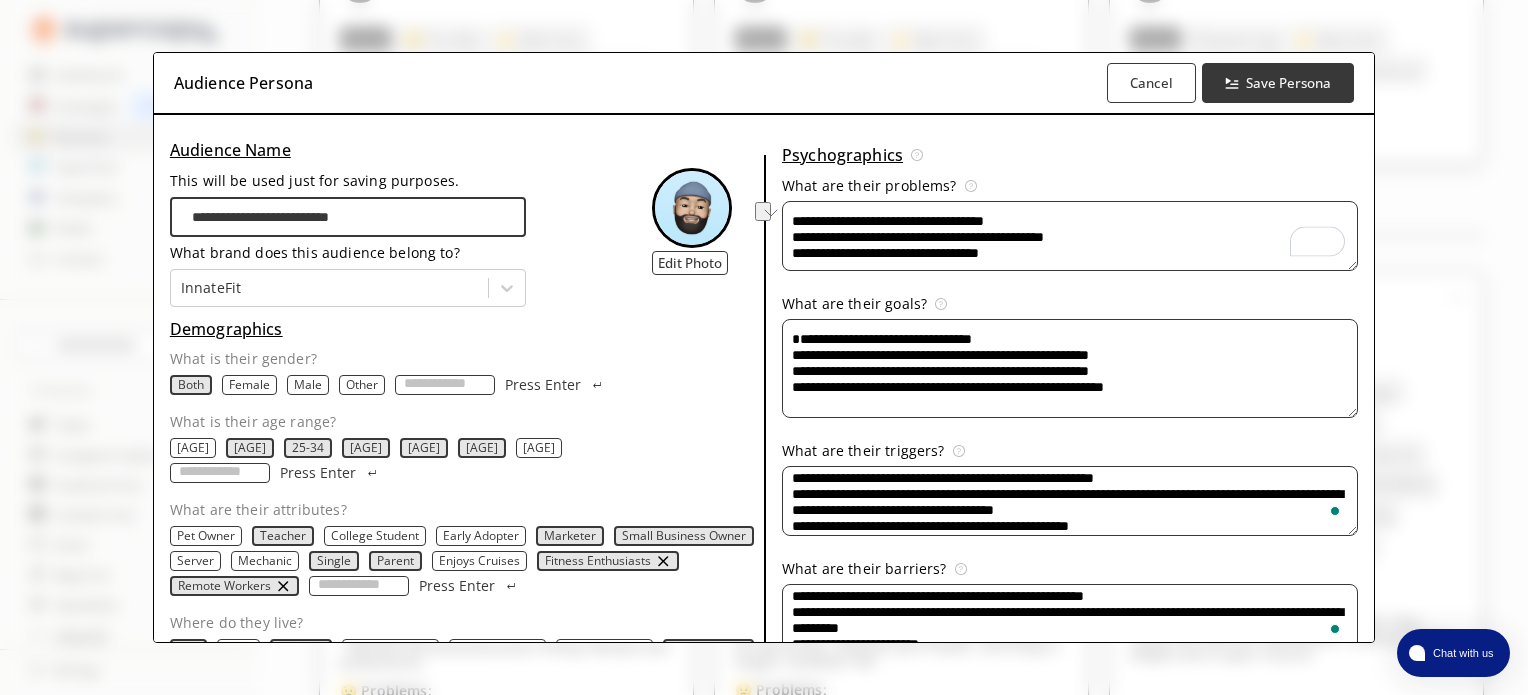 scroll, scrollTop: 8, scrollLeft: 0, axis: vertical 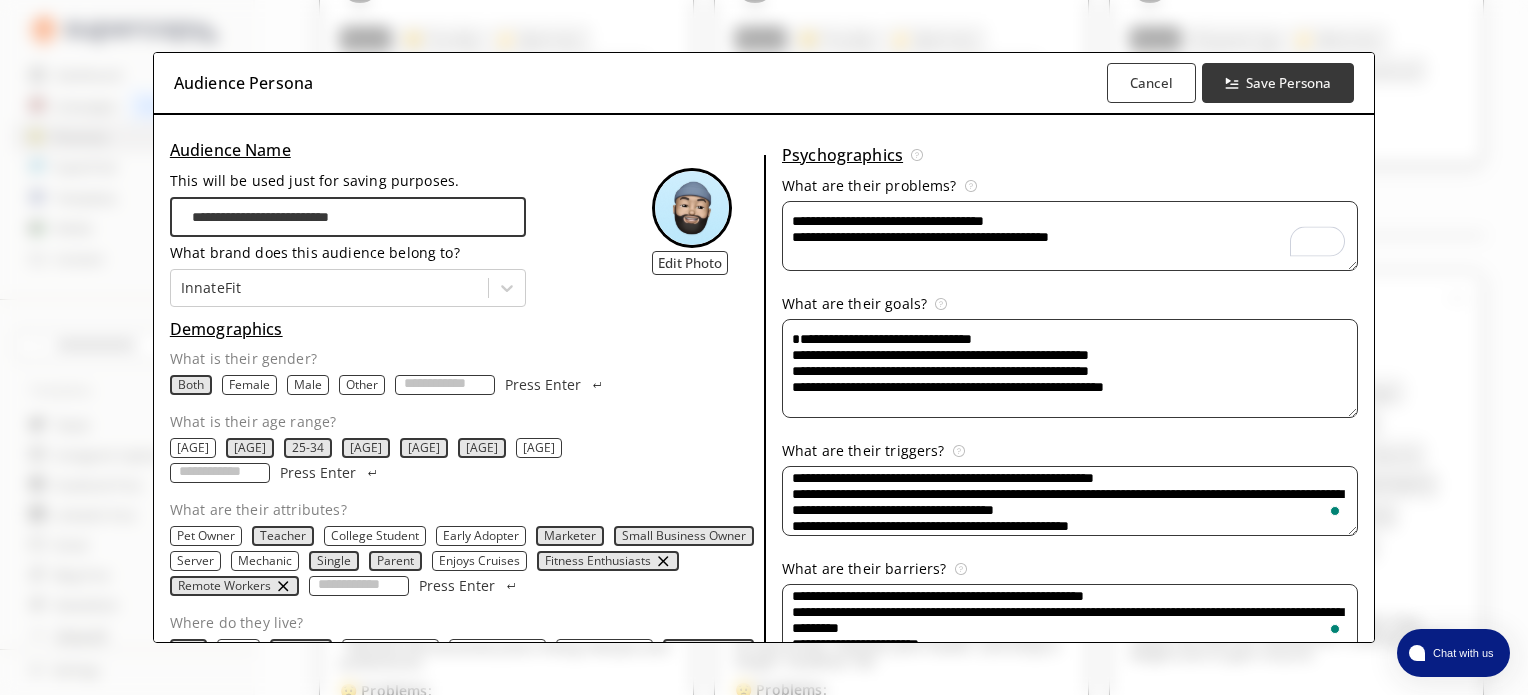 paste on "**********" 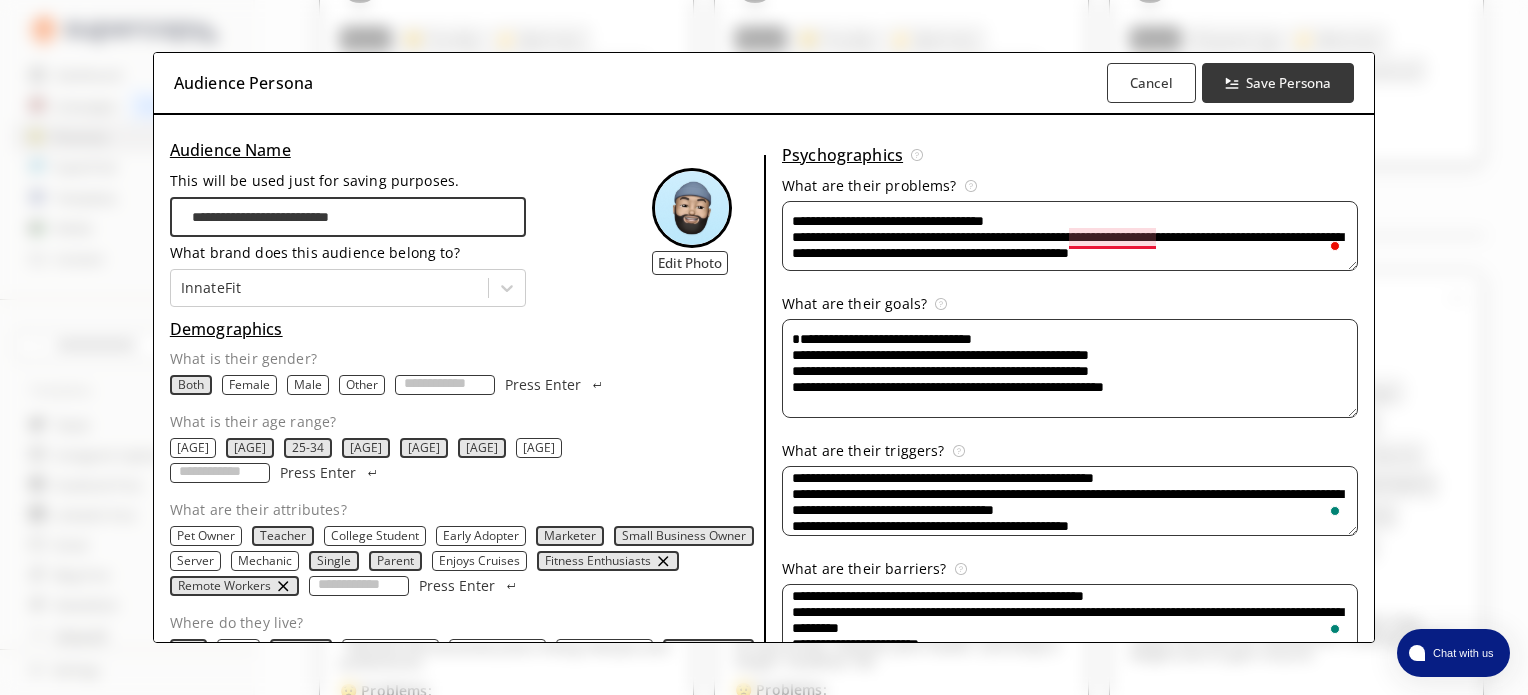 click on "**********" at bounding box center [1070, 236] 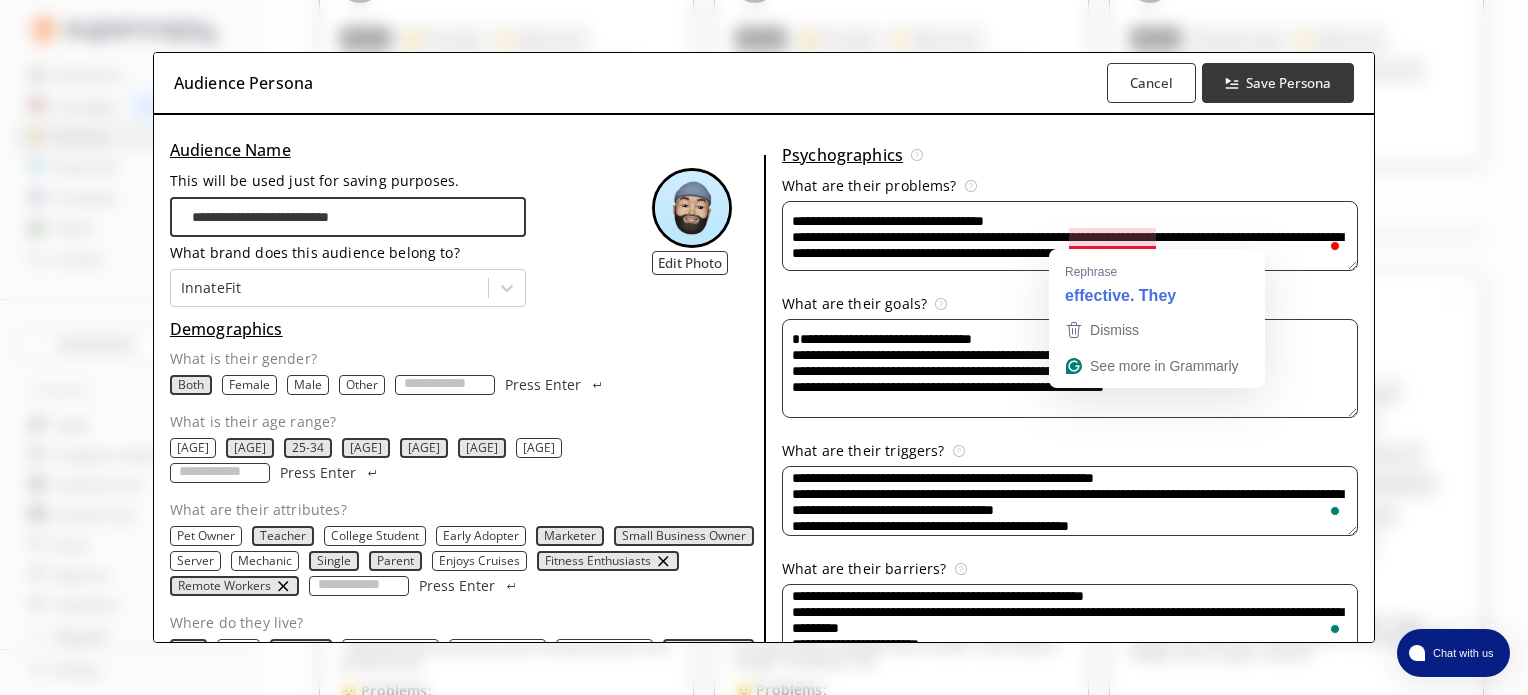 click on "**********" at bounding box center (1070, 236) 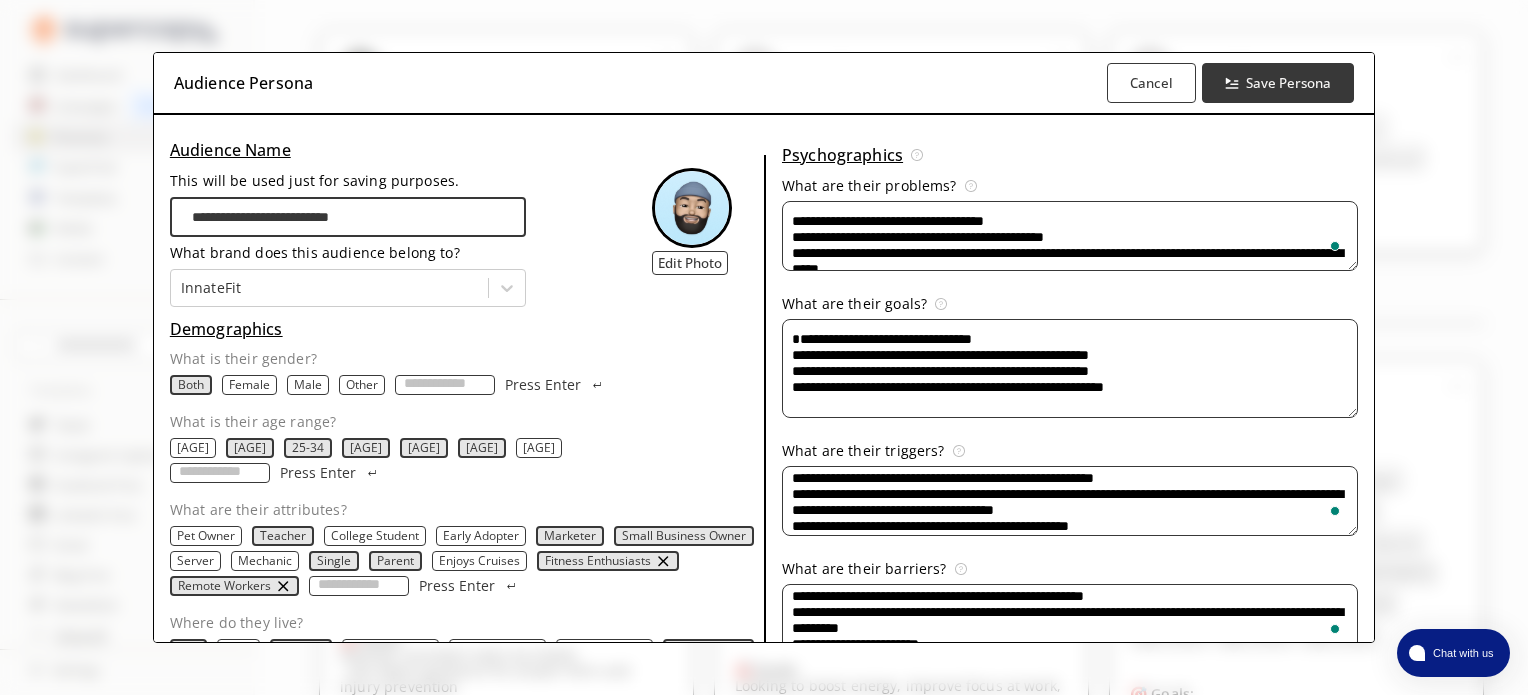 scroll, scrollTop: 252, scrollLeft: 0, axis: vertical 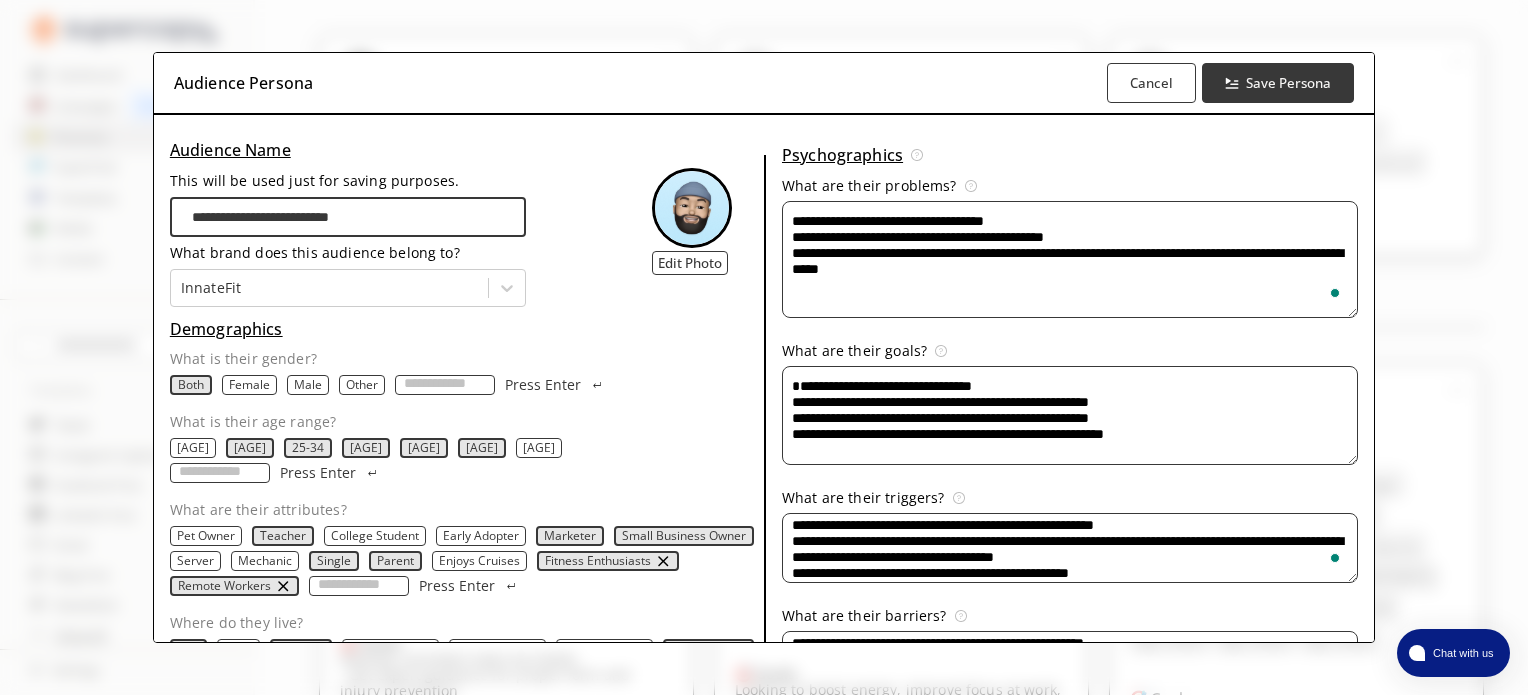 drag, startPoint x: 1343, startPoint y: 266, endPoint x: 1332, endPoint y: 314, distance: 49.24429 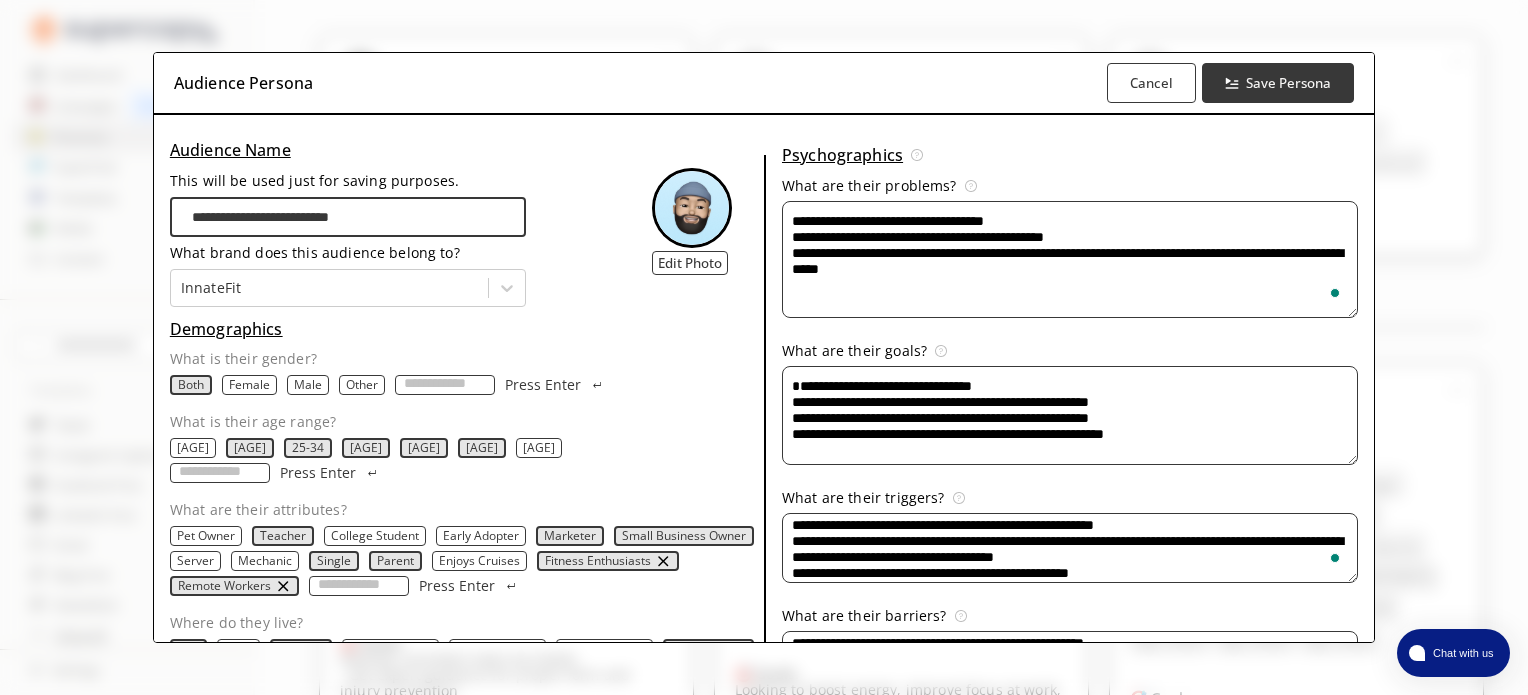 click on "**********" at bounding box center [1070, 259] 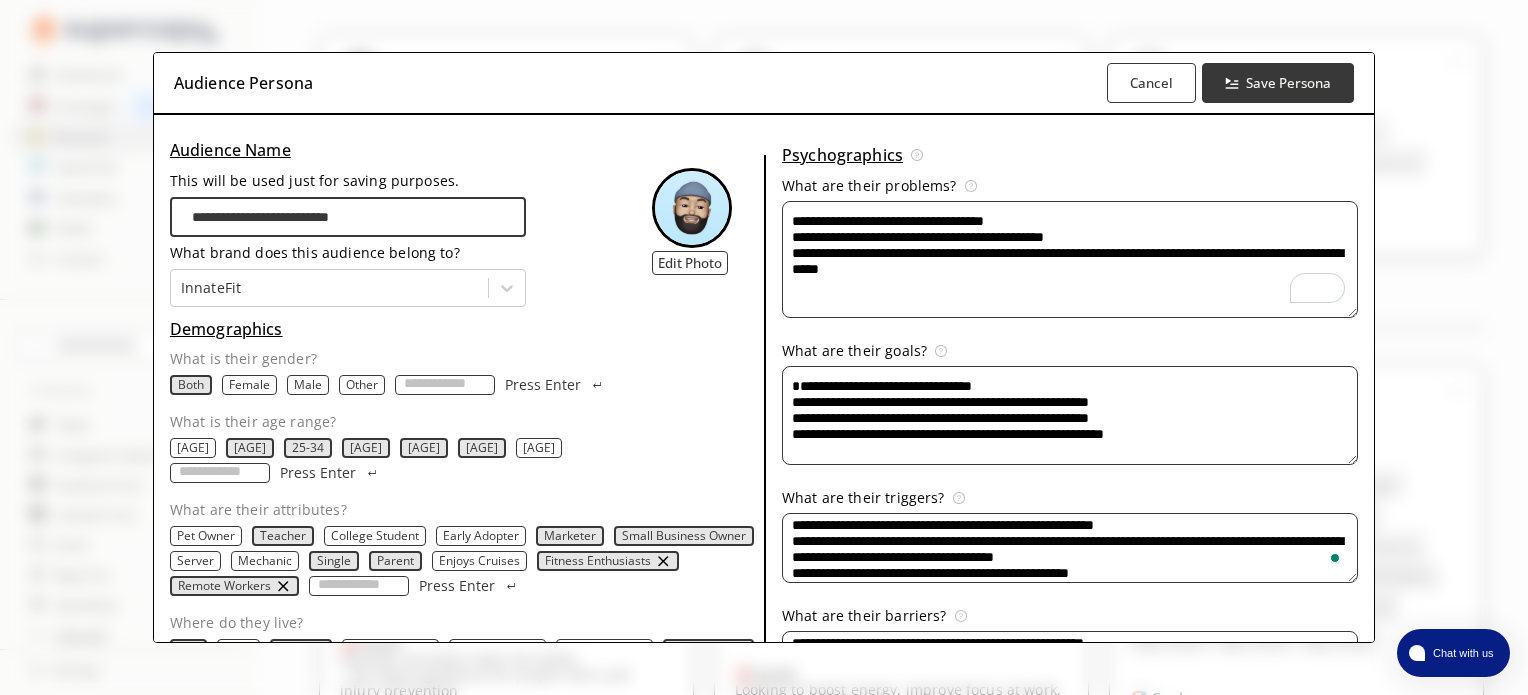 click on "**********" at bounding box center (1070, 259) 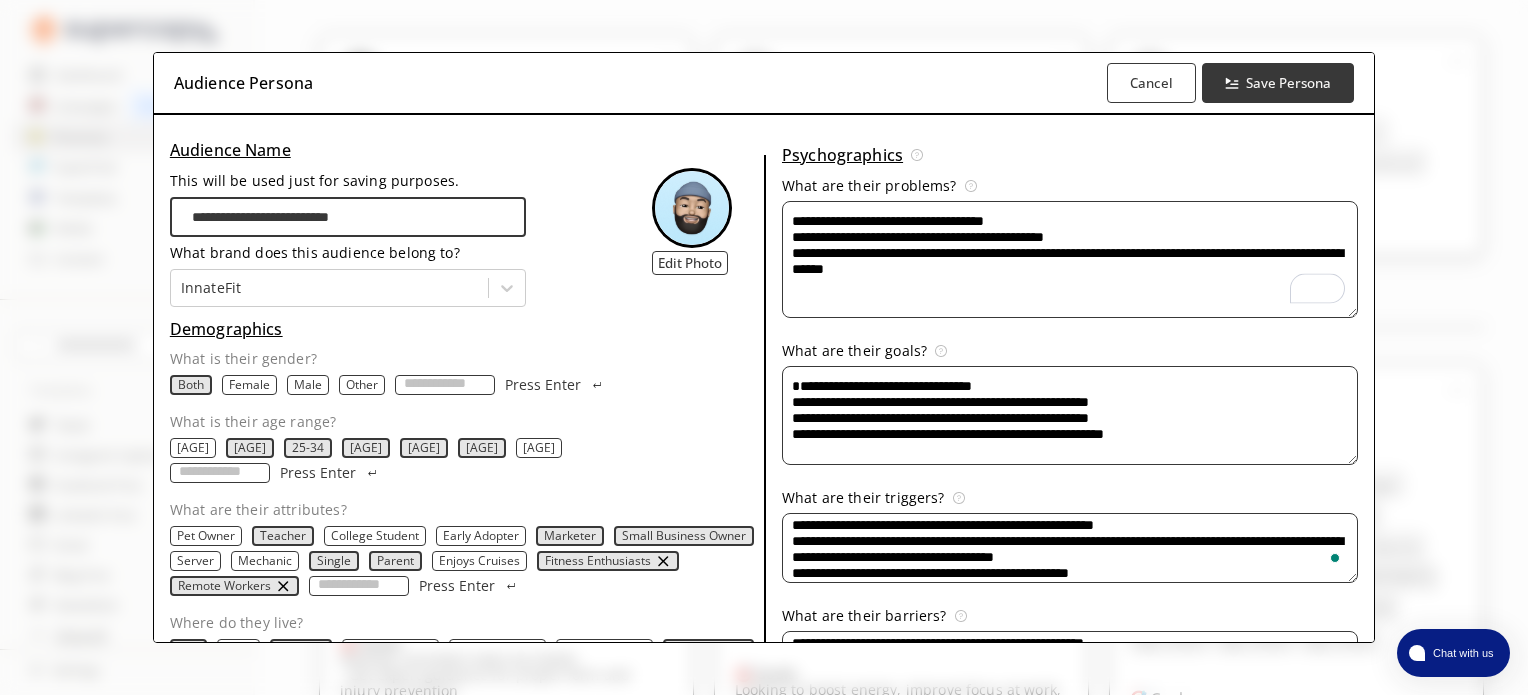 type on "**********" 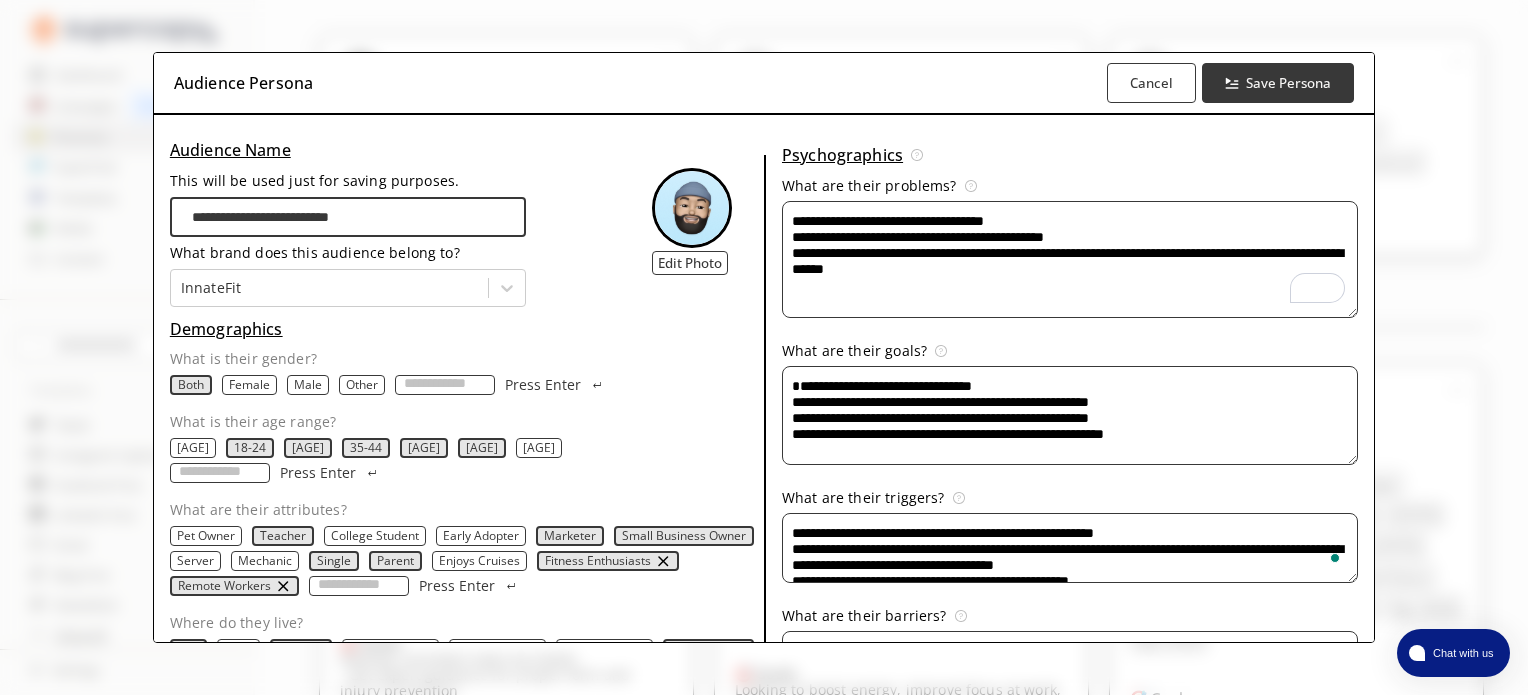 scroll, scrollTop: 0, scrollLeft: 0, axis: both 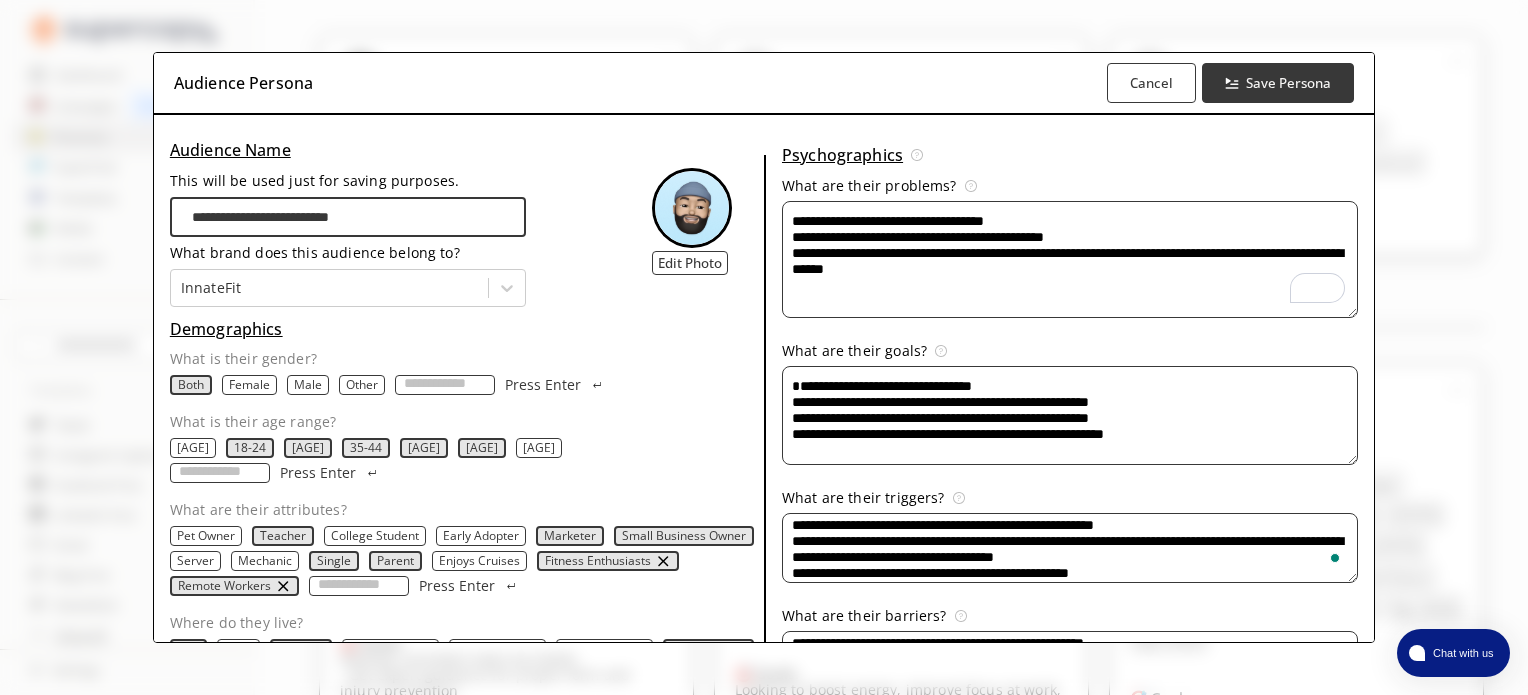 paste on "**********" 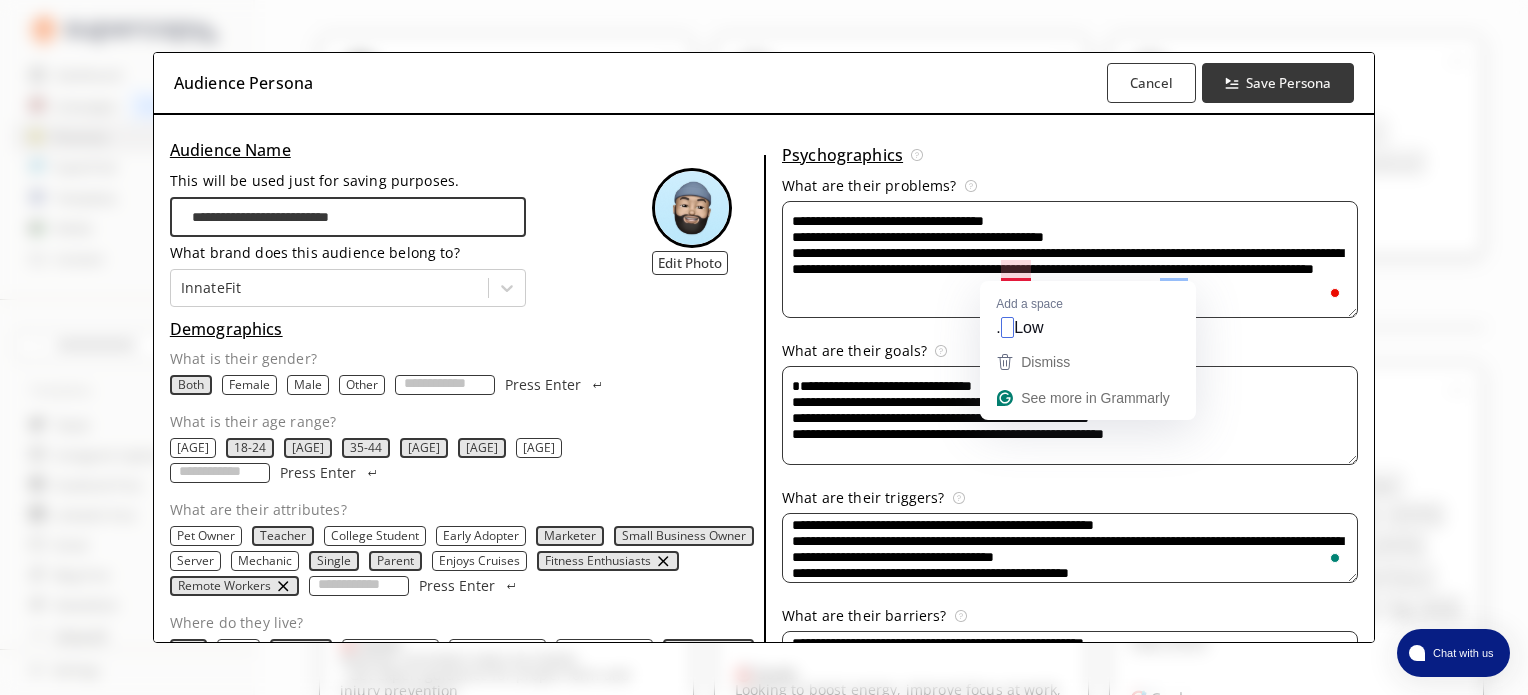click on "**********" at bounding box center [1070, 259] 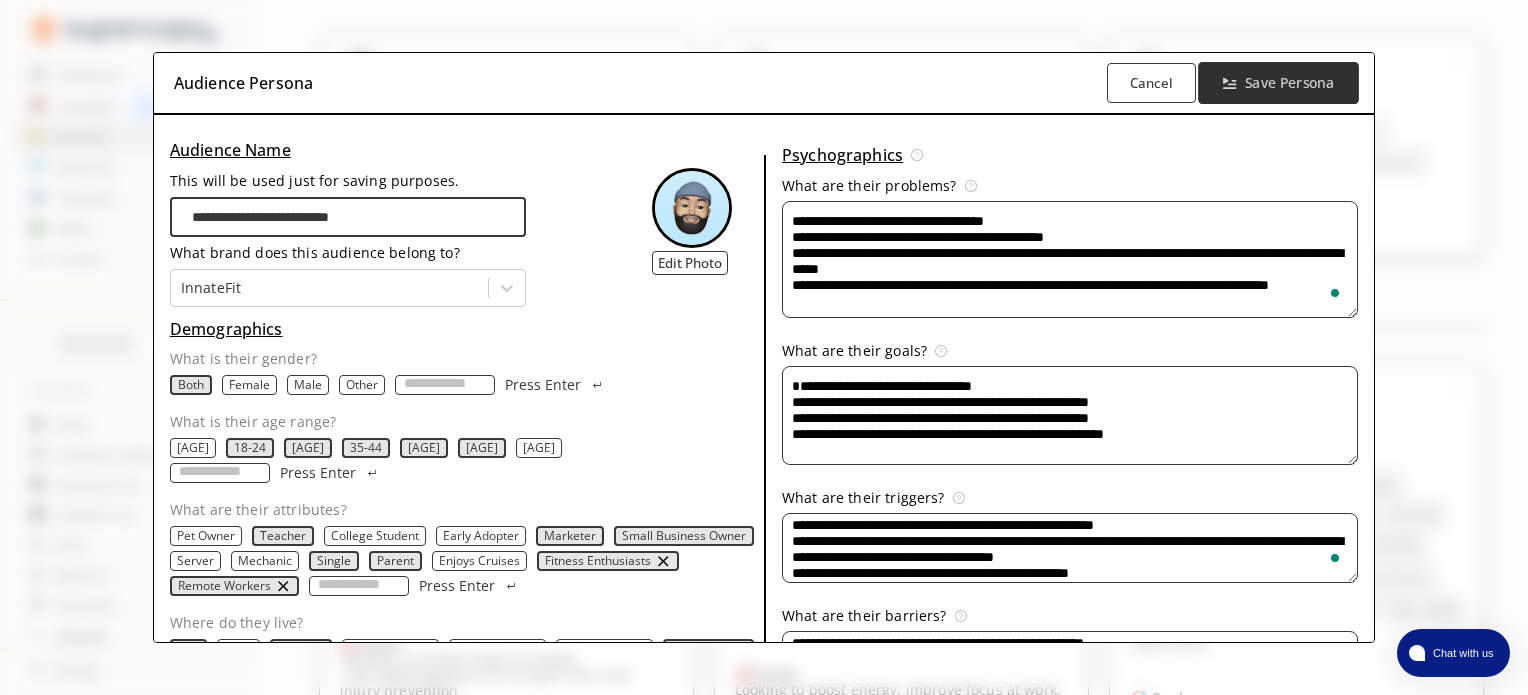 type on "**********" 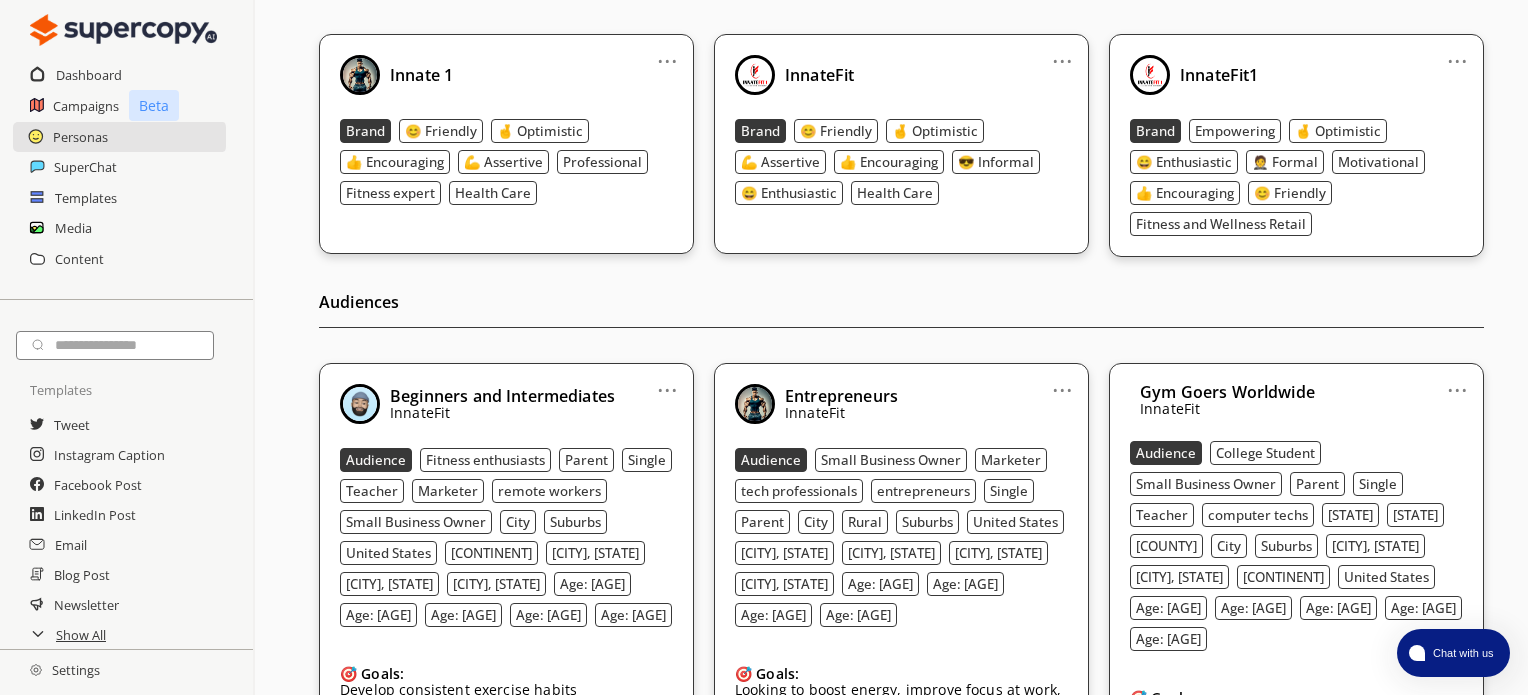 click on "..." at bounding box center [1062, 53] 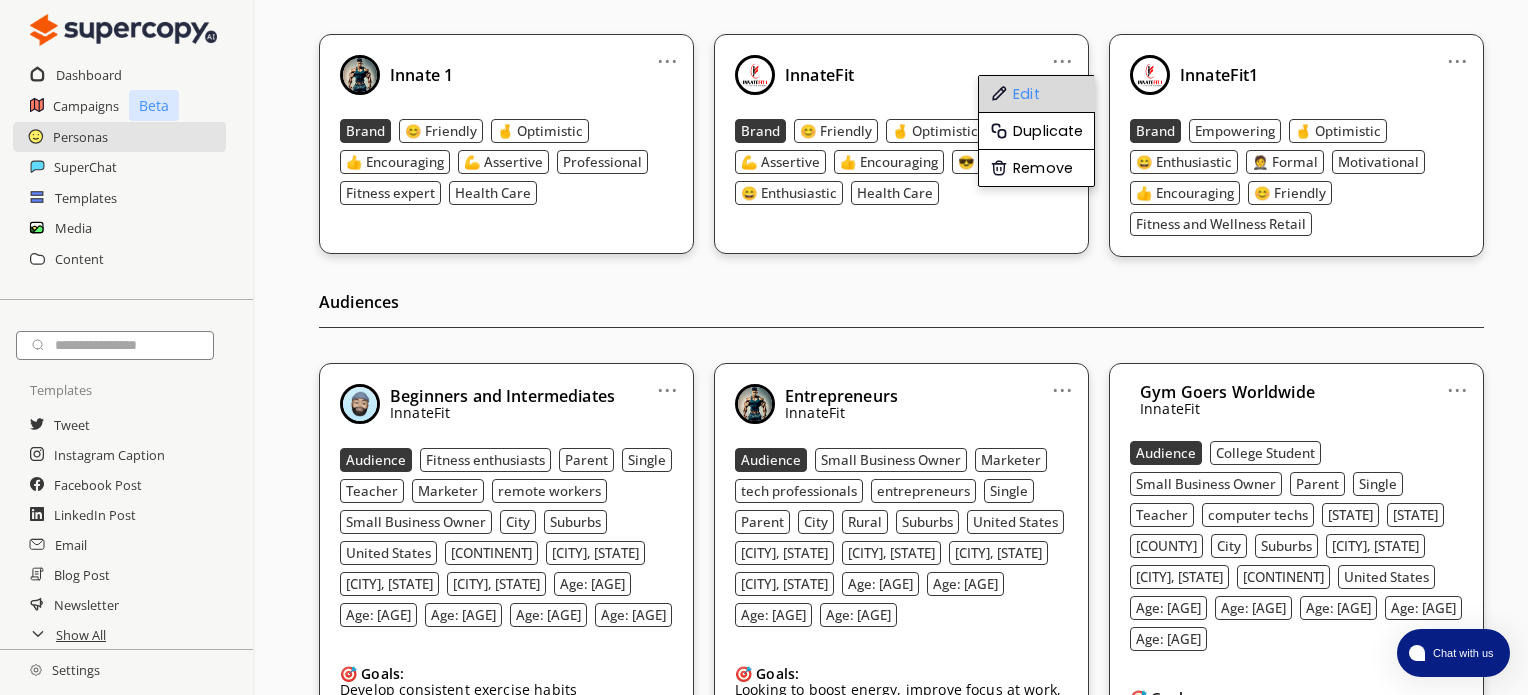 click on "Edit" at bounding box center (1037, 94) 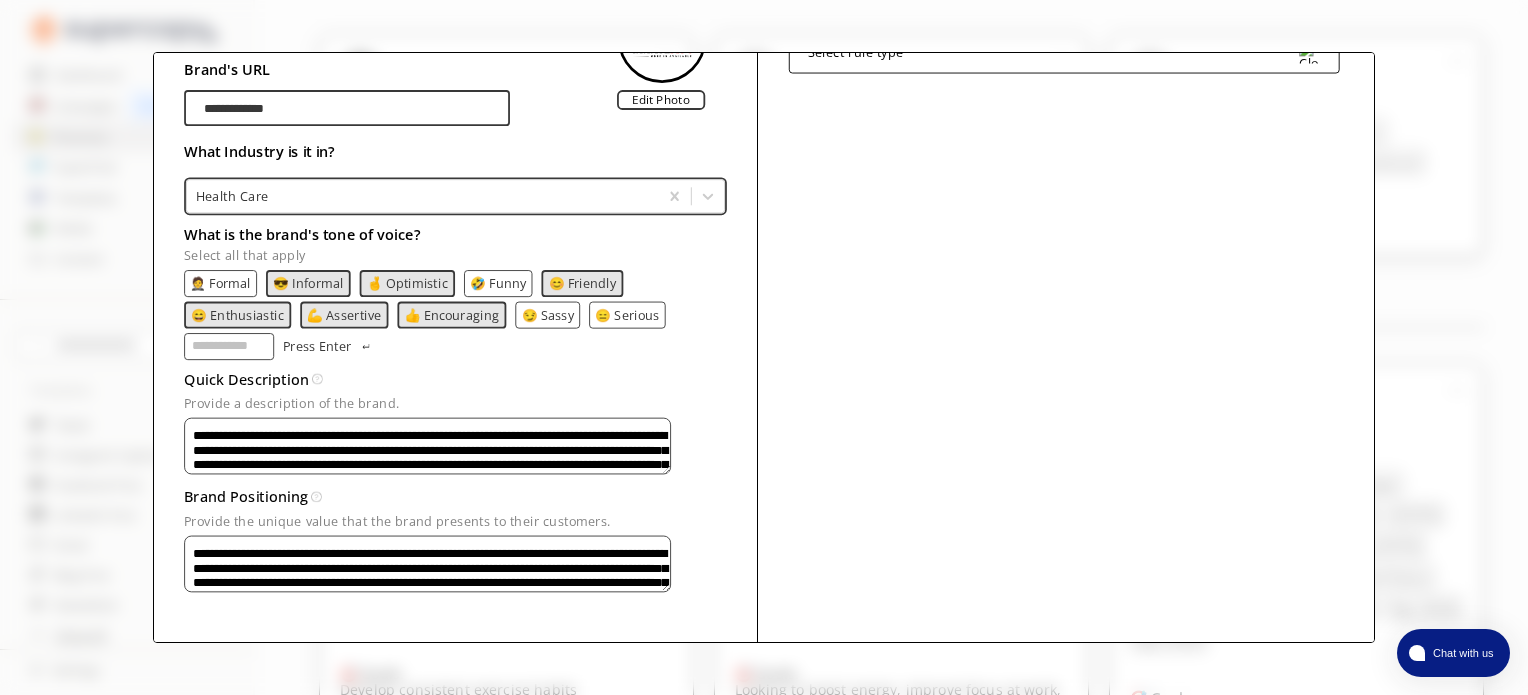 scroll, scrollTop: 174, scrollLeft: 0, axis: vertical 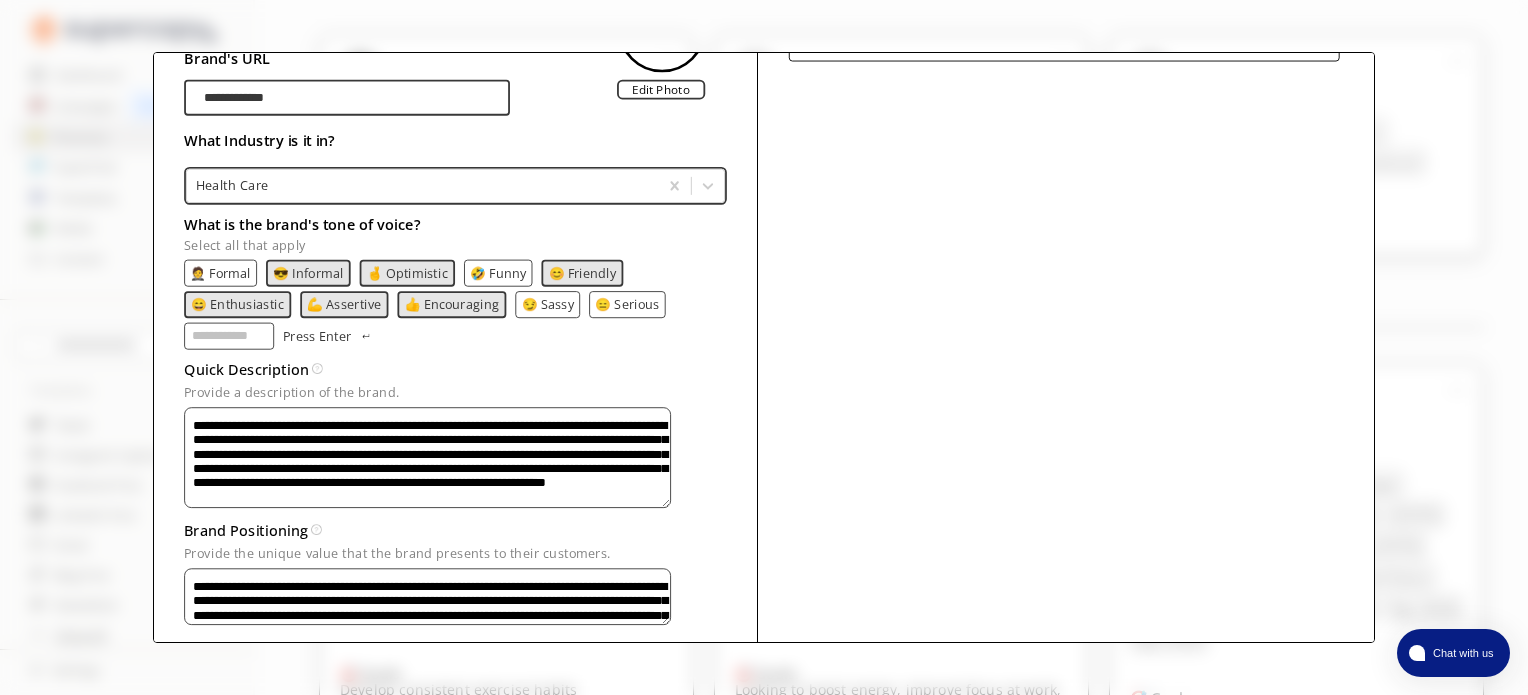 drag, startPoint x: 713, startPoint y: 465, endPoint x: 706, endPoint y: 514, distance: 49.497475 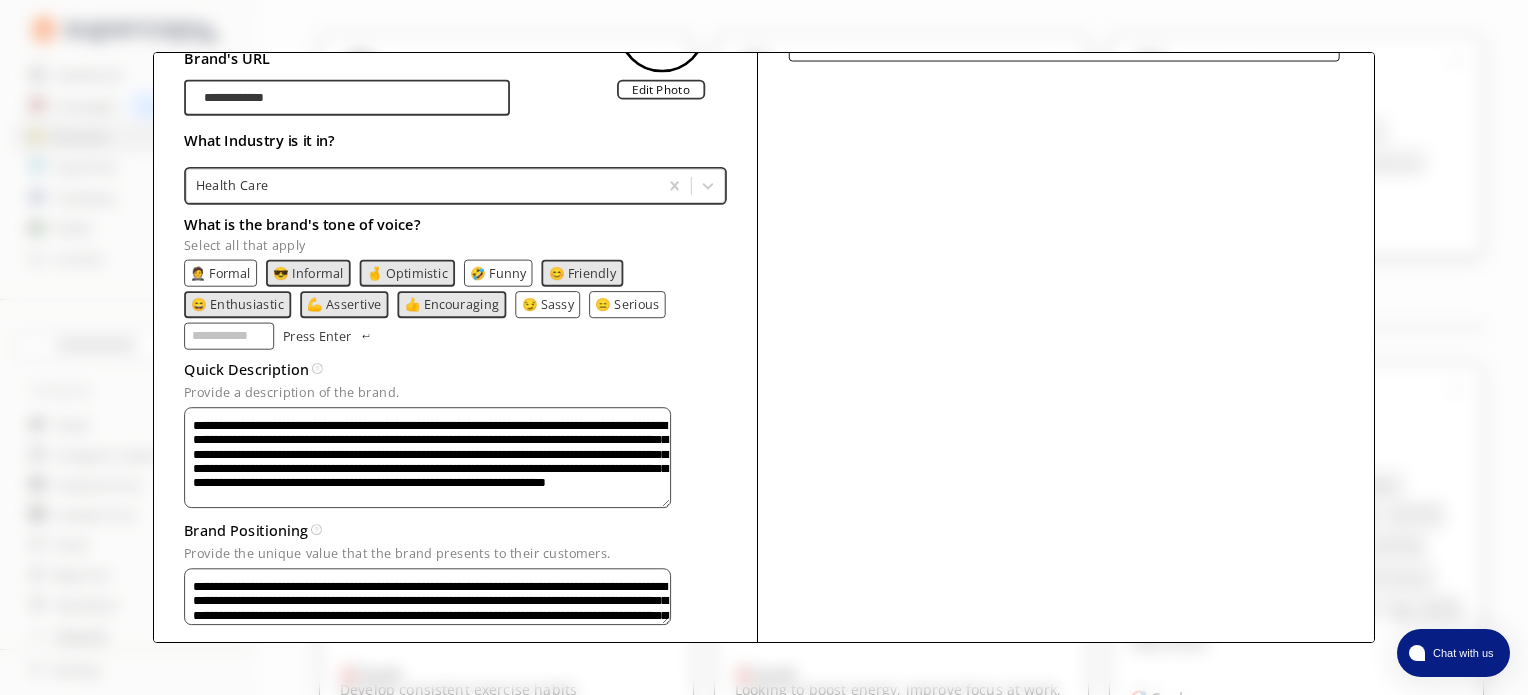click on "**********" at bounding box center (427, 457) 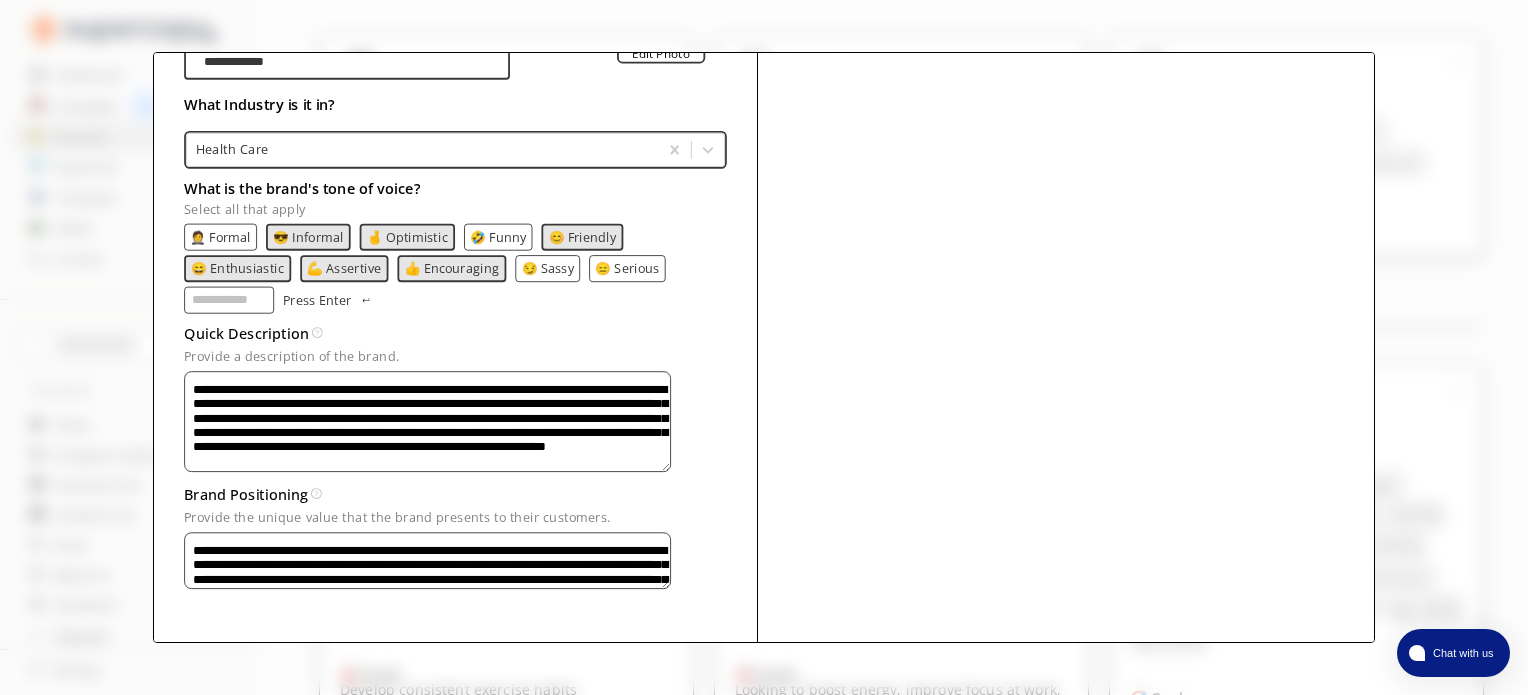 scroll, scrollTop: 228, scrollLeft: 0, axis: vertical 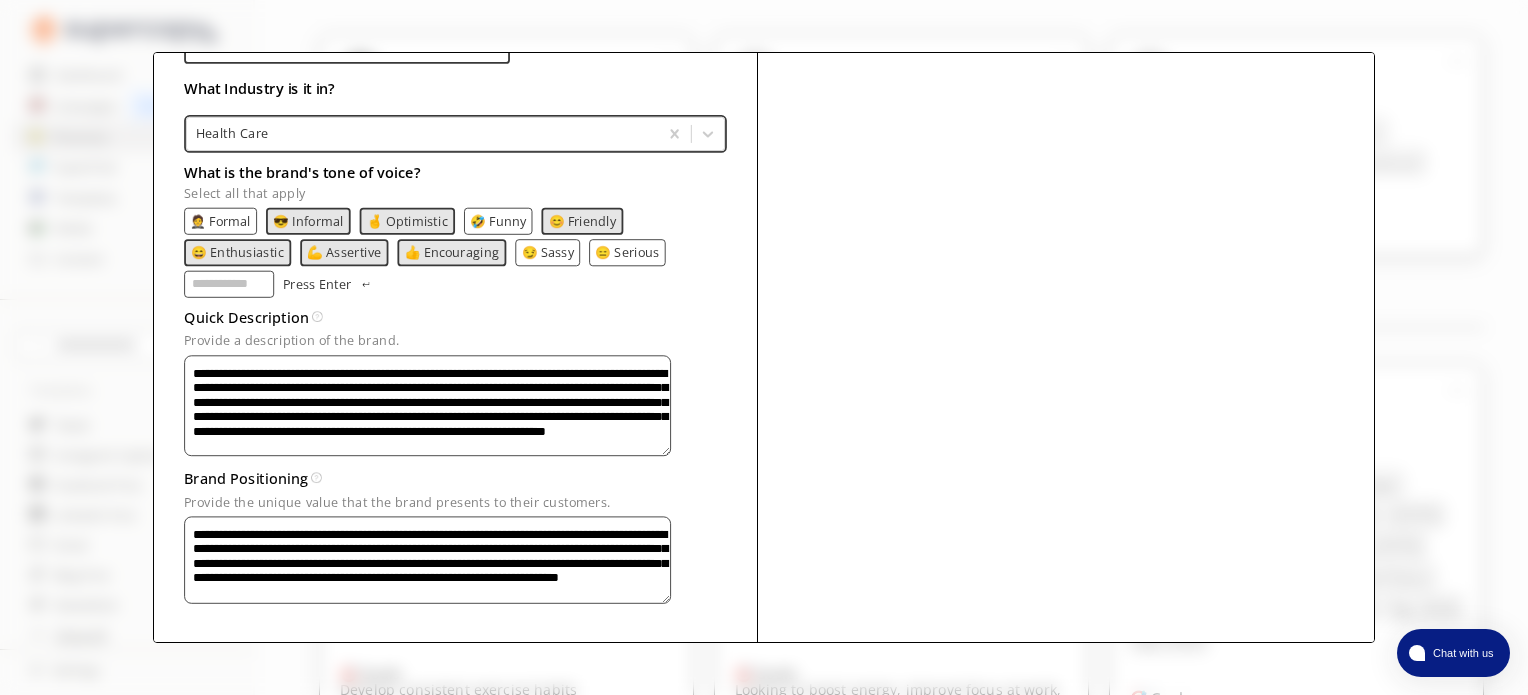 drag, startPoint x: 717, startPoint y: 583, endPoint x: 713, endPoint y: 619, distance: 36.221542 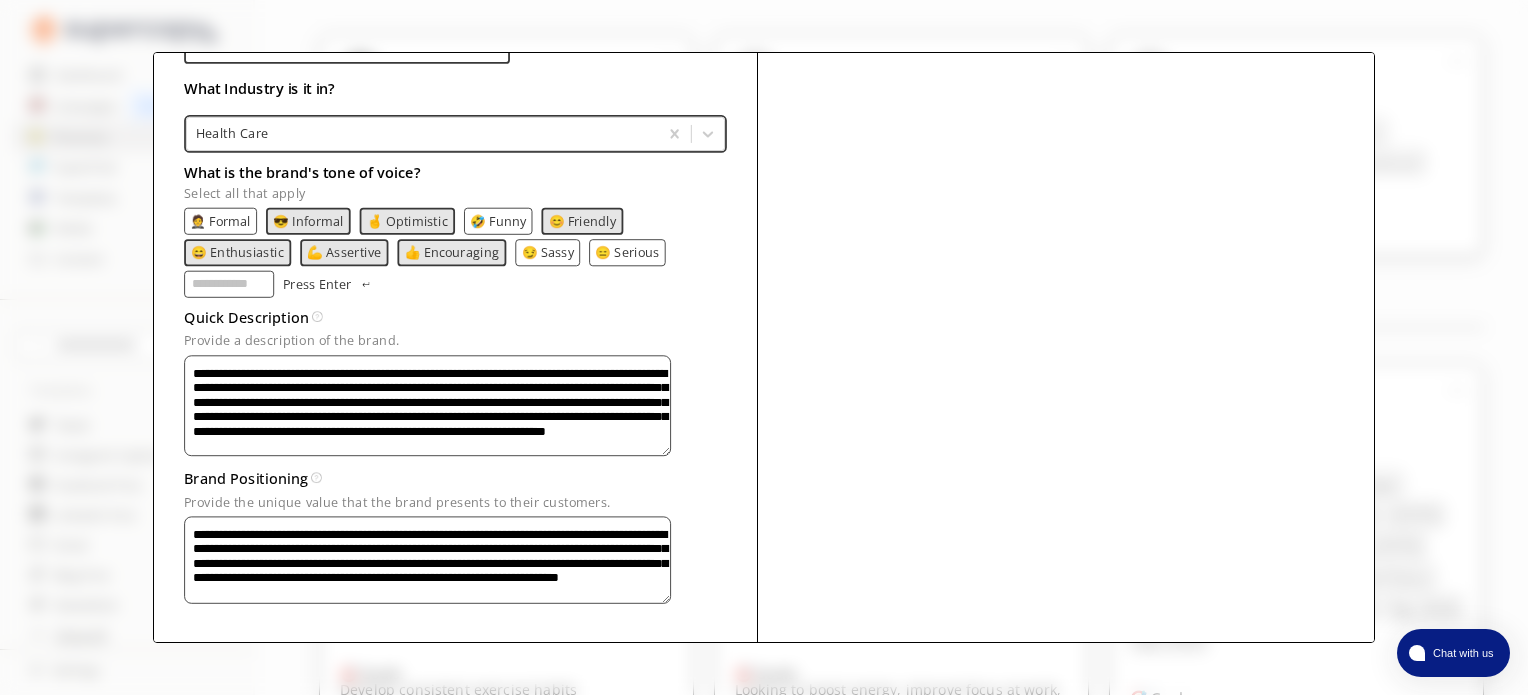 click on "**********" at bounding box center (427, 406) 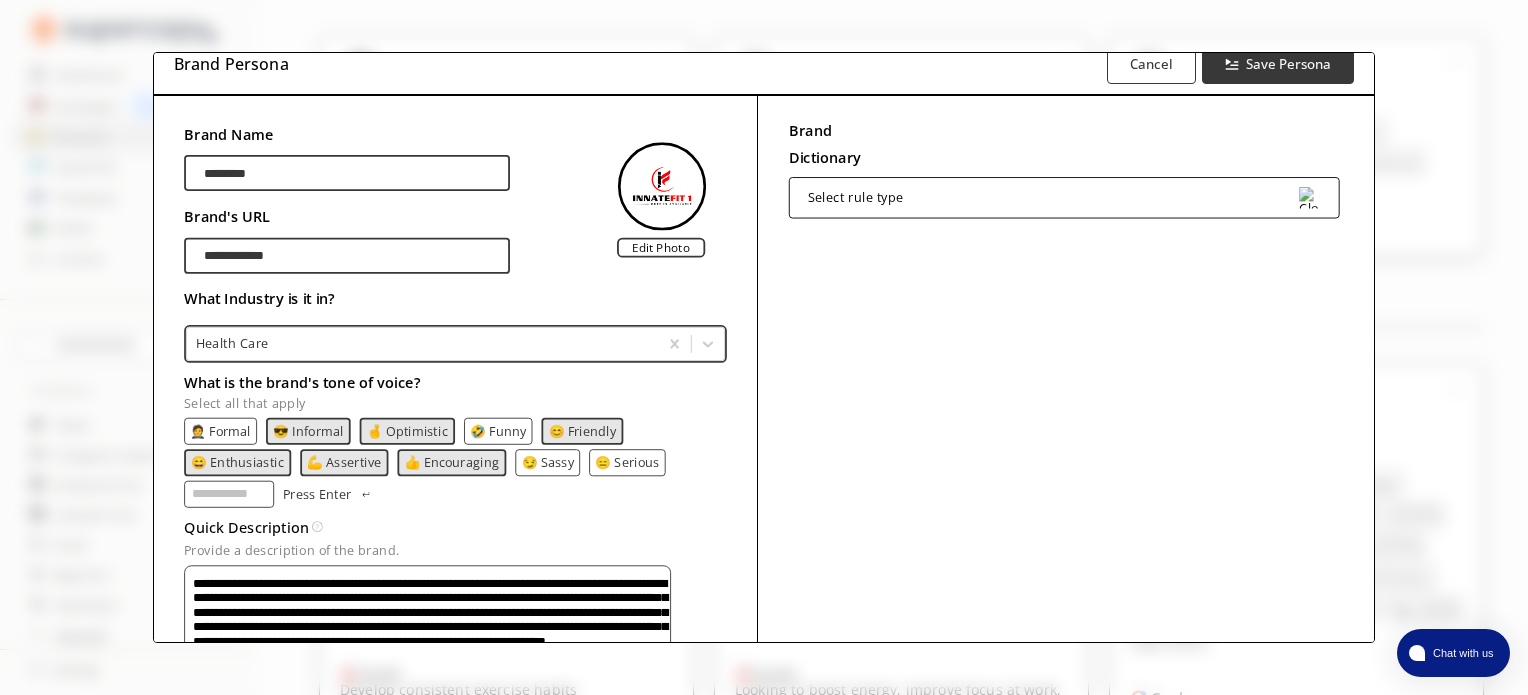 scroll, scrollTop: 0, scrollLeft: 0, axis: both 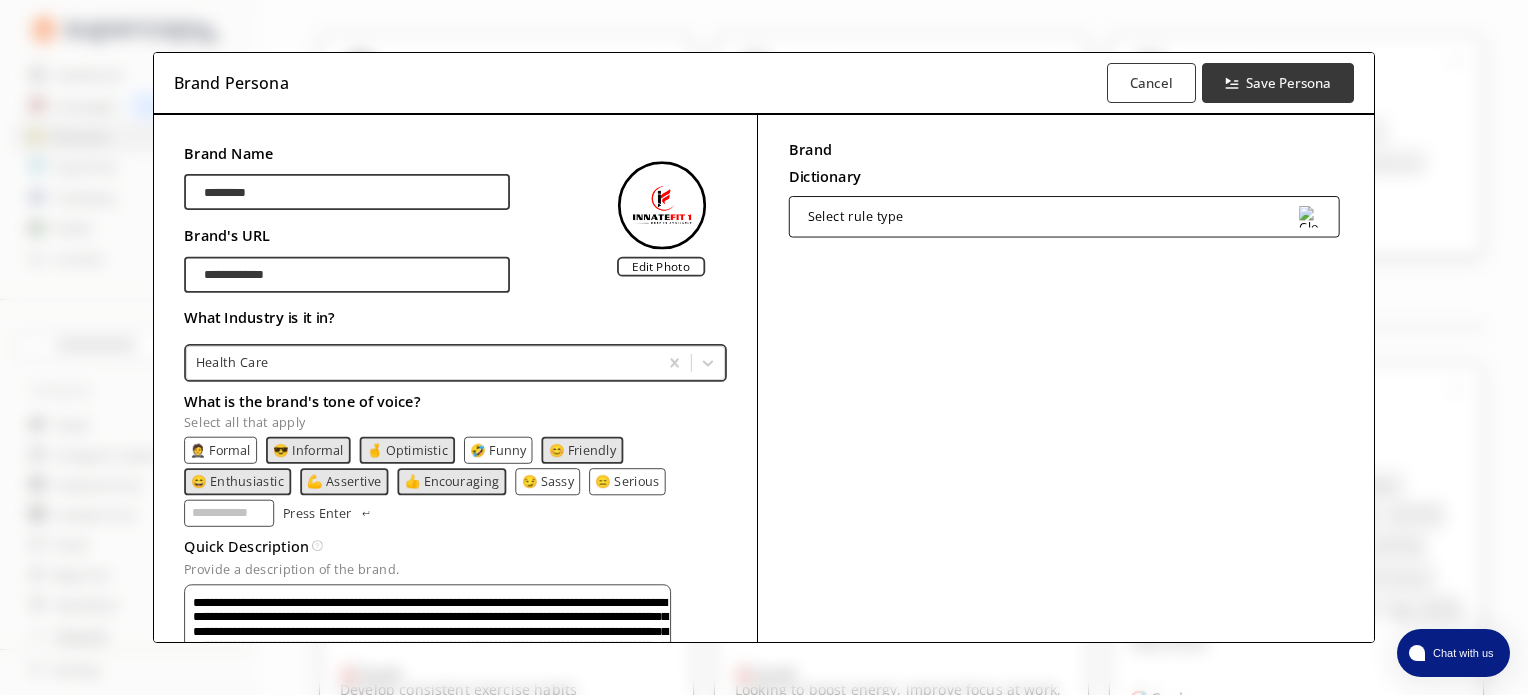 click at bounding box center [1310, 217] 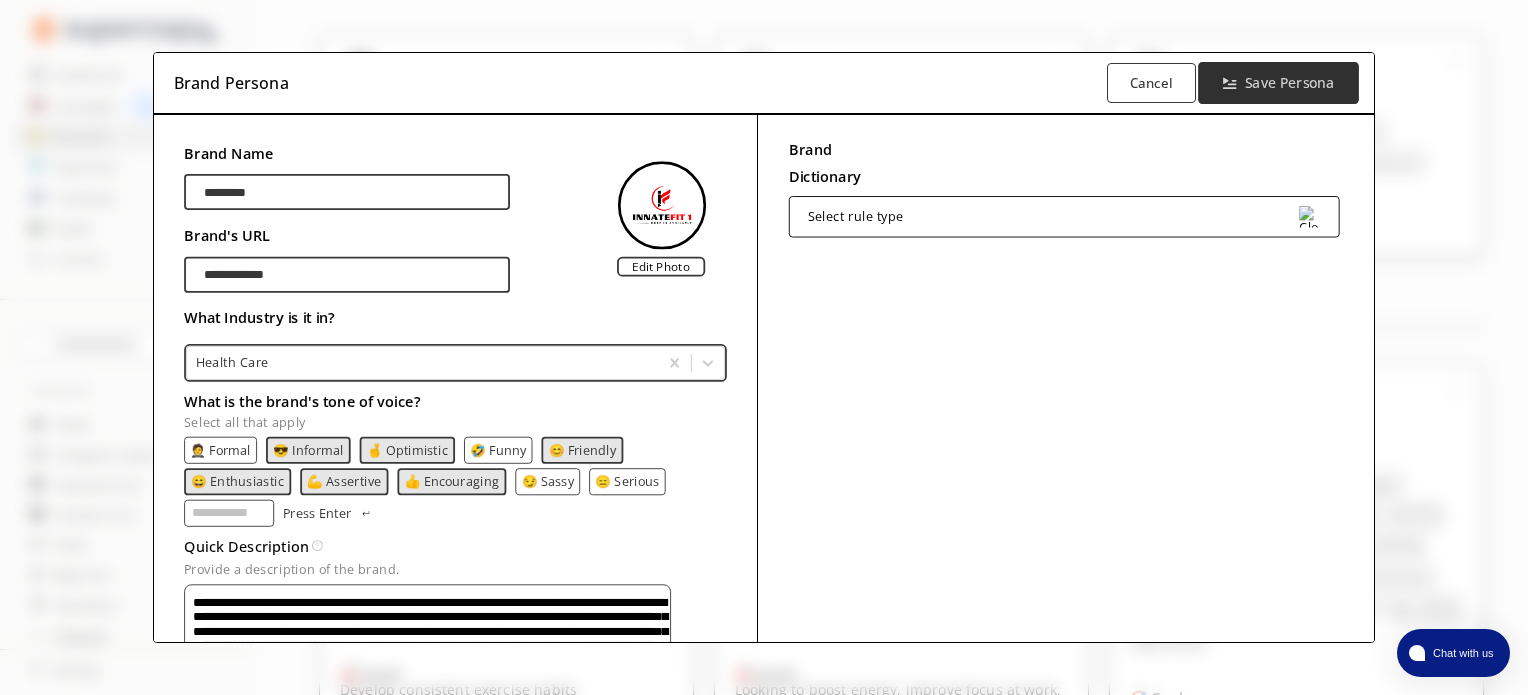 click on "Save Persona" at bounding box center [1289, 83] 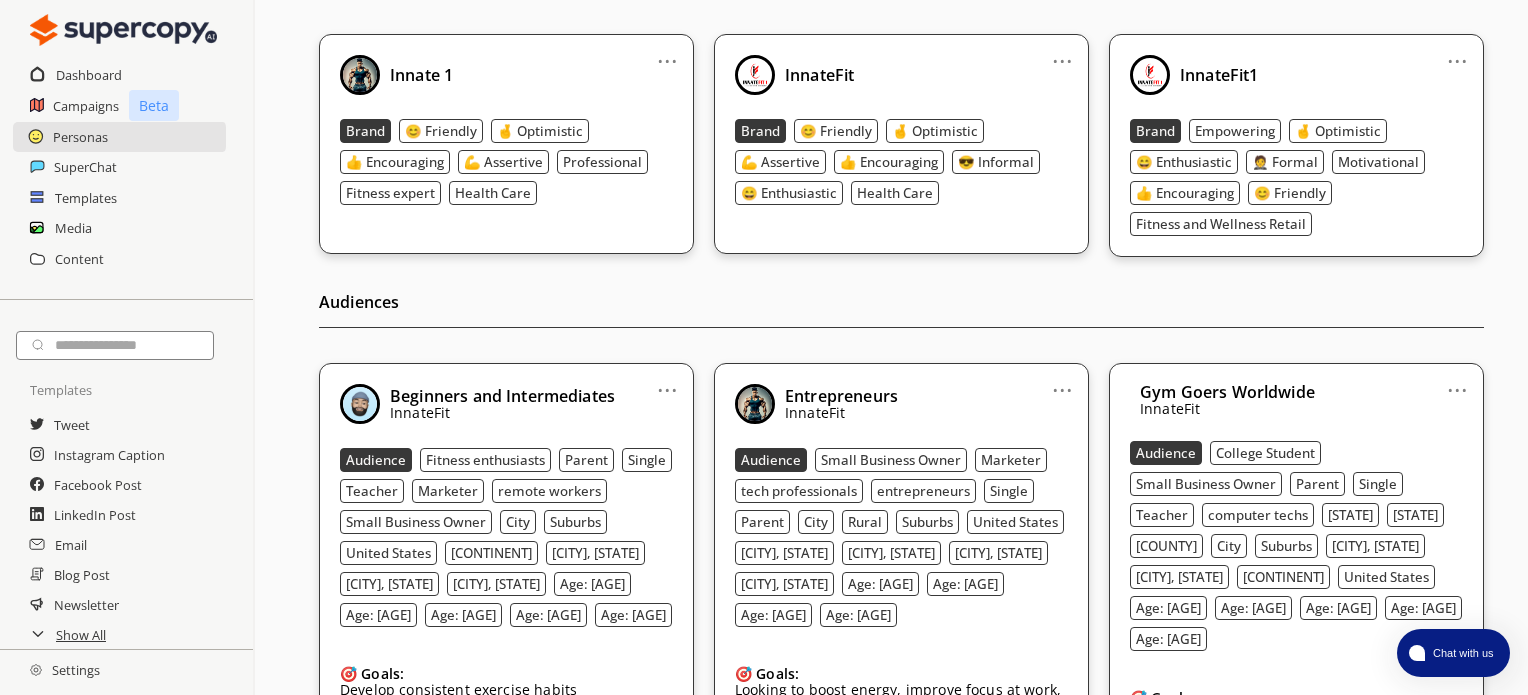 click on "..." at bounding box center (1062, 382) 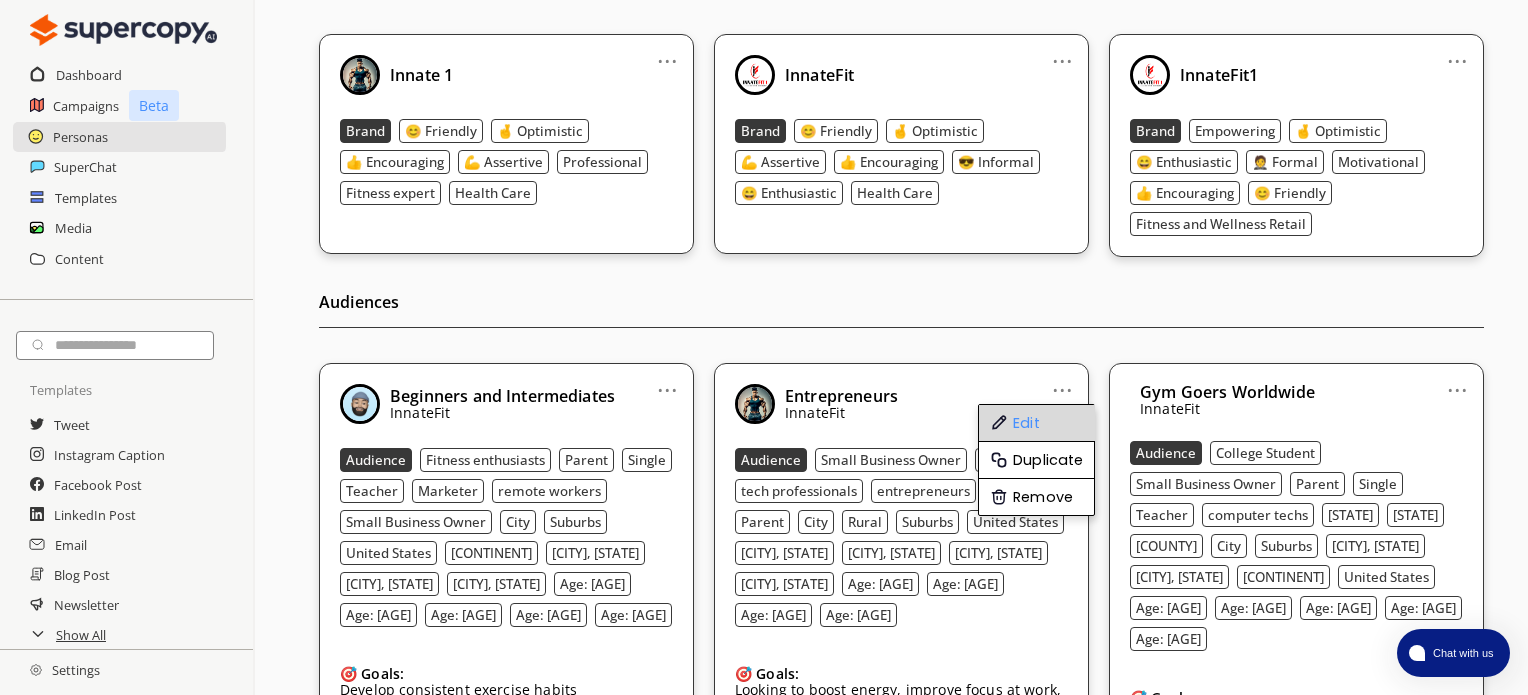 click on "Edit" at bounding box center (1037, 423) 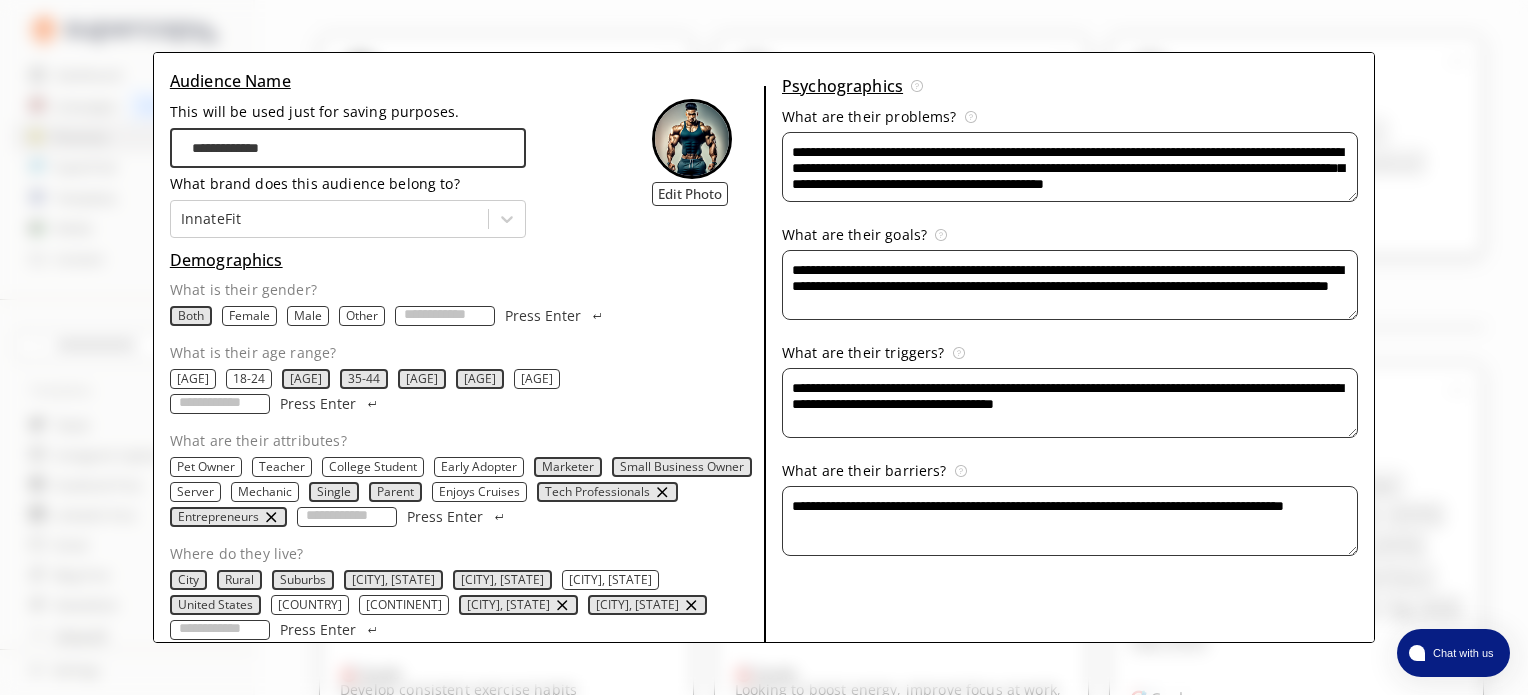 scroll, scrollTop: 82, scrollLeft: 0, axis: vertical 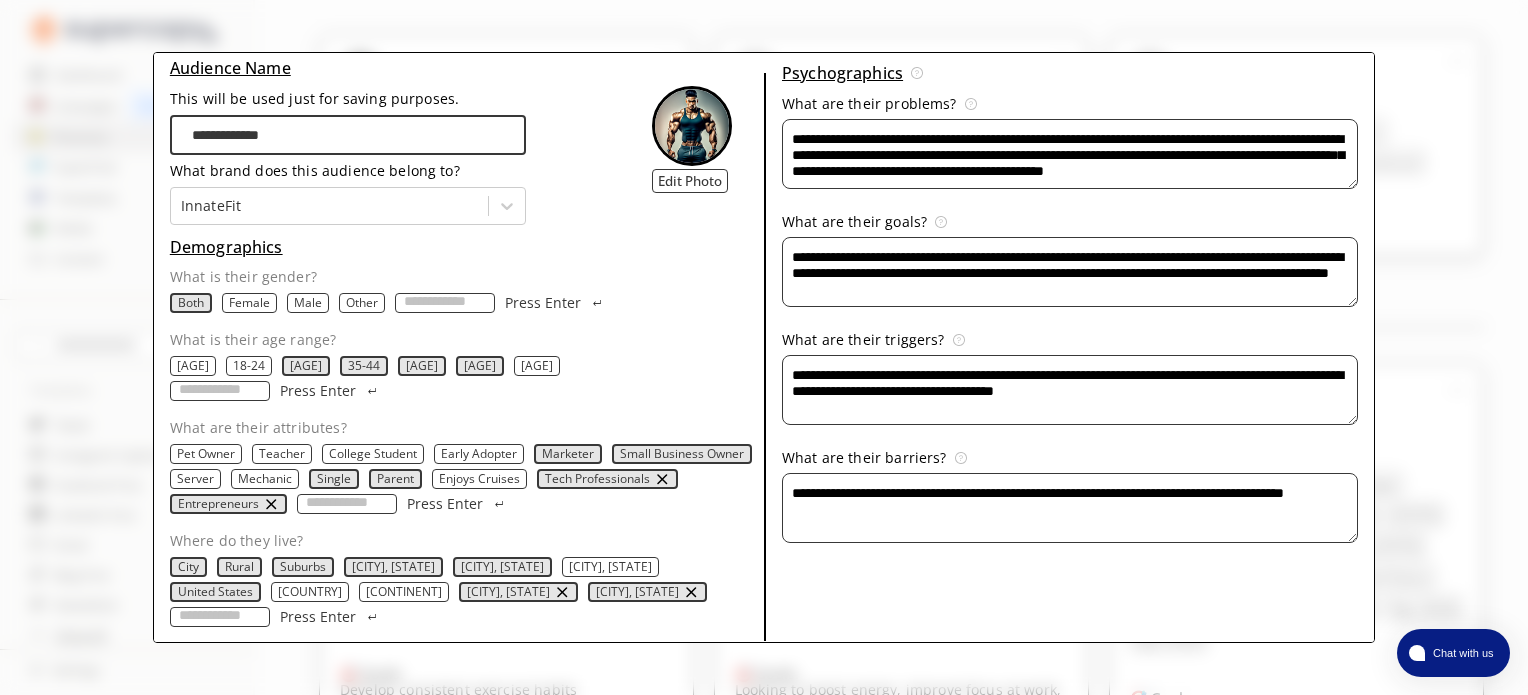 click on "Where do they live?" at bounding box center [220, 617] 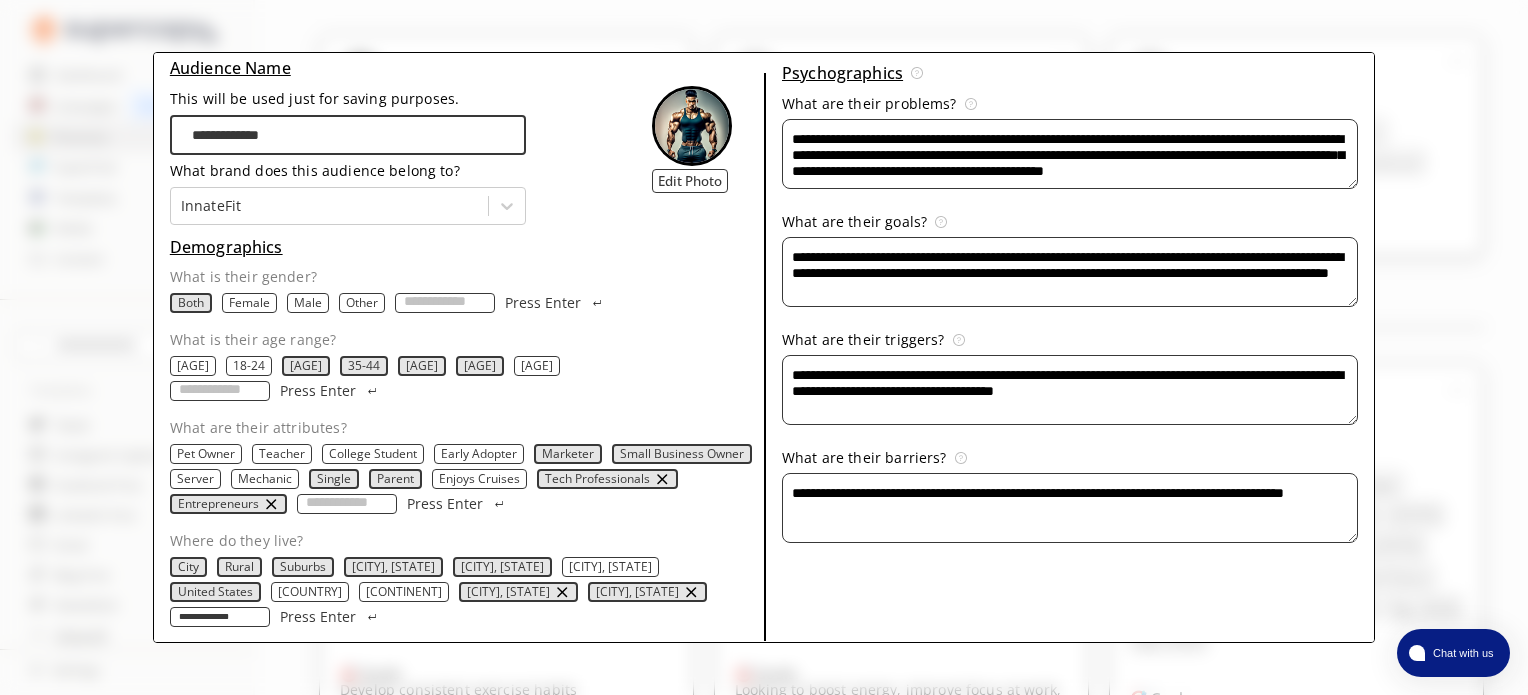type on "**********" 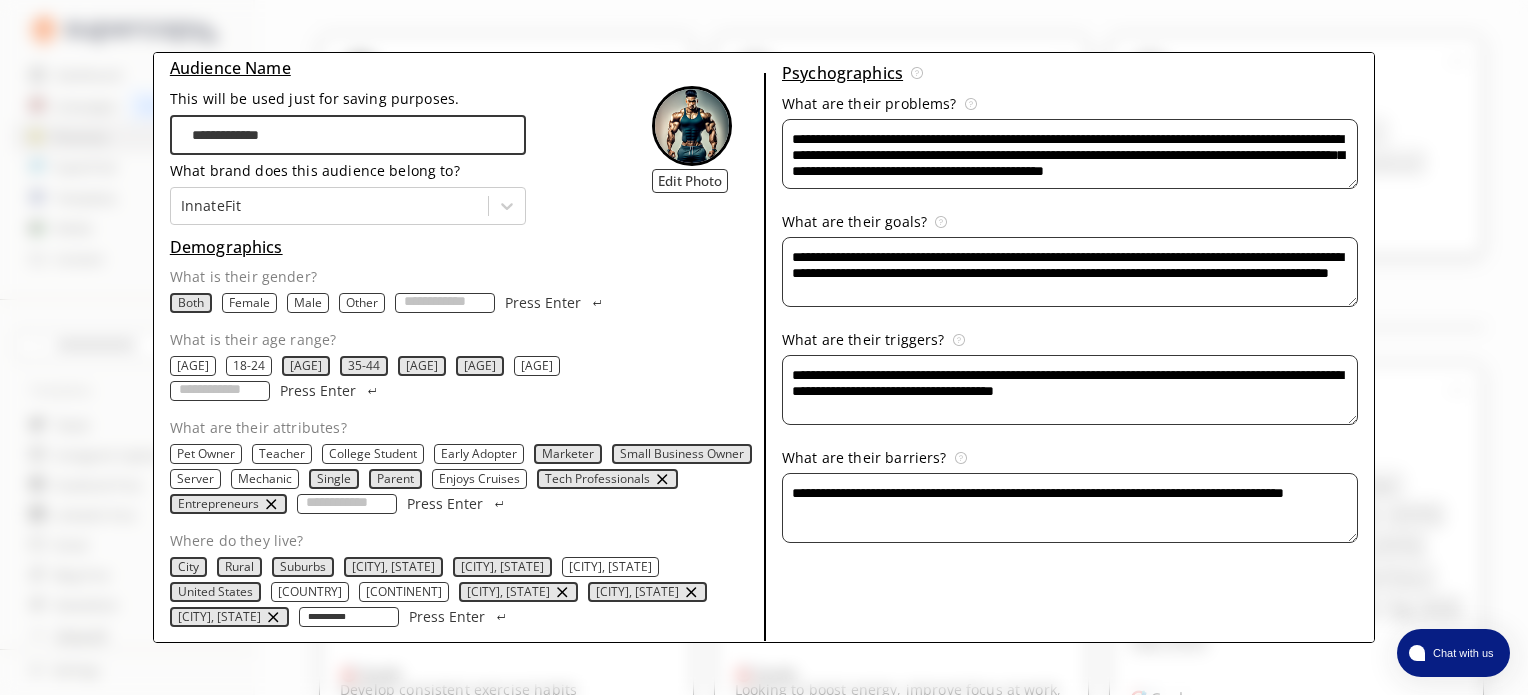 type on "**********" 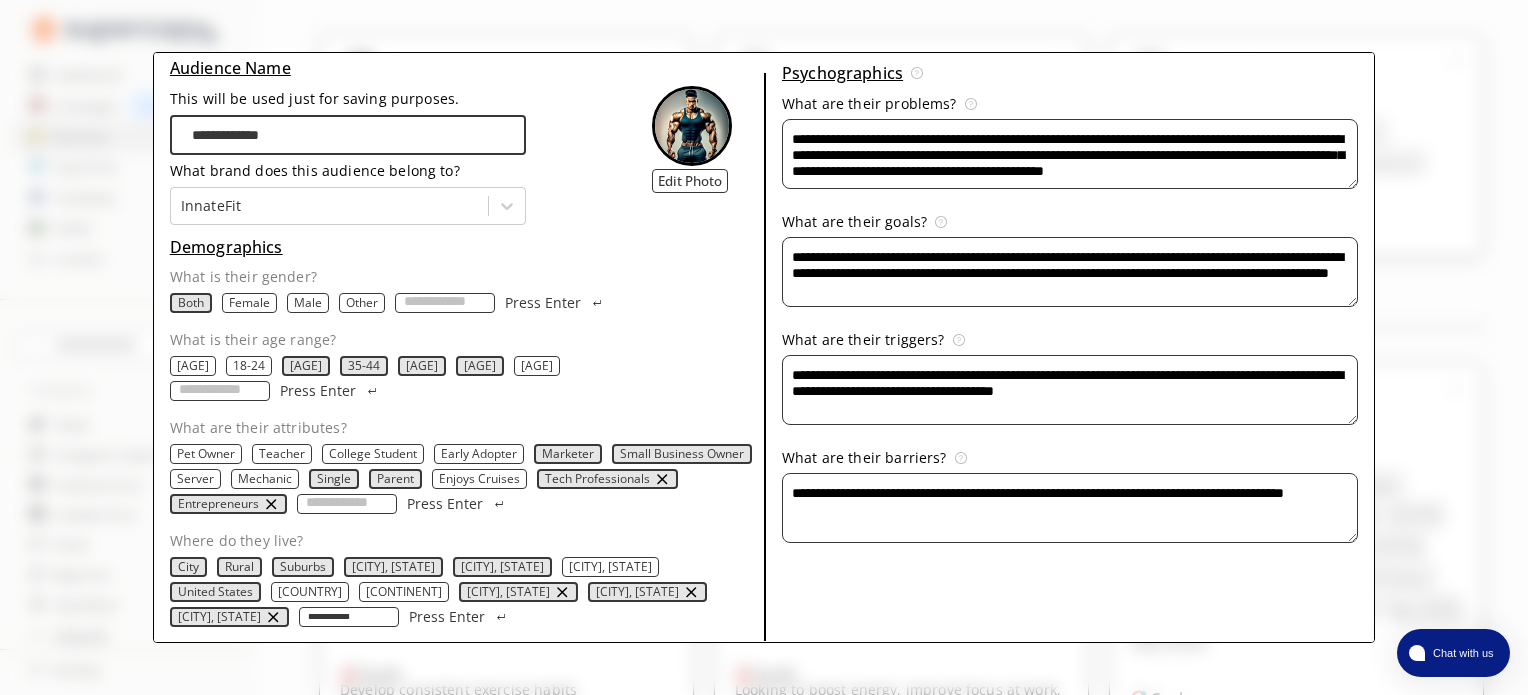 type 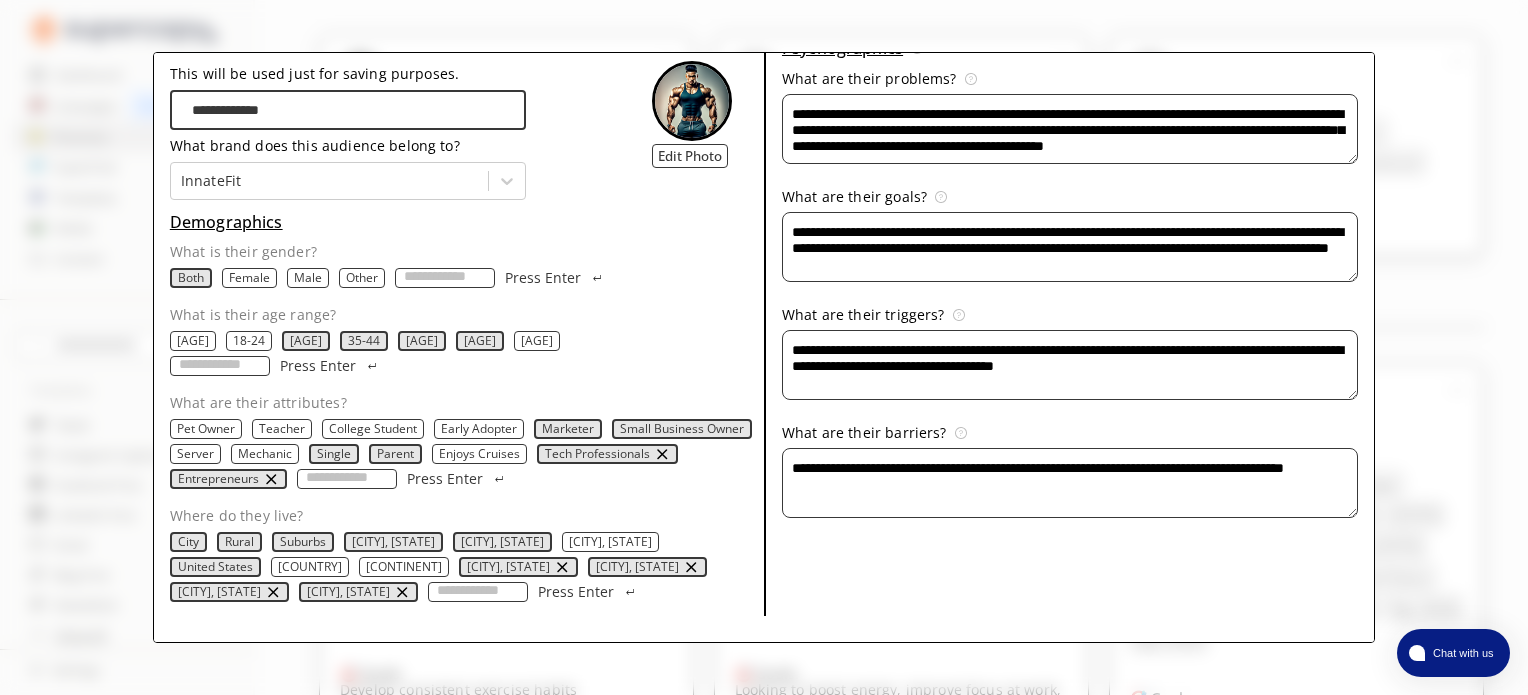 scroll, scrollTop: 0, scrollLeft: 0, axis: both 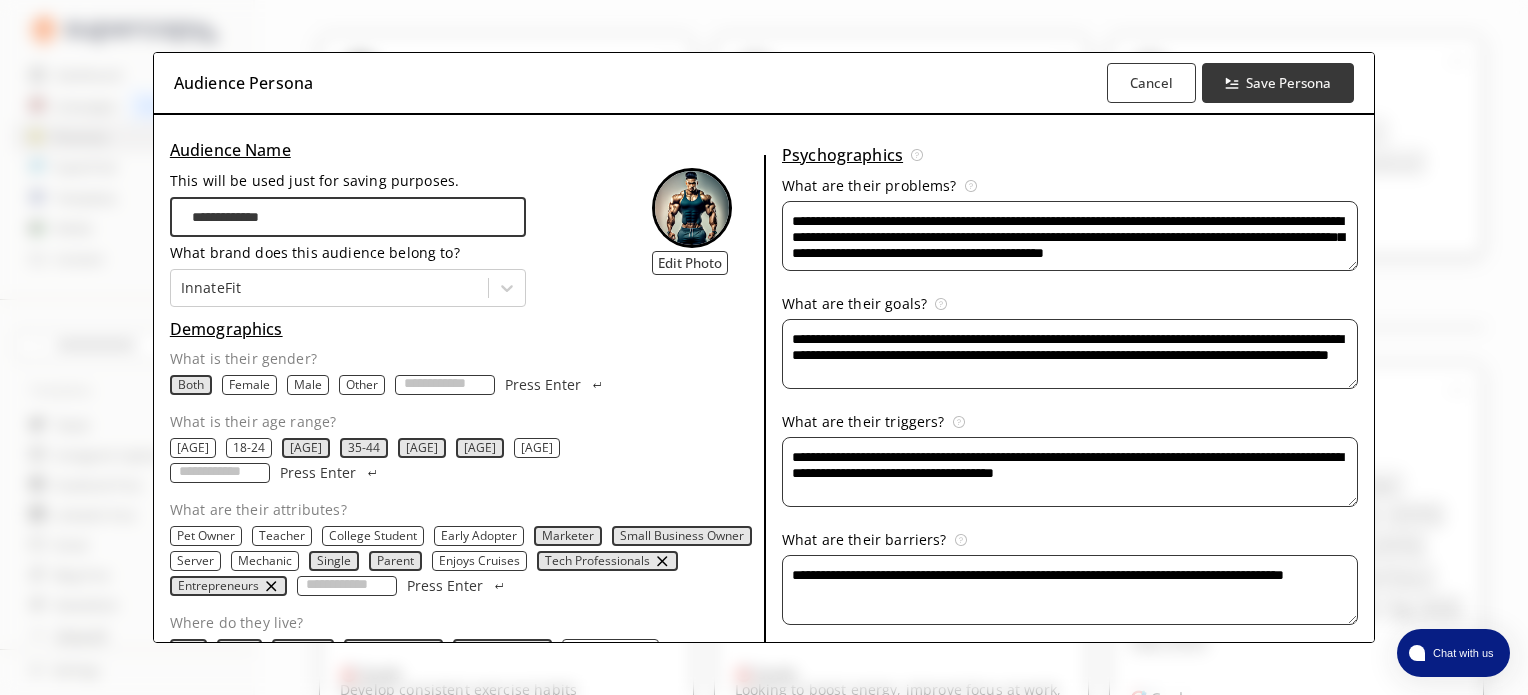 click on "**********" at bounding box center (1070, 236) 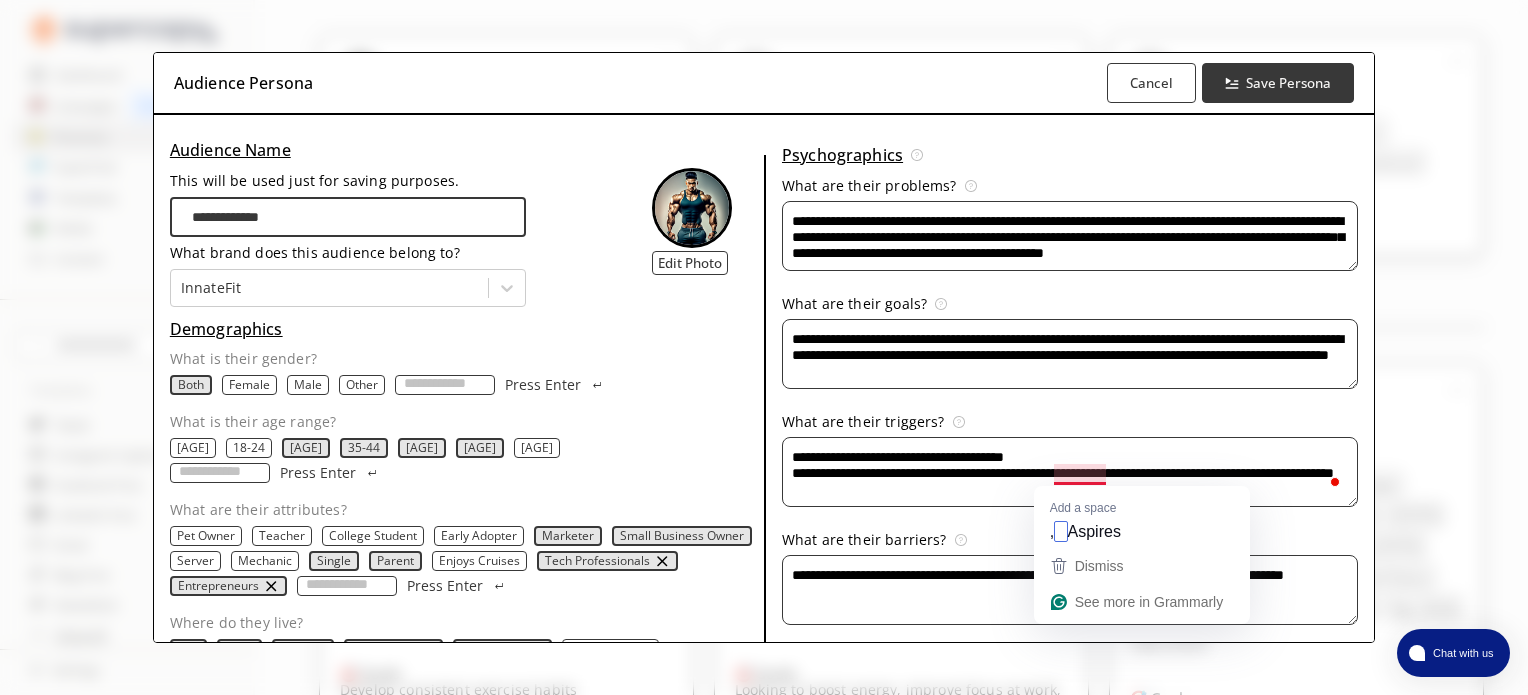 click on "**********" at bounding box center [1070, 472] 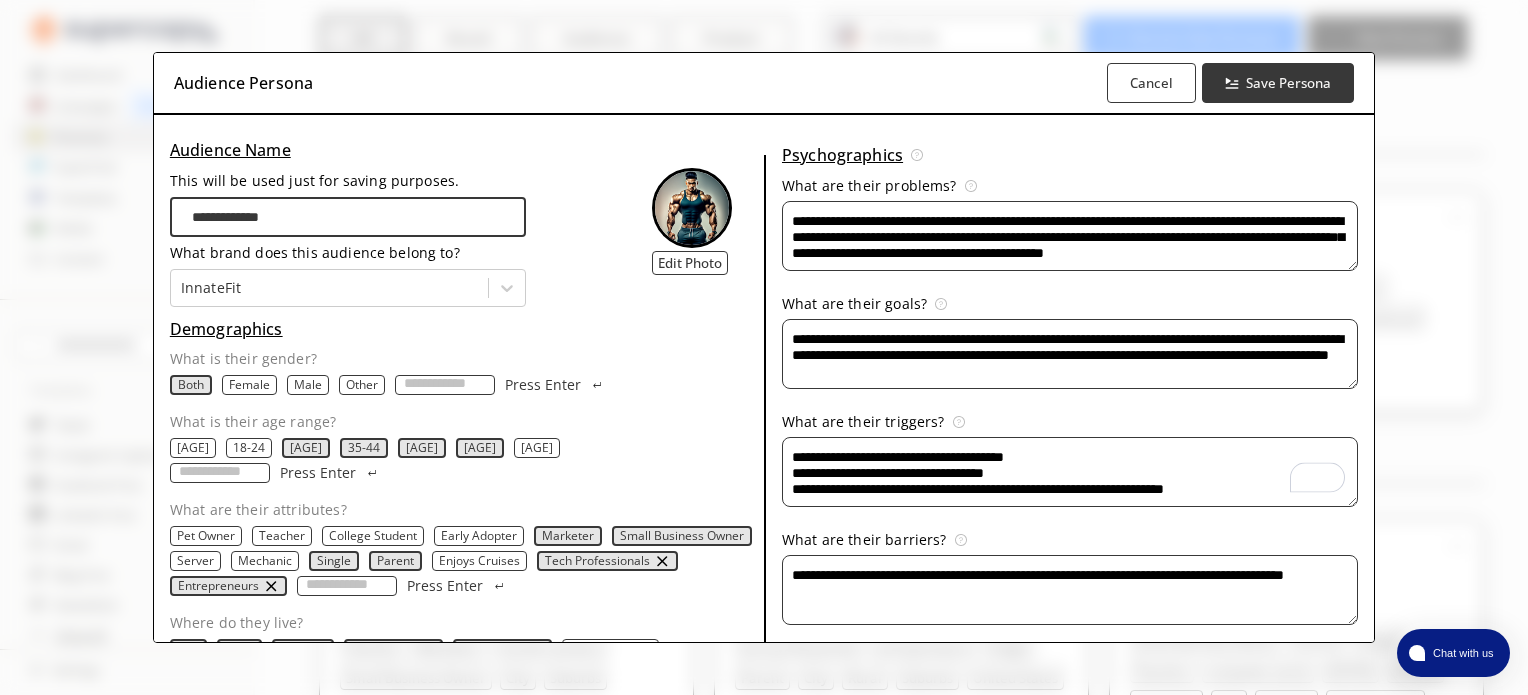 scroll, scrollTop: 0, scrollLeft: 0, axis: both 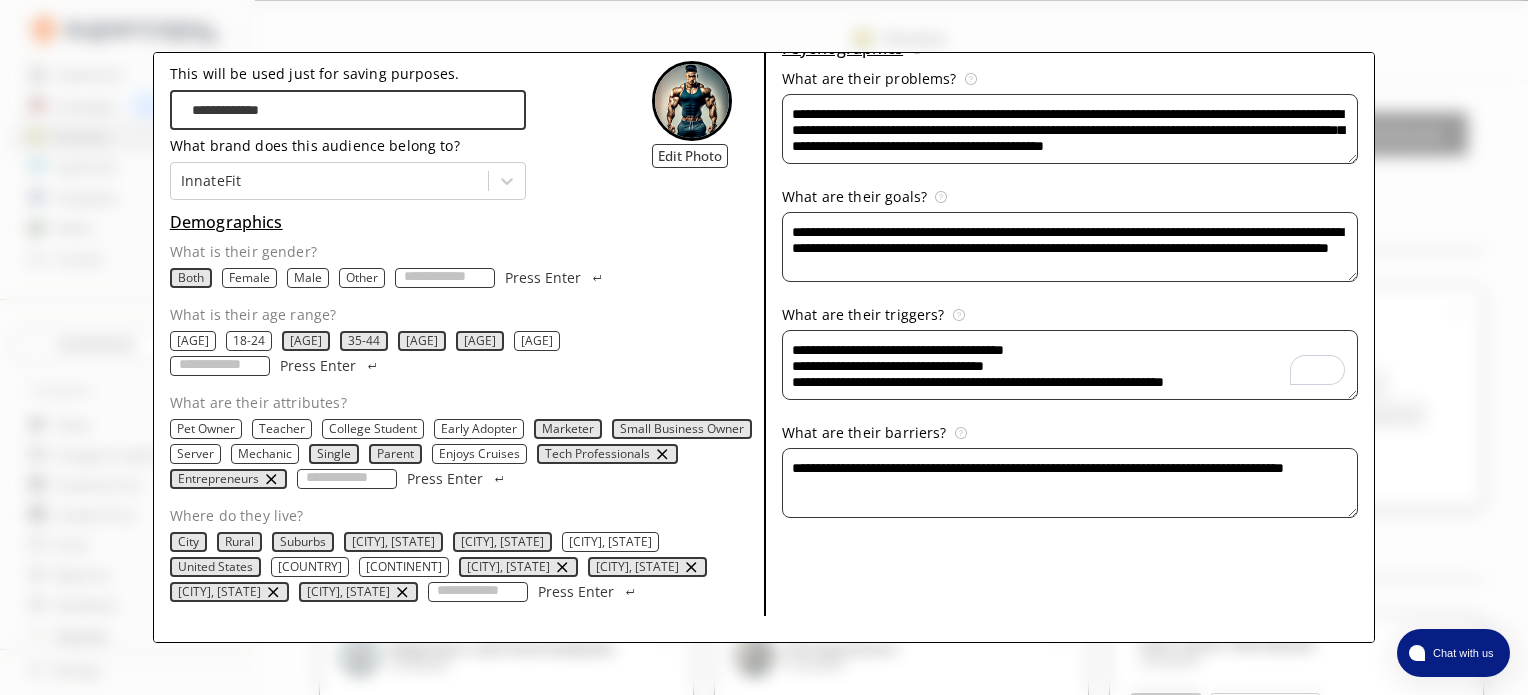 type on "**********" 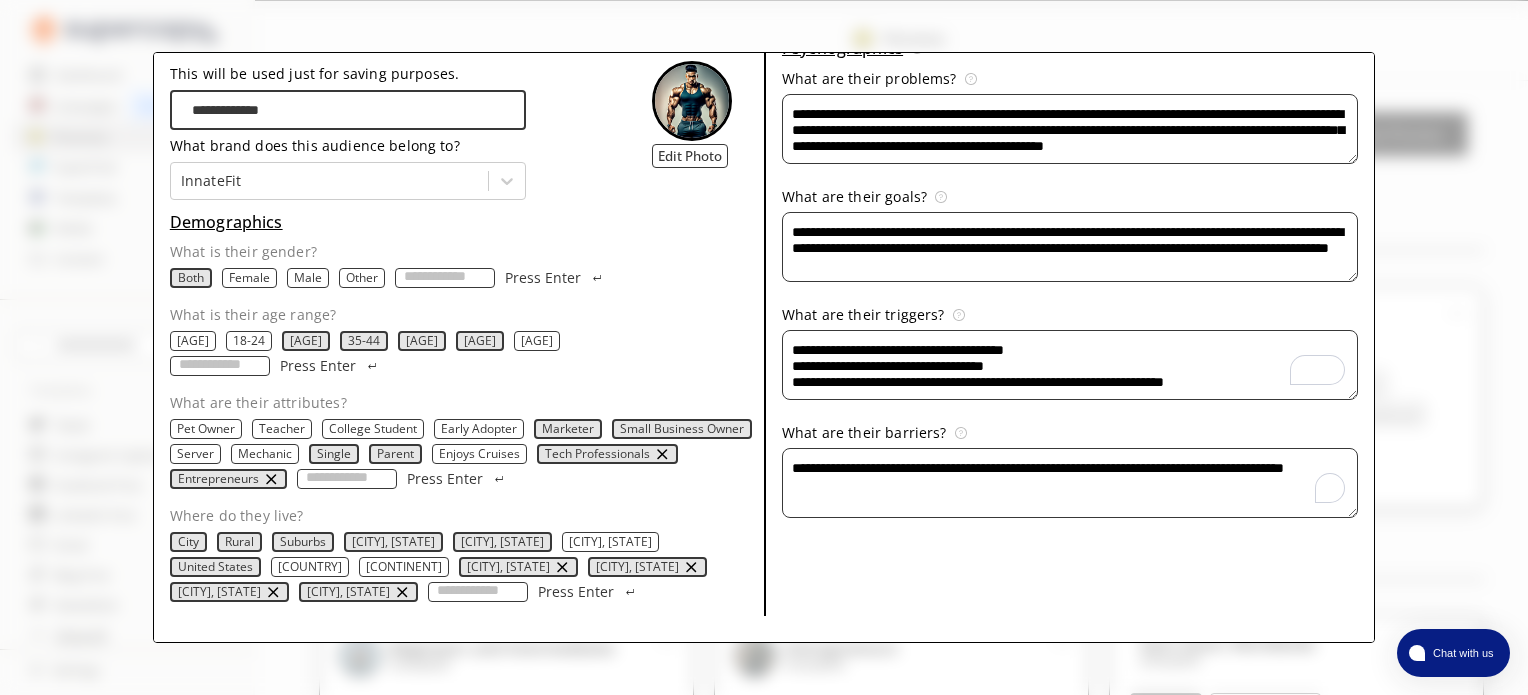 click on "**********" at bounding box center [1070, 365] 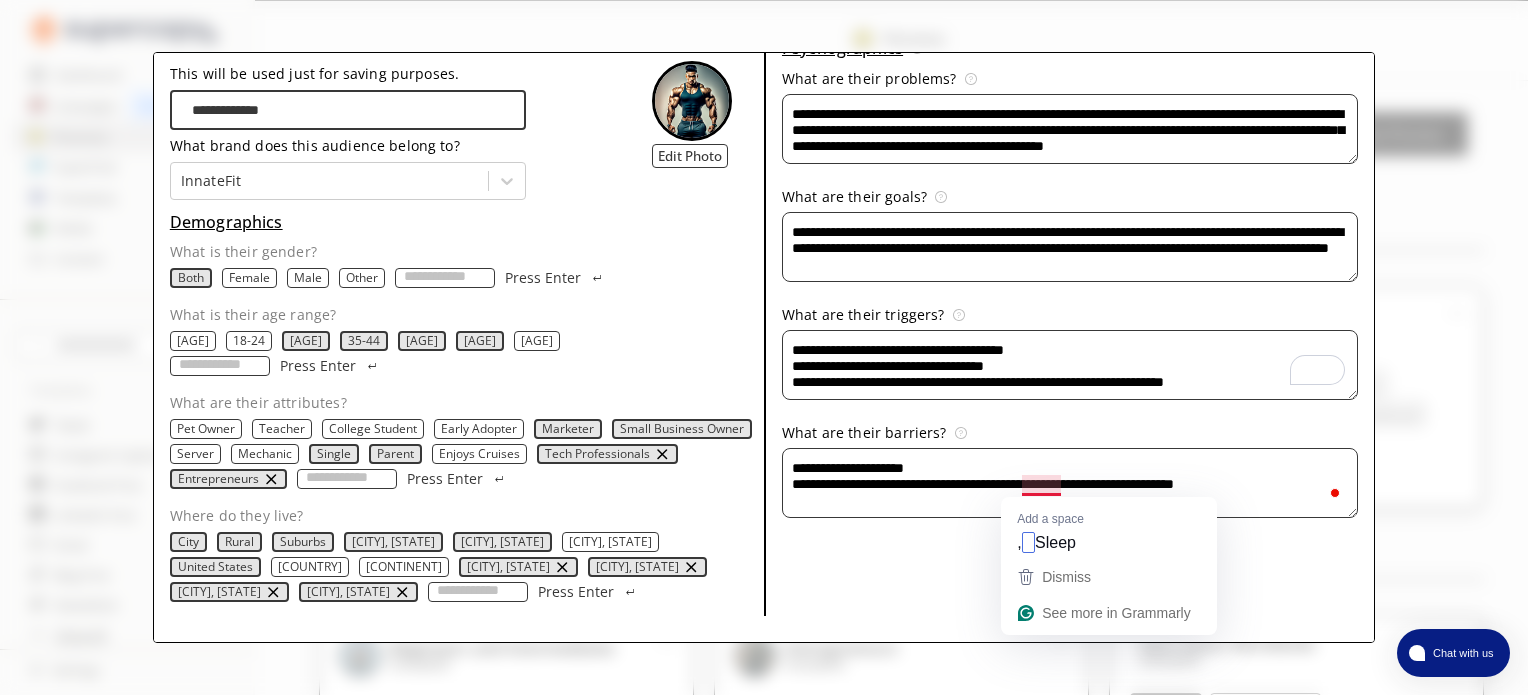 click on "**********" at bounding box center [1070, 365] 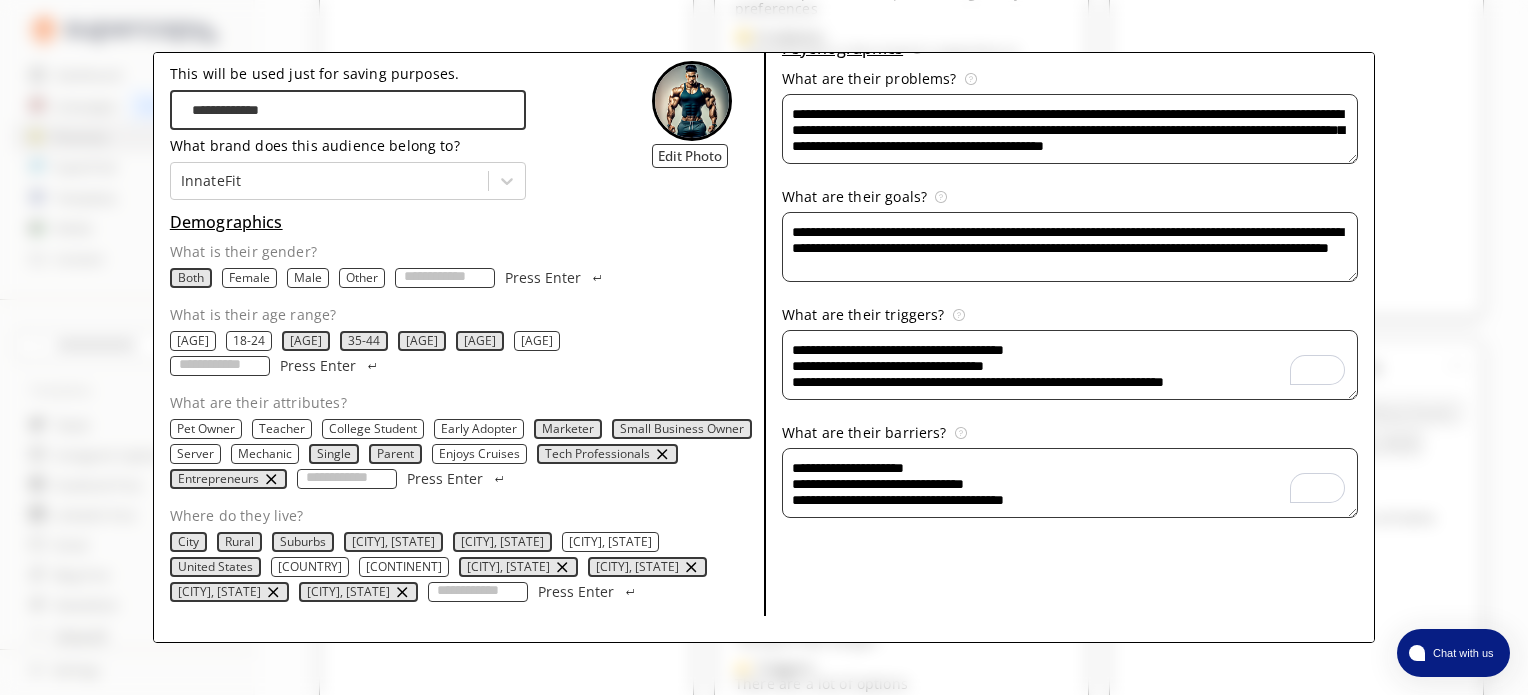 scroll, scrollTop: 2020, scrollLeft: 0, axis: vertical 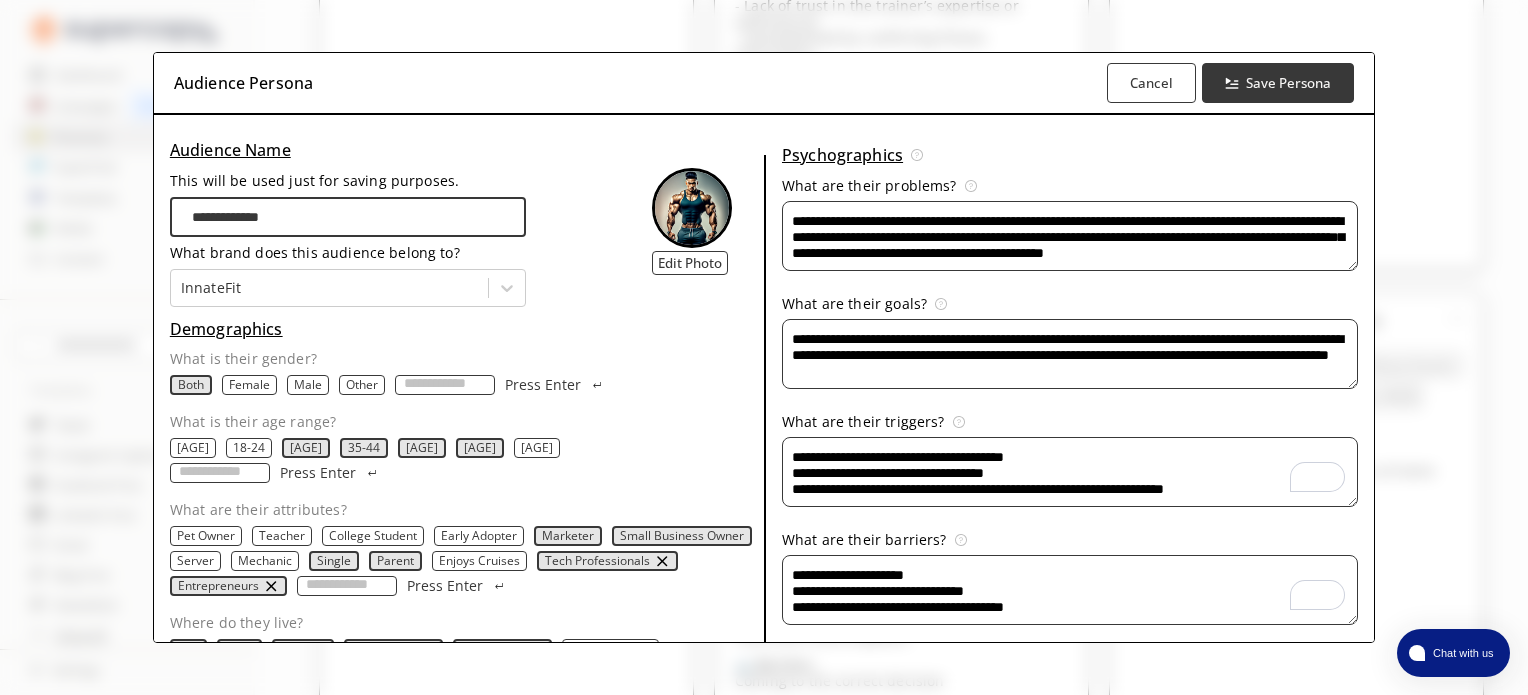 type on "**********" 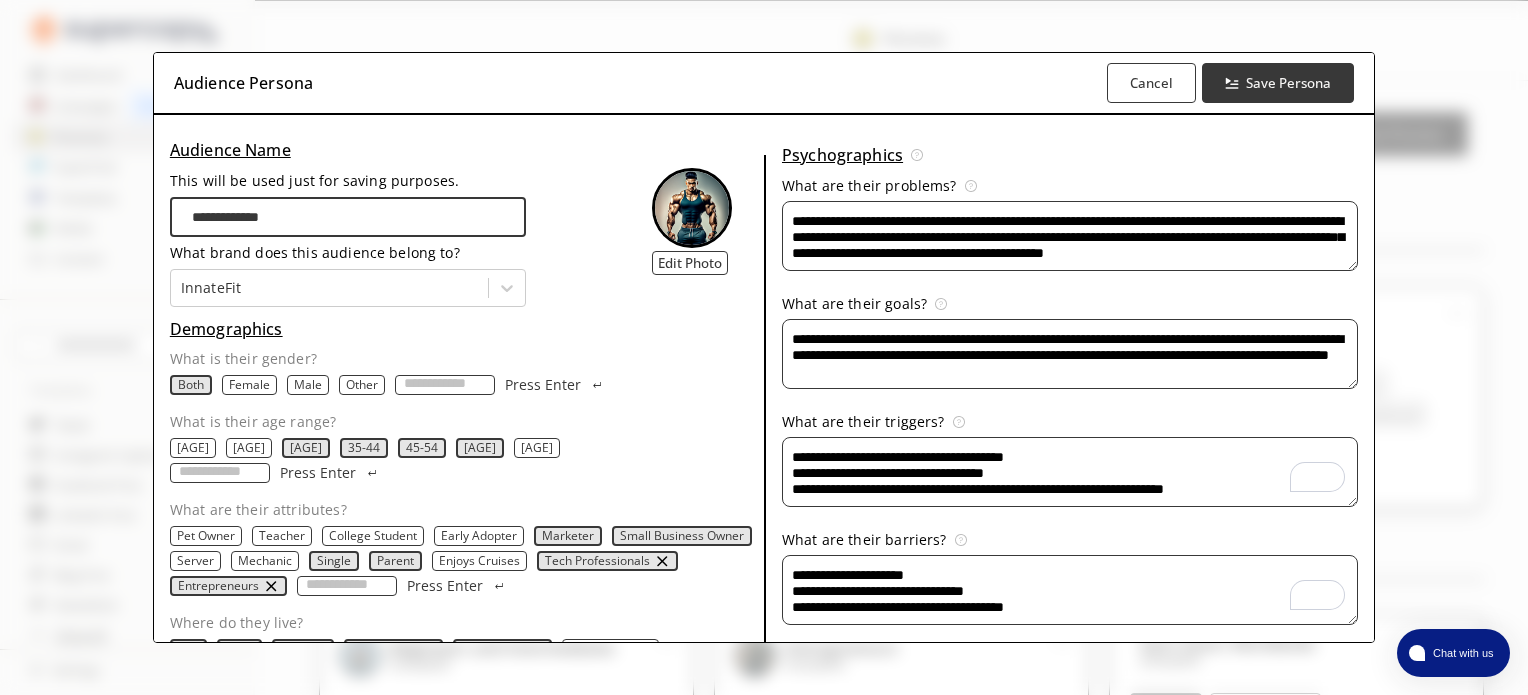 scroll, scrollTop: 2020, scrollLeft: 0, axis: vertical 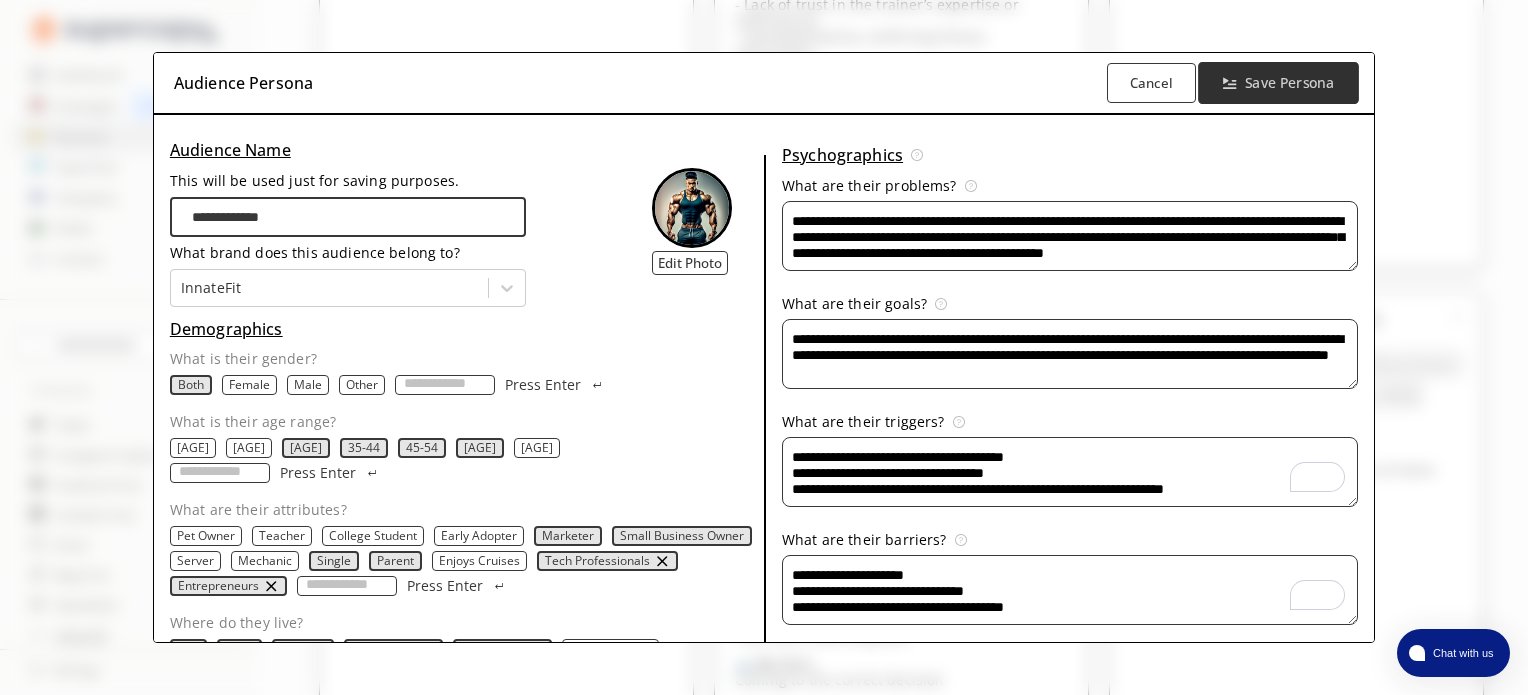 click on "Save Persona" at bounding box center [1289, 83] 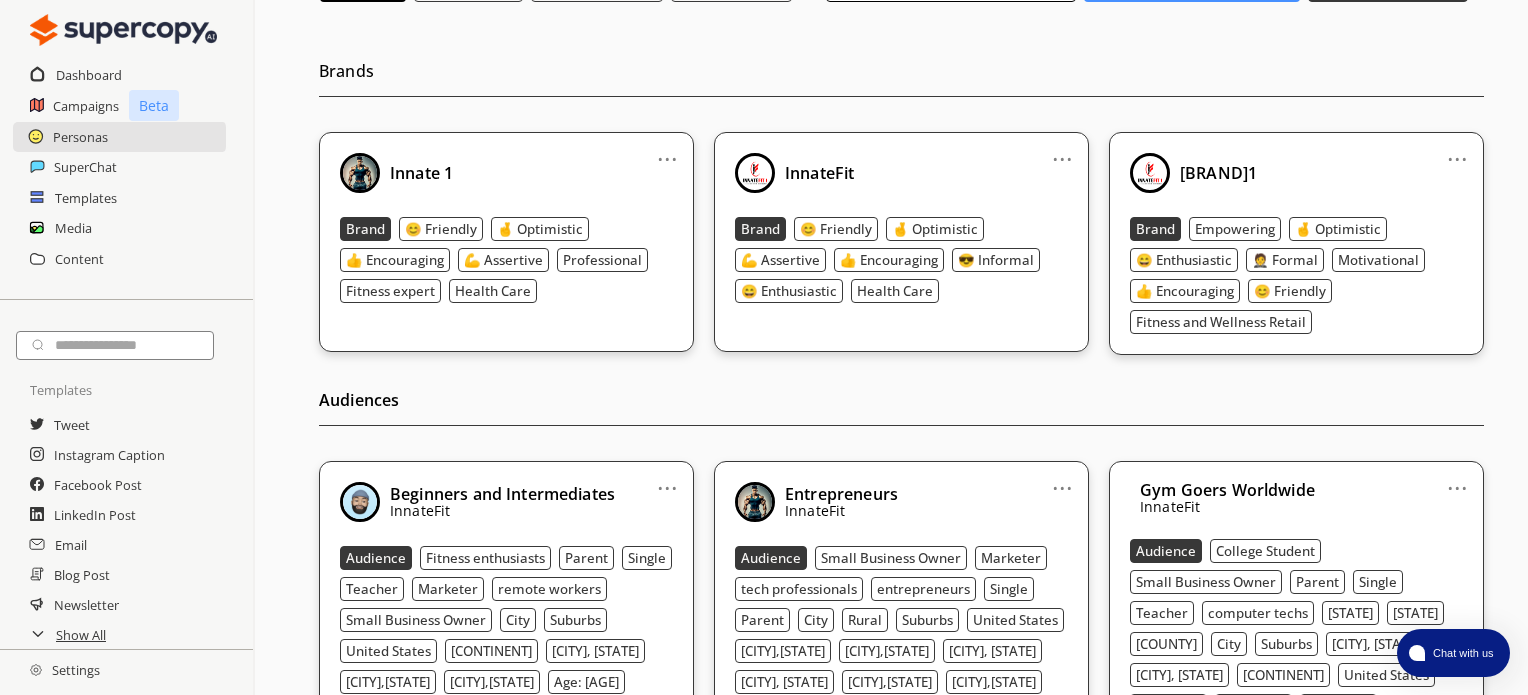 scroll, scrollTop: 0, scrollLeft: 0, axis: both 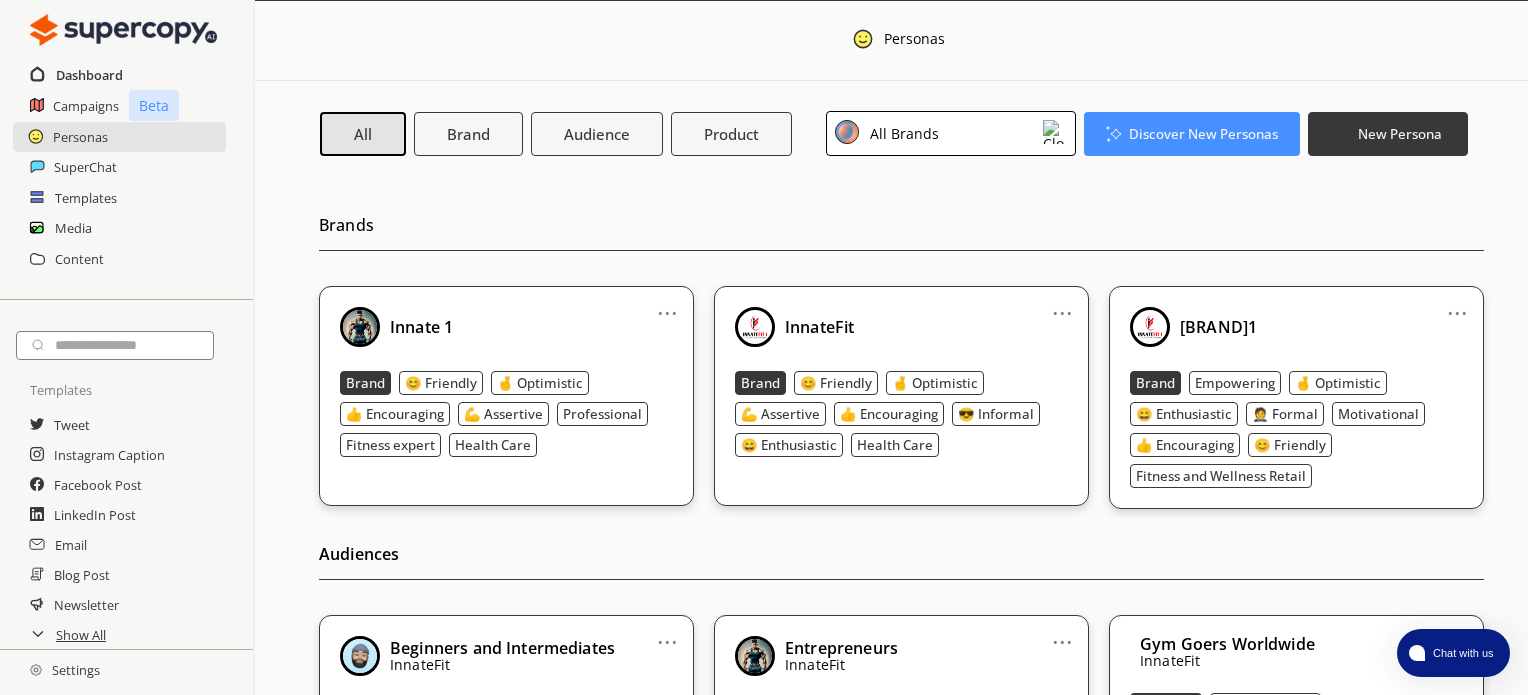 click on "Dashboard" at bounding box center [89, 75] 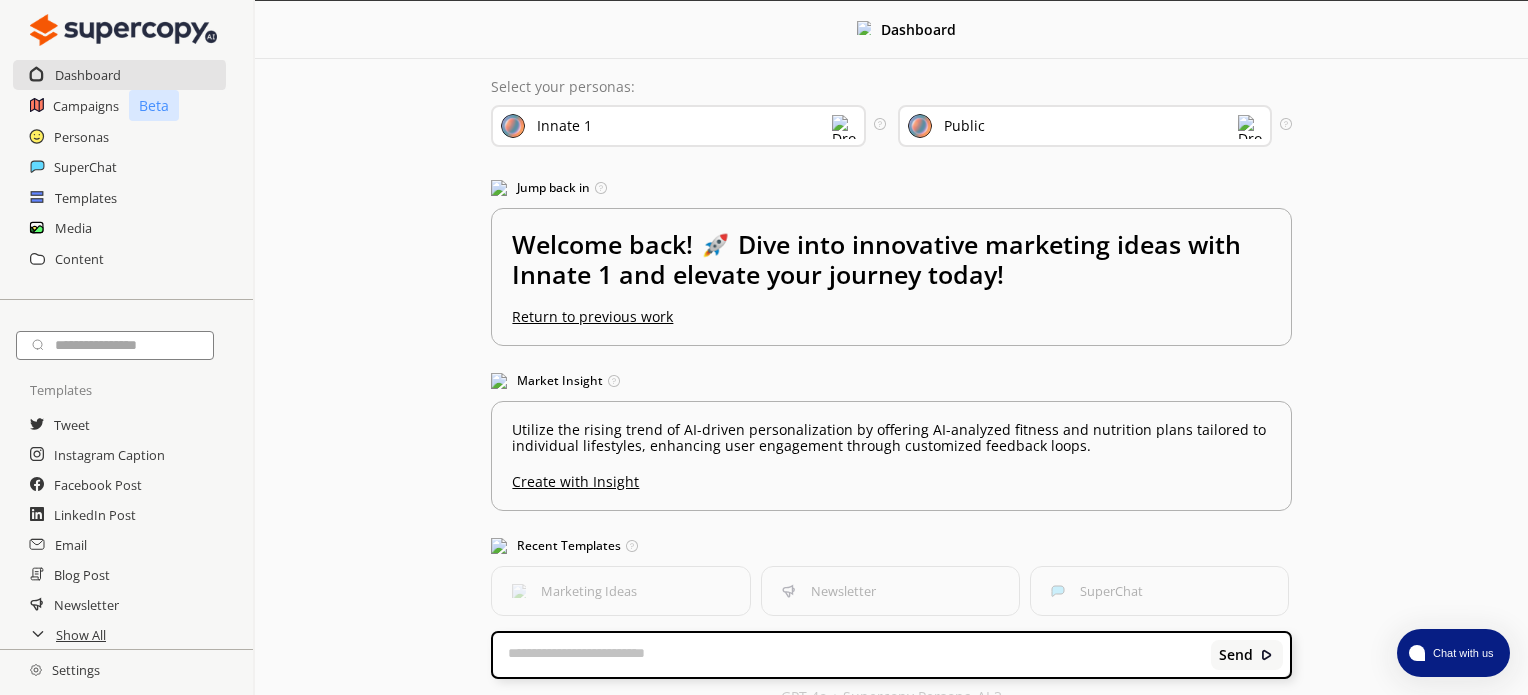 click on "Settings" at bounding box center (65, 670) 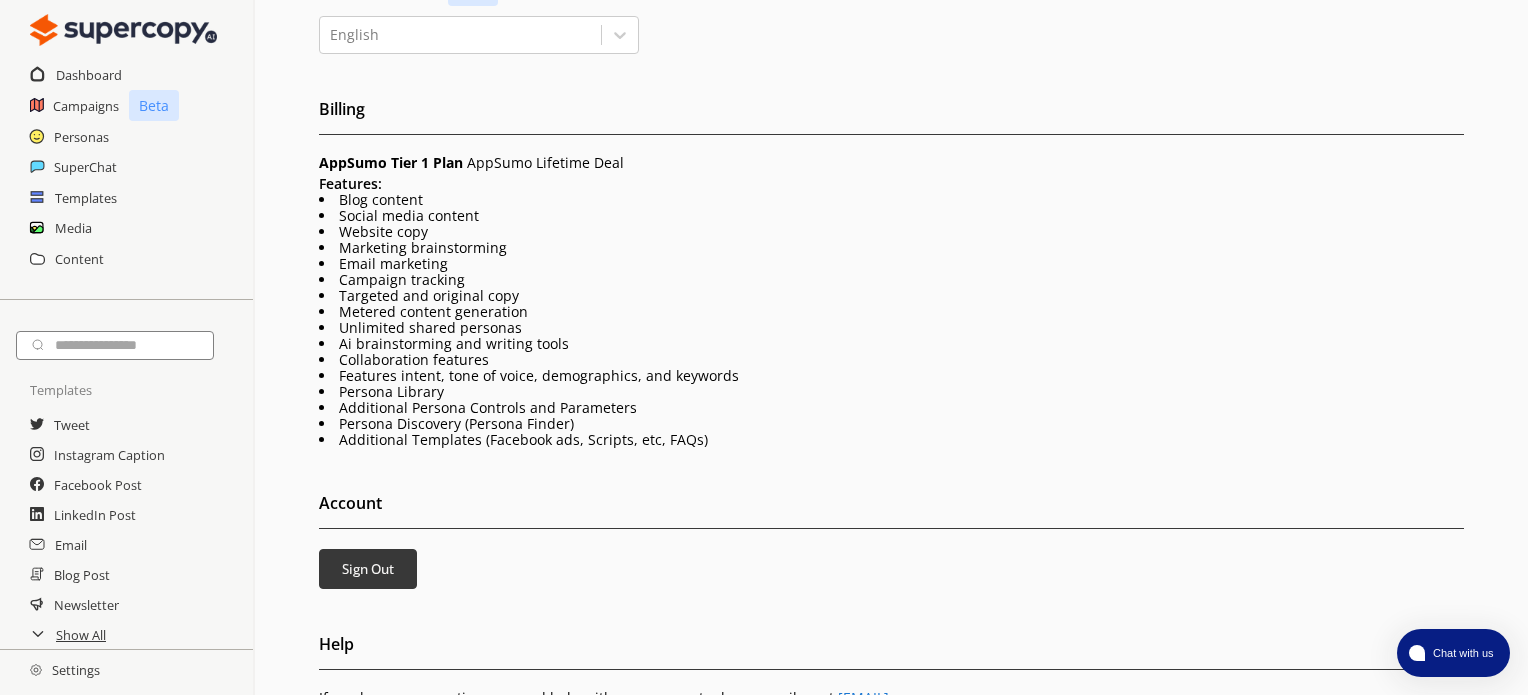 scroll, scrollTop: 436, scrollLeft: 0, axis: vertical 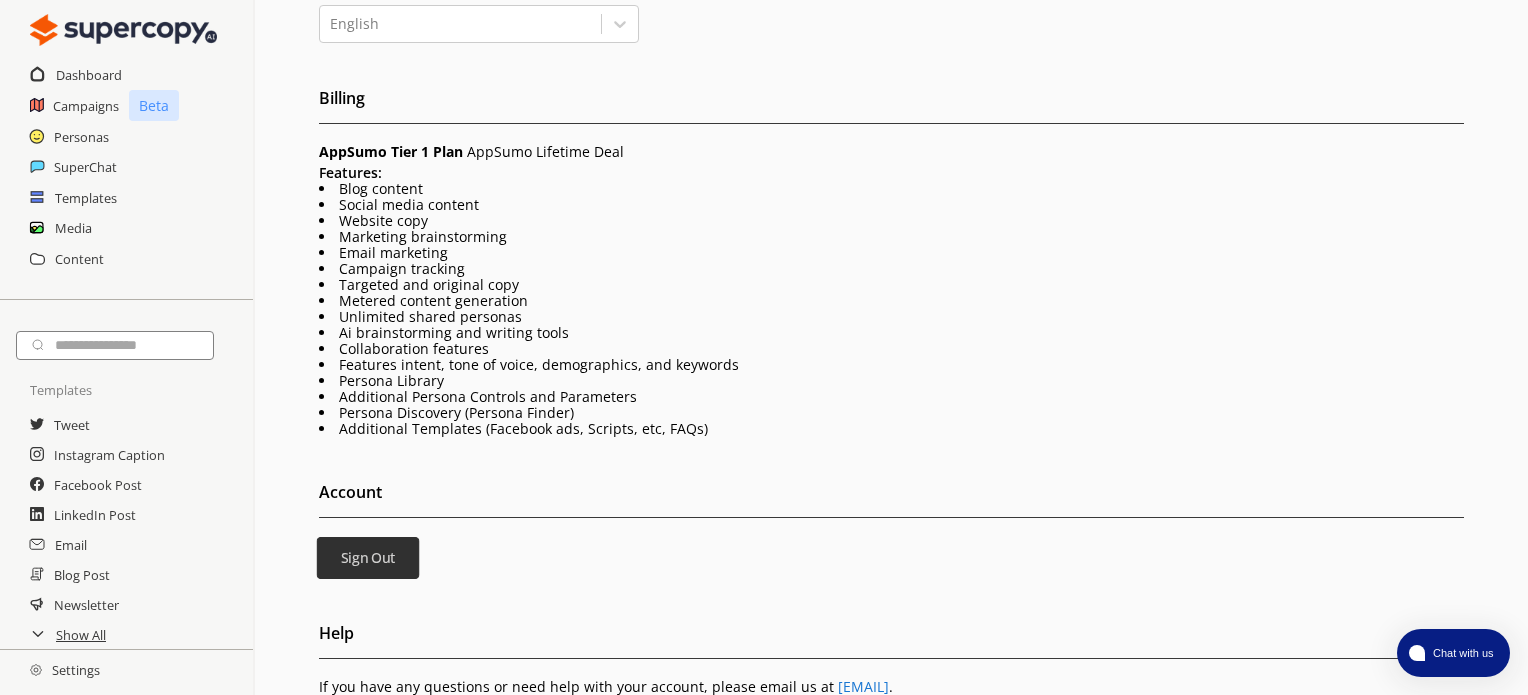 click on "Sign Out" at bounding box center (367, 558) 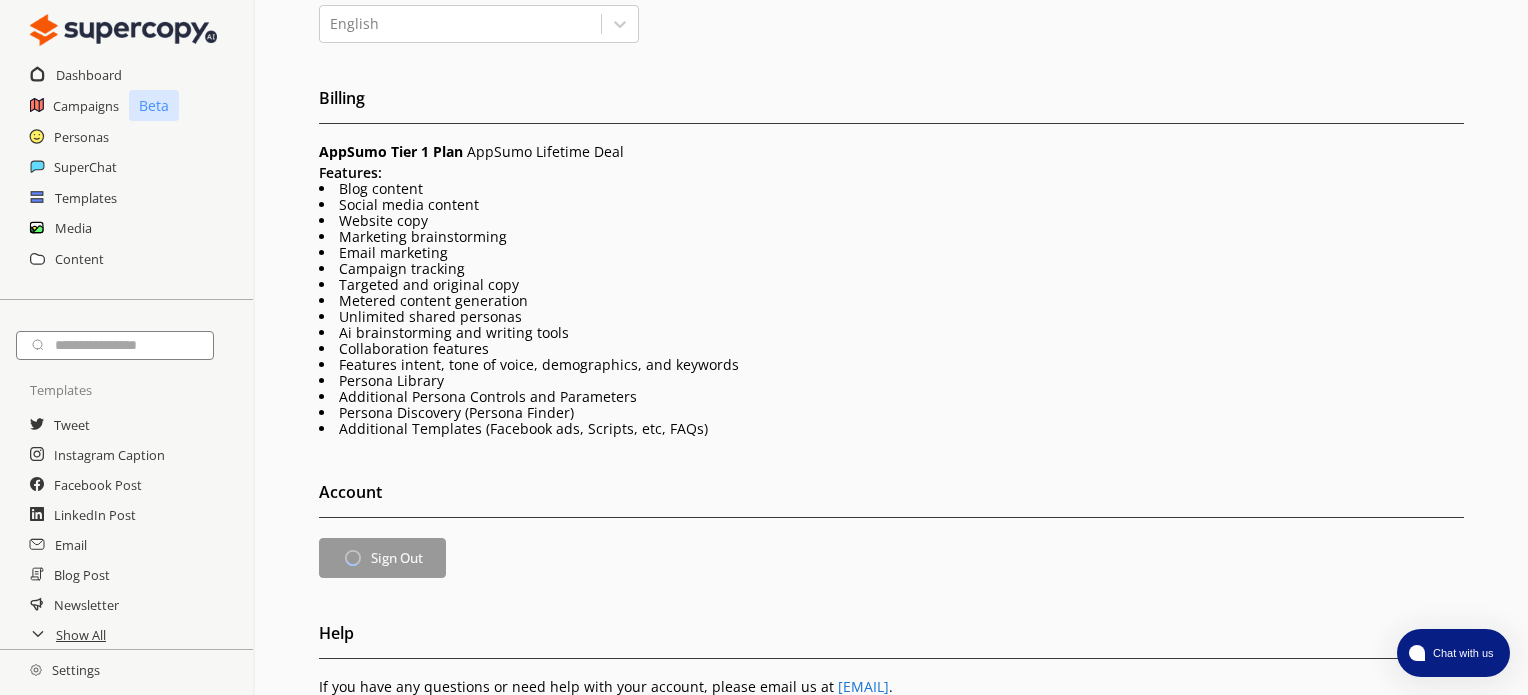 scroll, scrollTop: 0, scrollLeft: 0, axis: both 